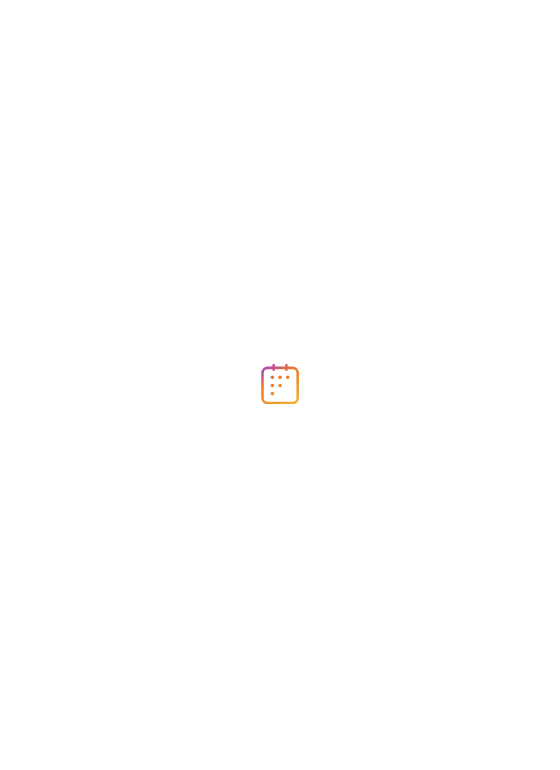 scroll, scrollTop: 0, scrollLeft: 0, axis: both 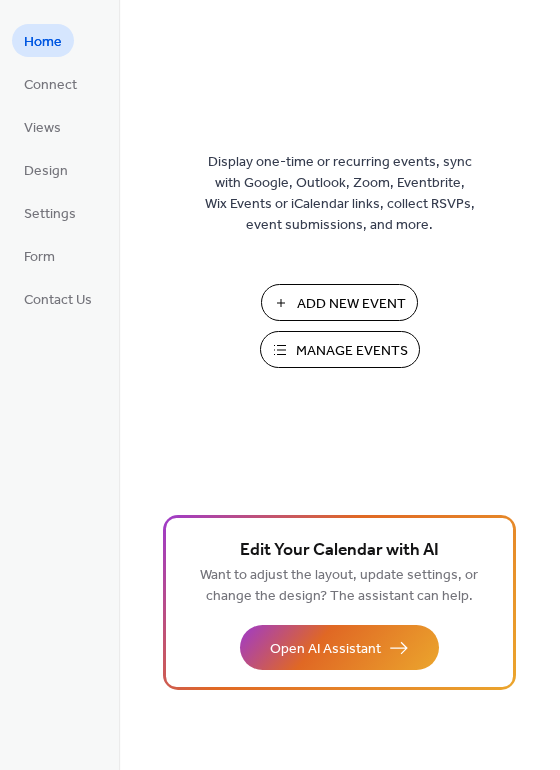 click on "Manage Events" at bounding box center (352, 351) 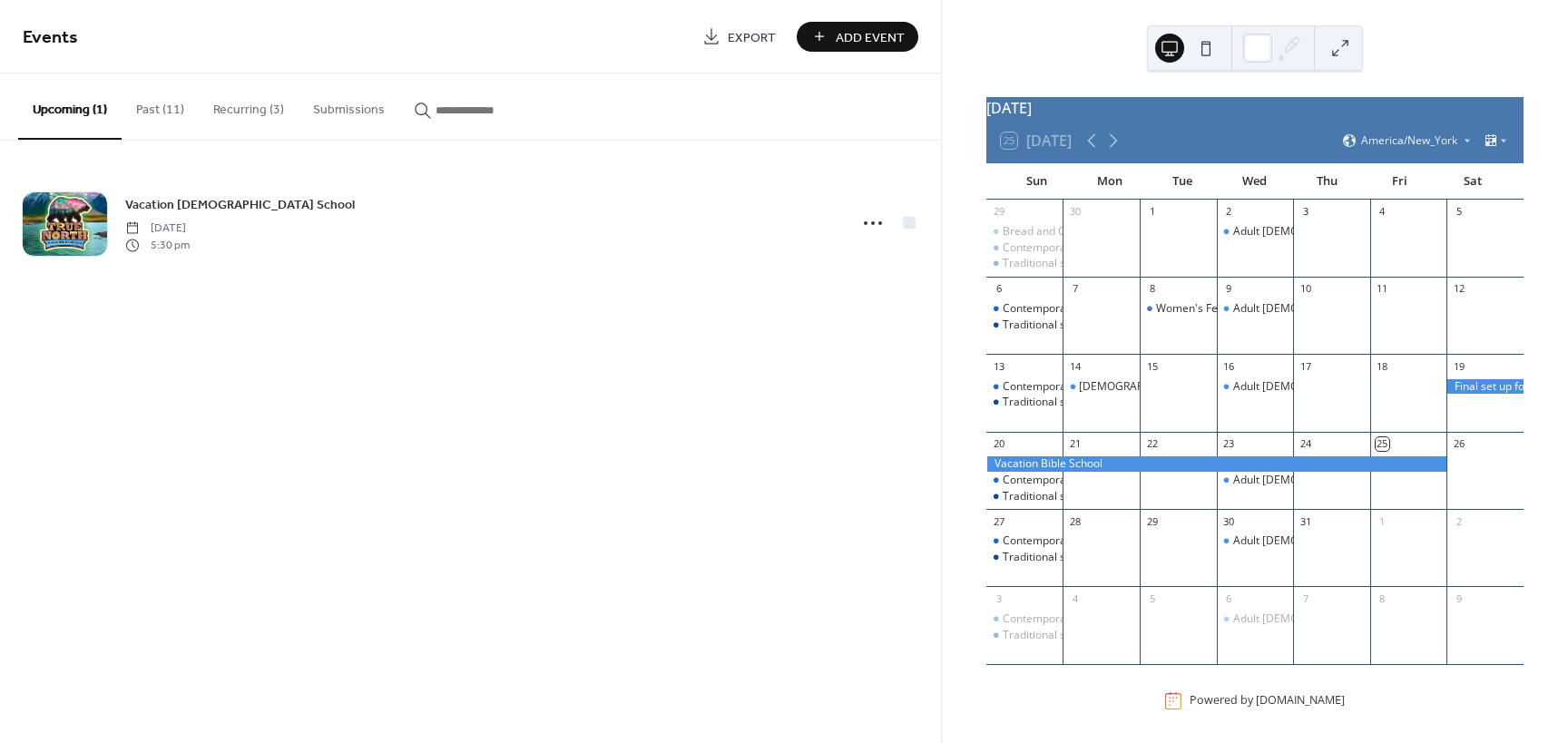 scroll, scrollTop: 0, scrollLeft: 0, axis: both 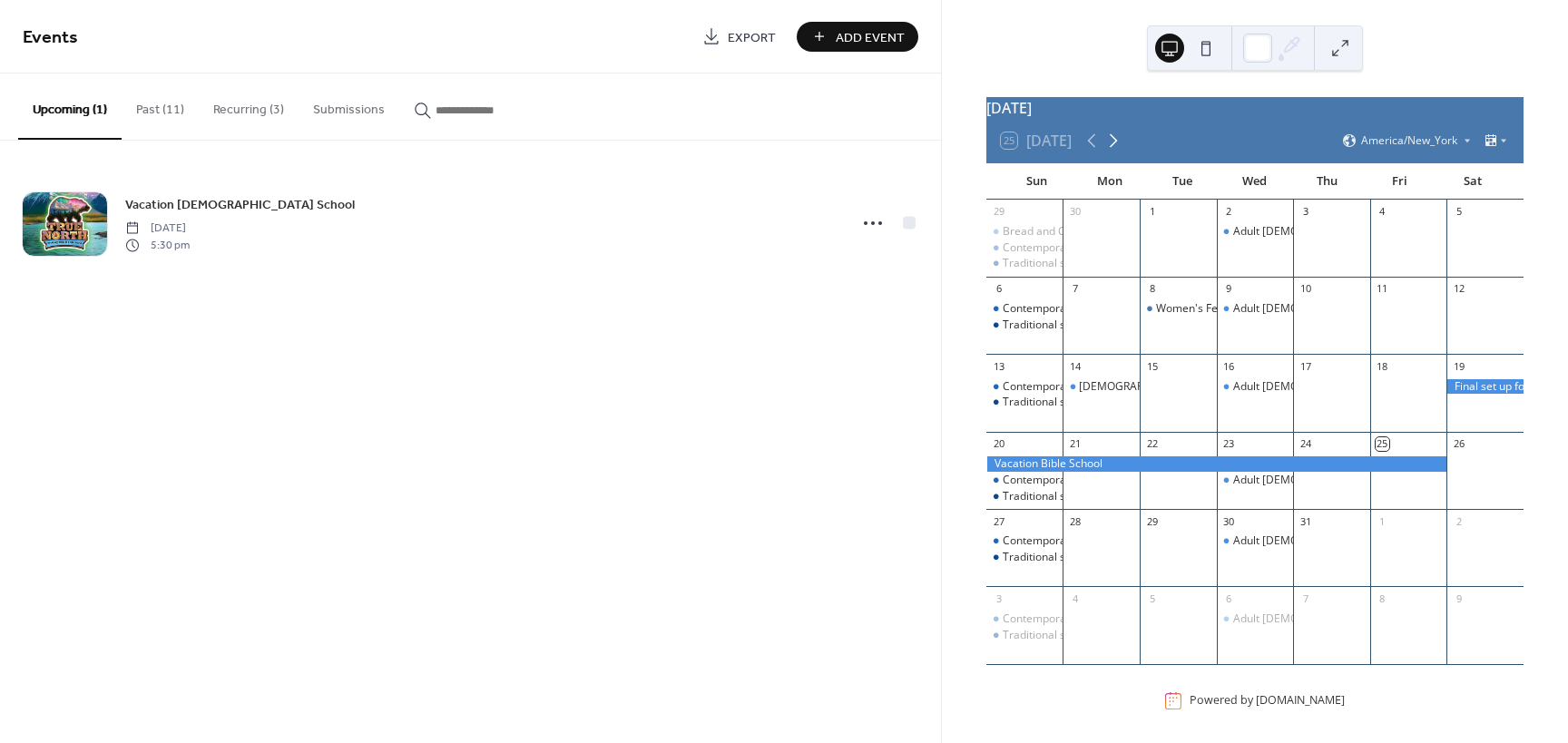click 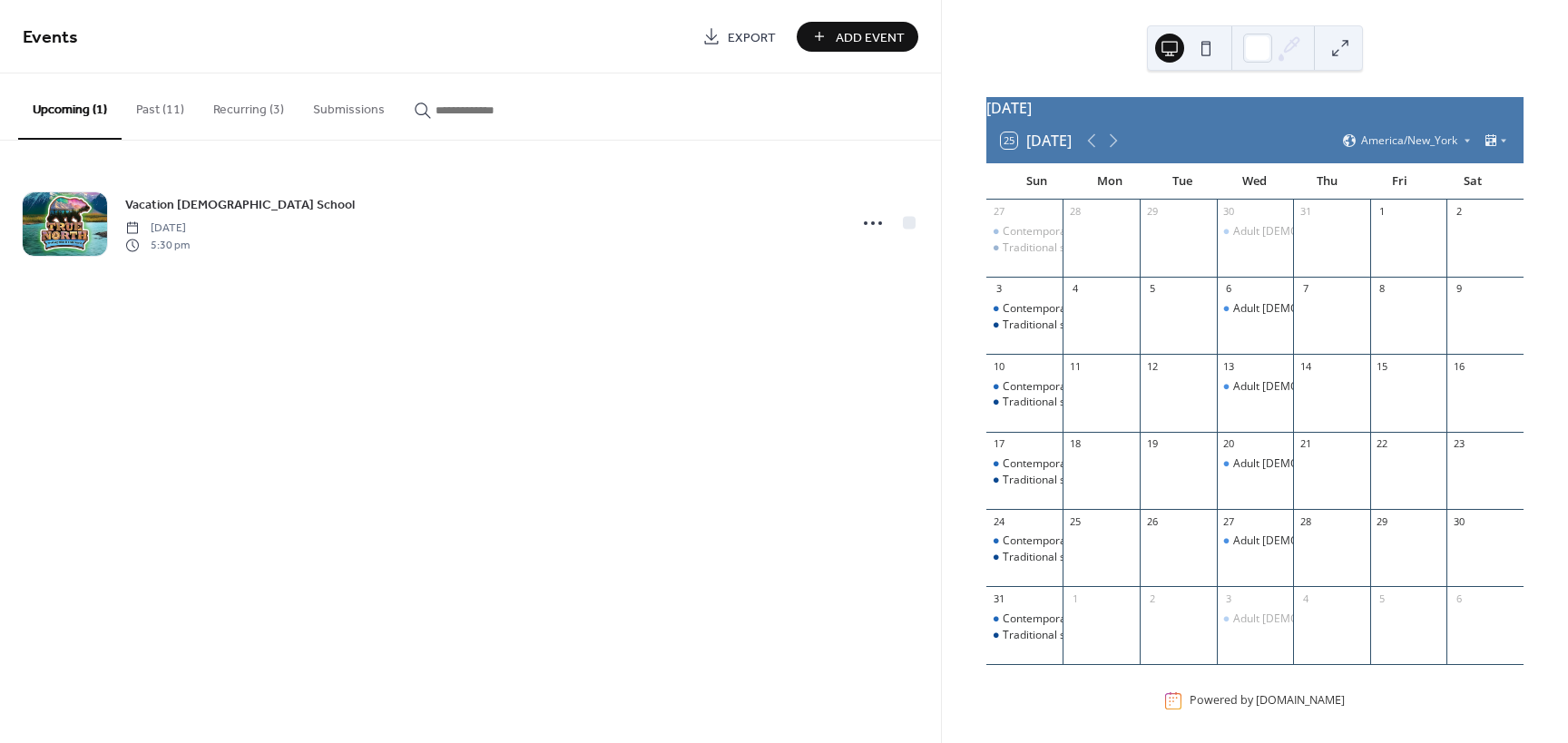 click on "Add Event" at bounding box center [858, 36] 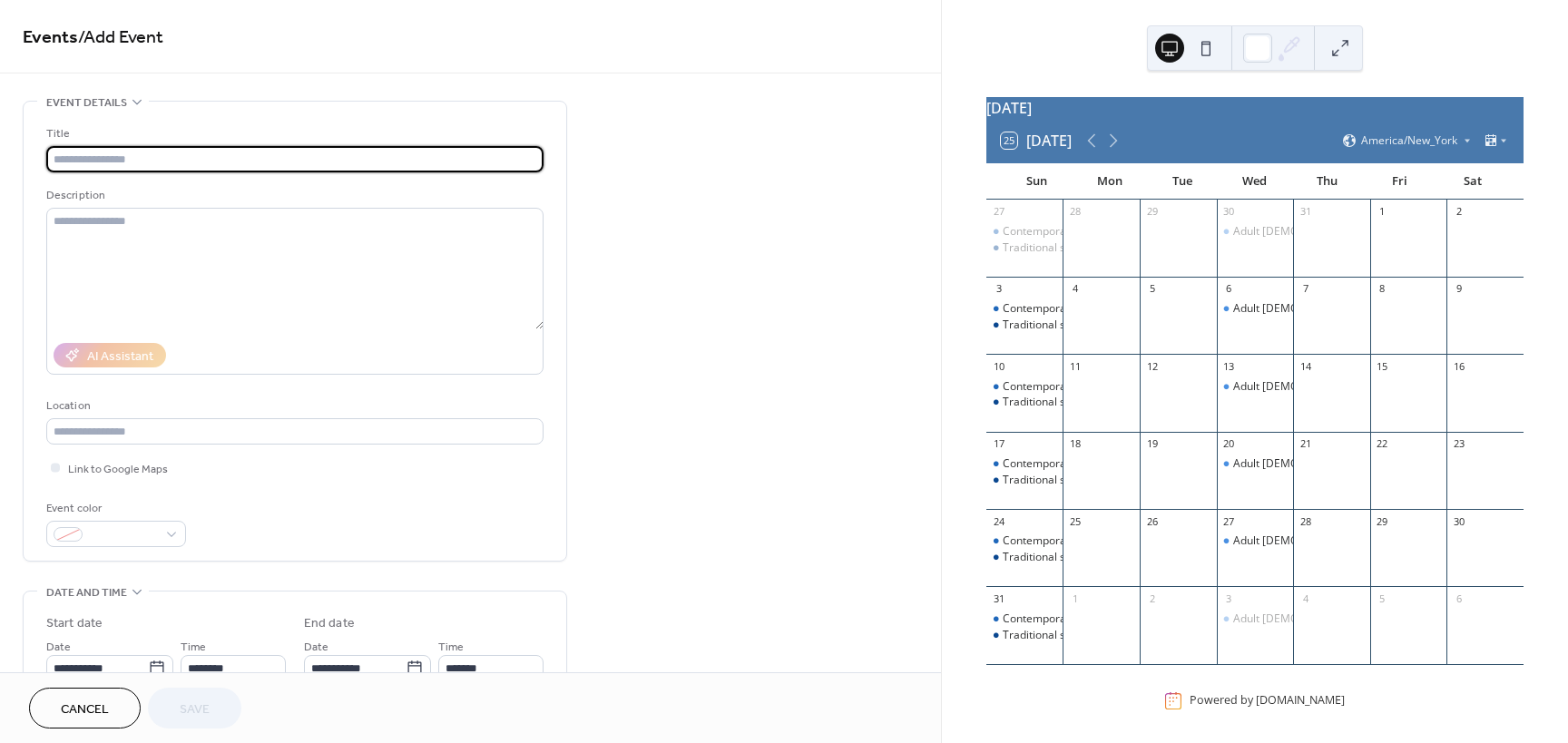 click at bounding box center (295, 159) 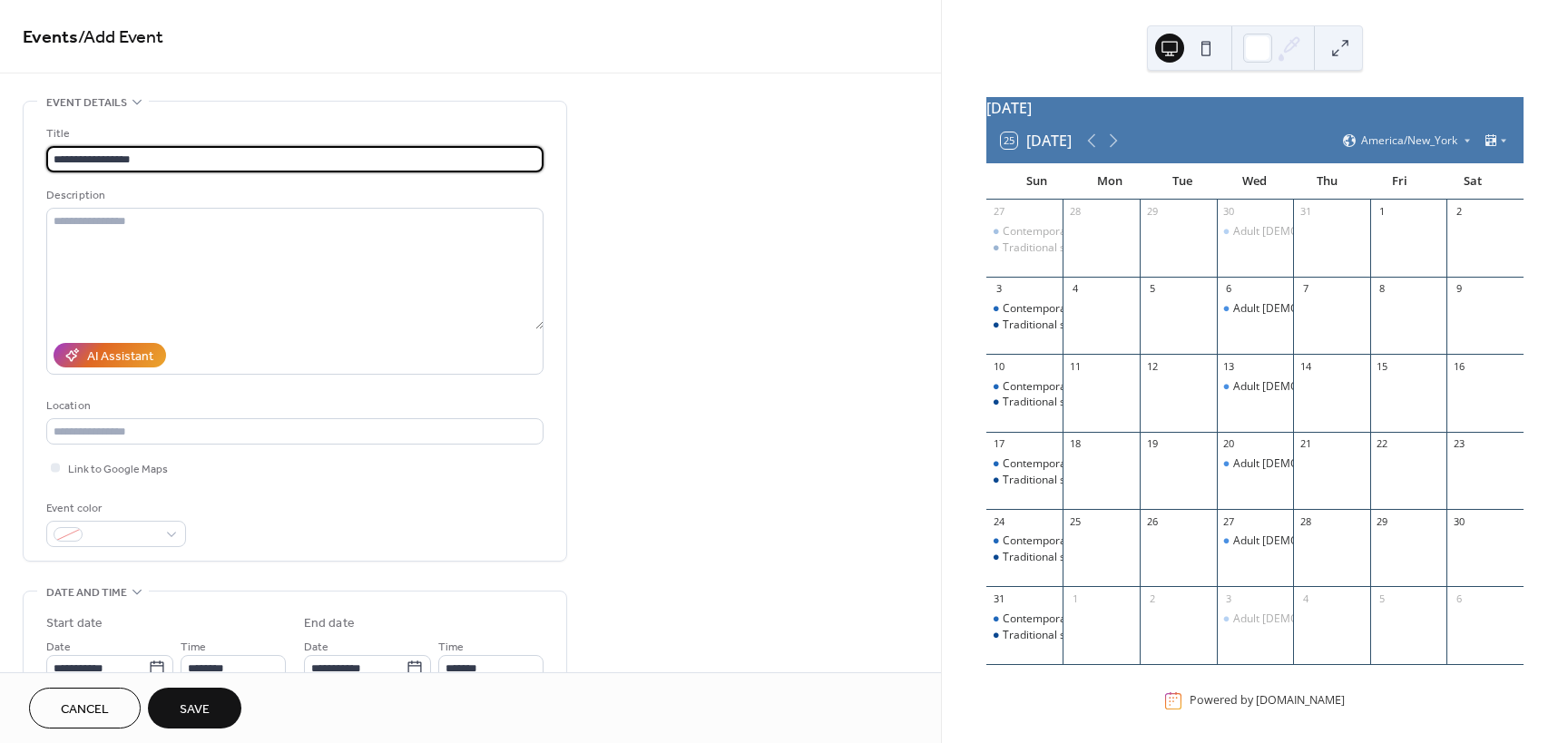 click on "**********" at bounding box center (295, 159) 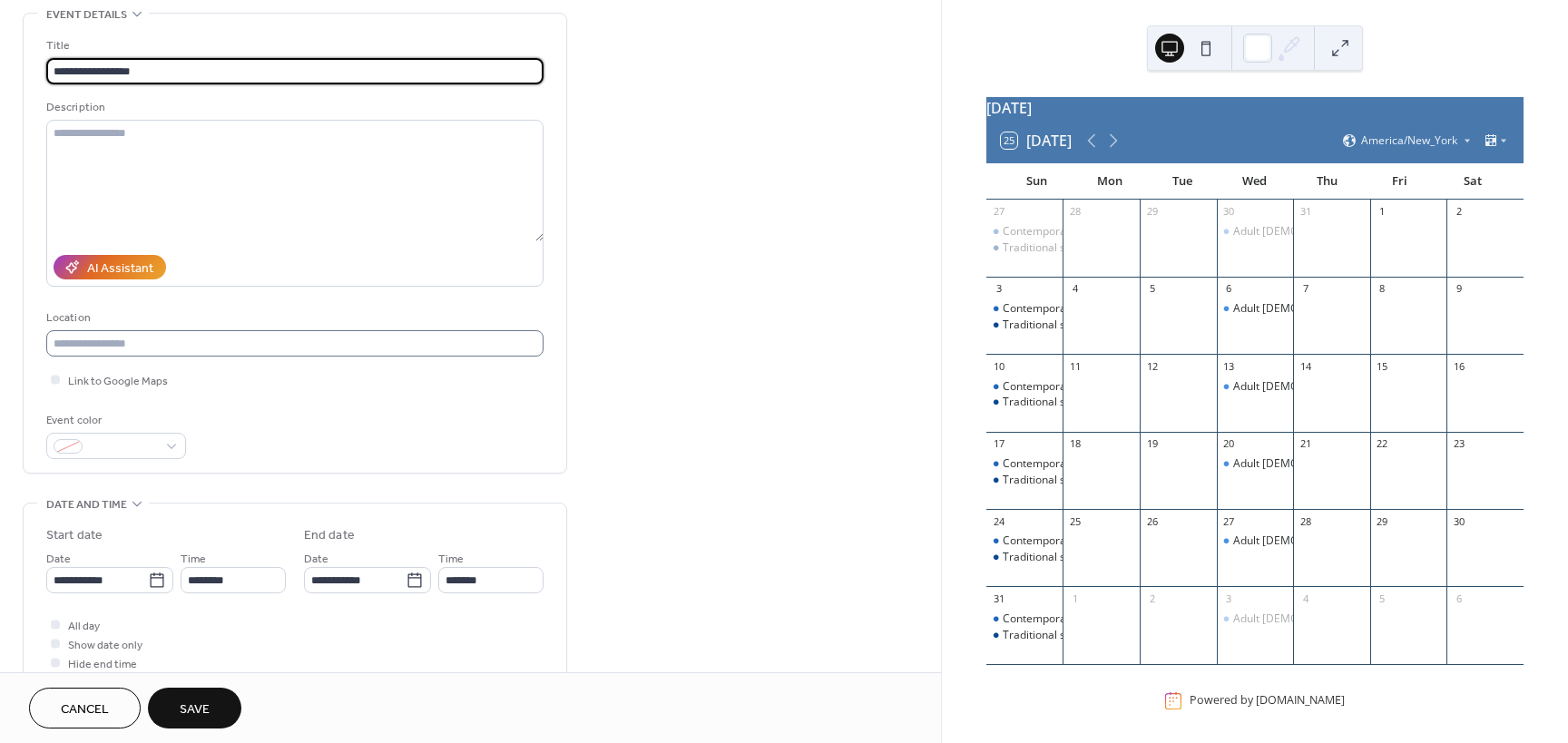 scroll, scrollTop: 91, scrollLeft: 0, axis: vertical 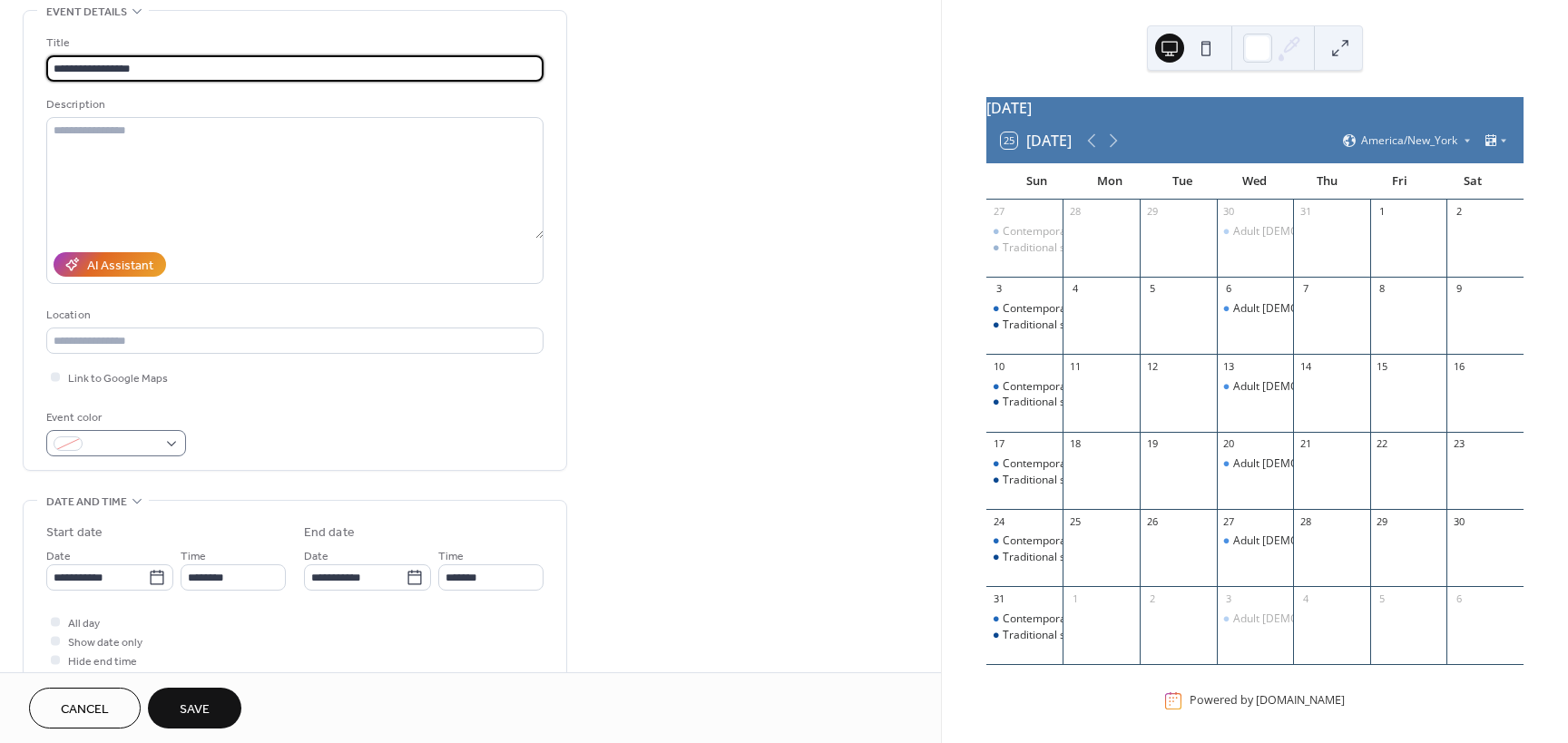 type on "**********" 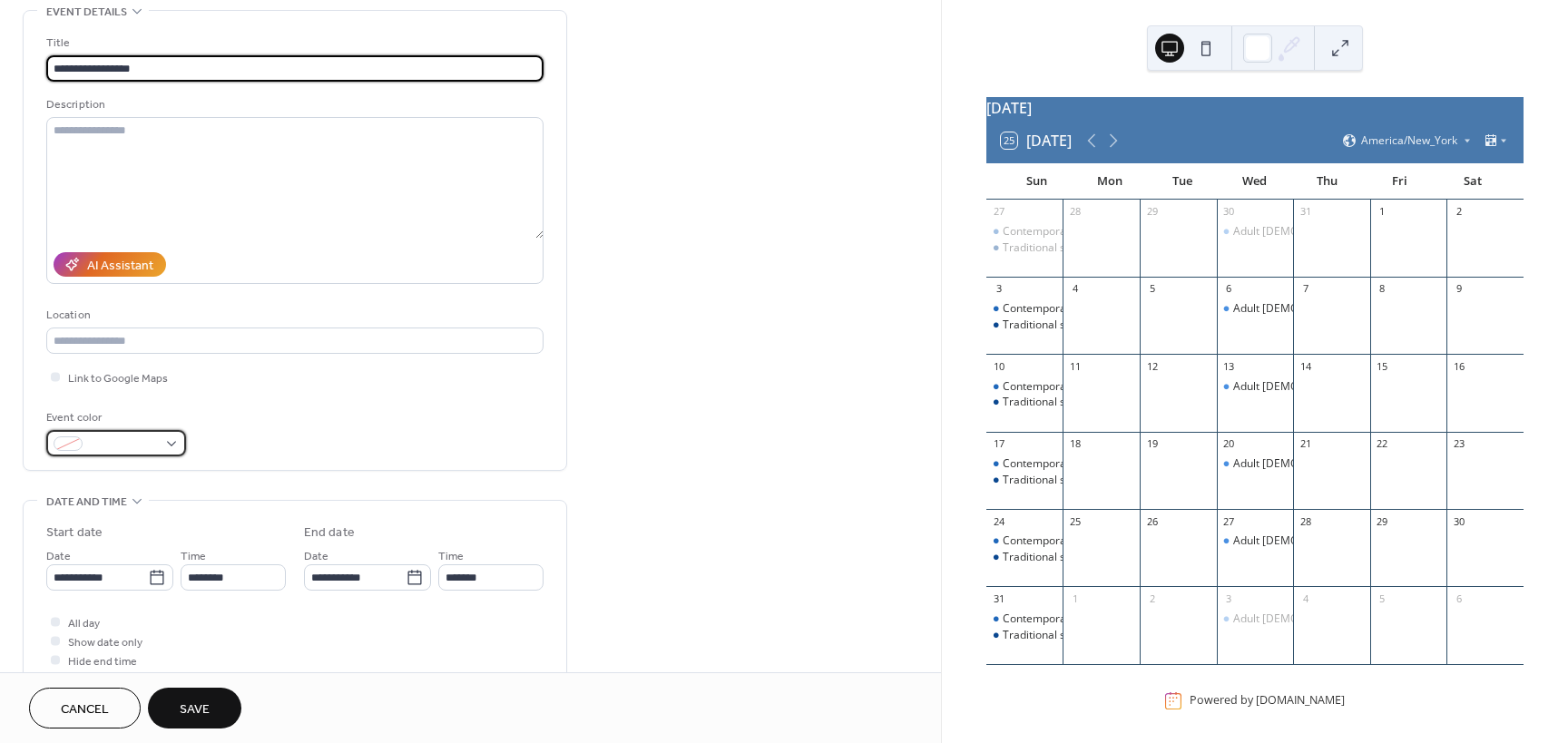 click at bounding box center (116, 443) 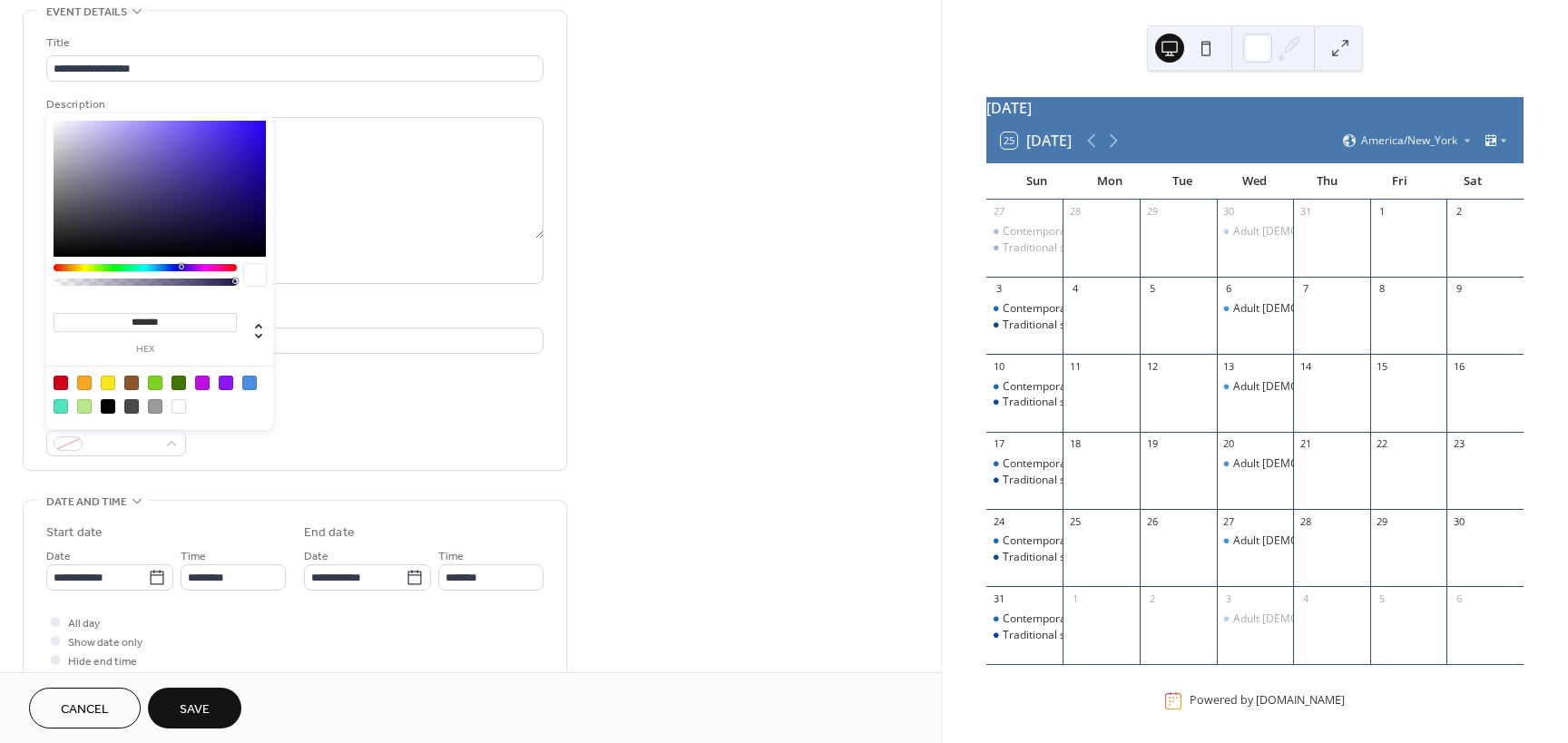 click at bounding box center (250, 383) 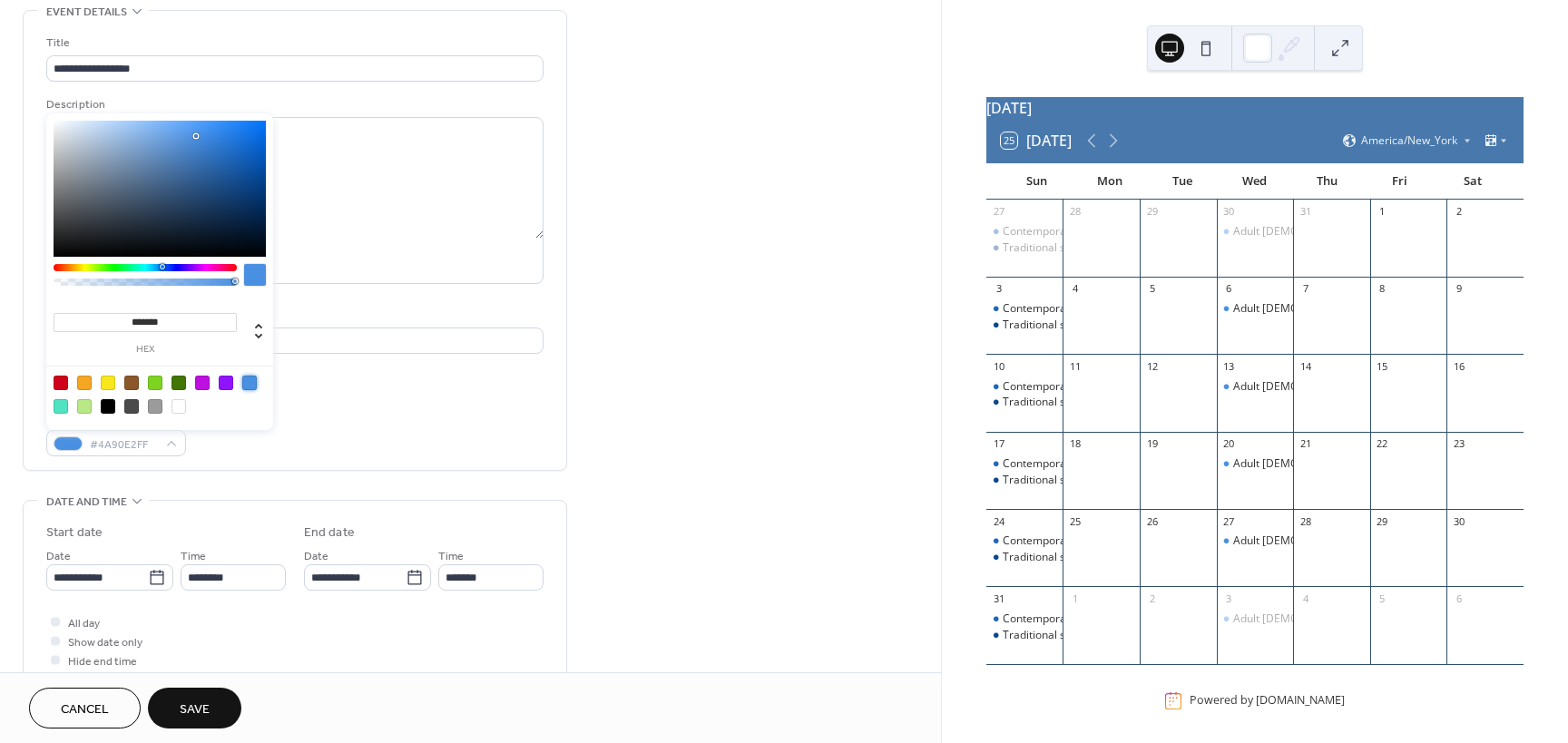 click on "Event color #4A90E2FF" at bounding box center [295, 432] 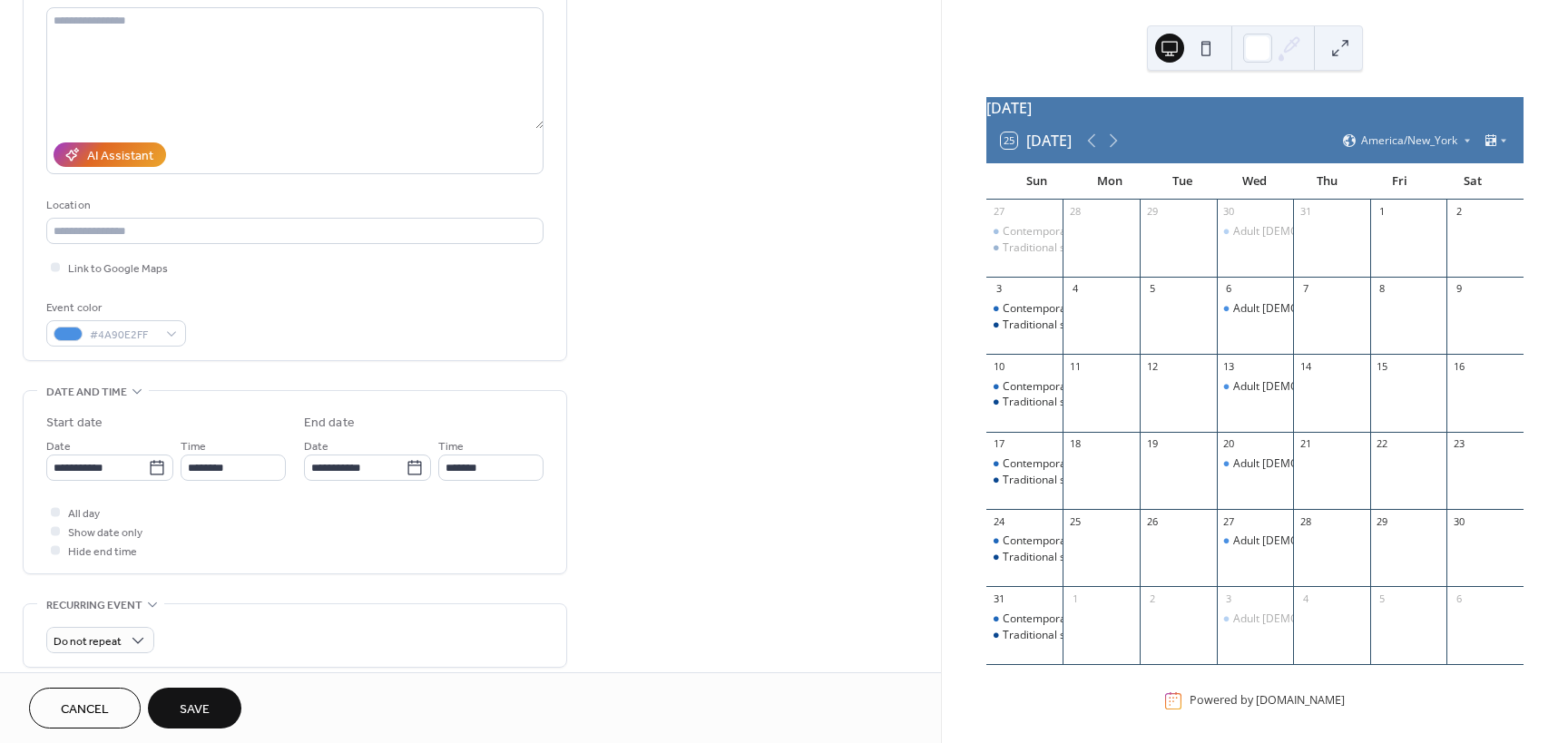 scroll, scrollTop: 272, scrollLeft: 0, axis: vertical 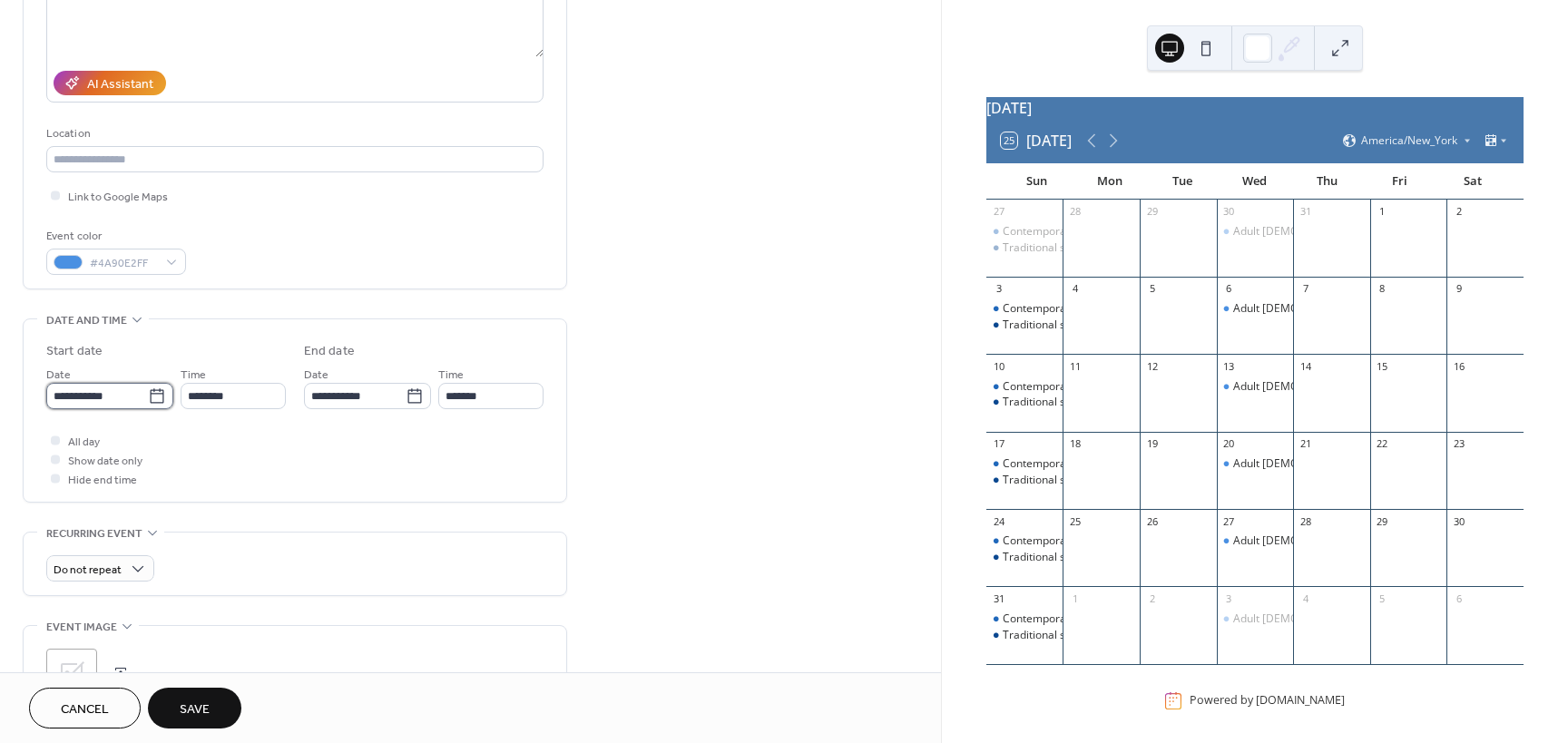 click on "**********" at bounding box center [97, 396] 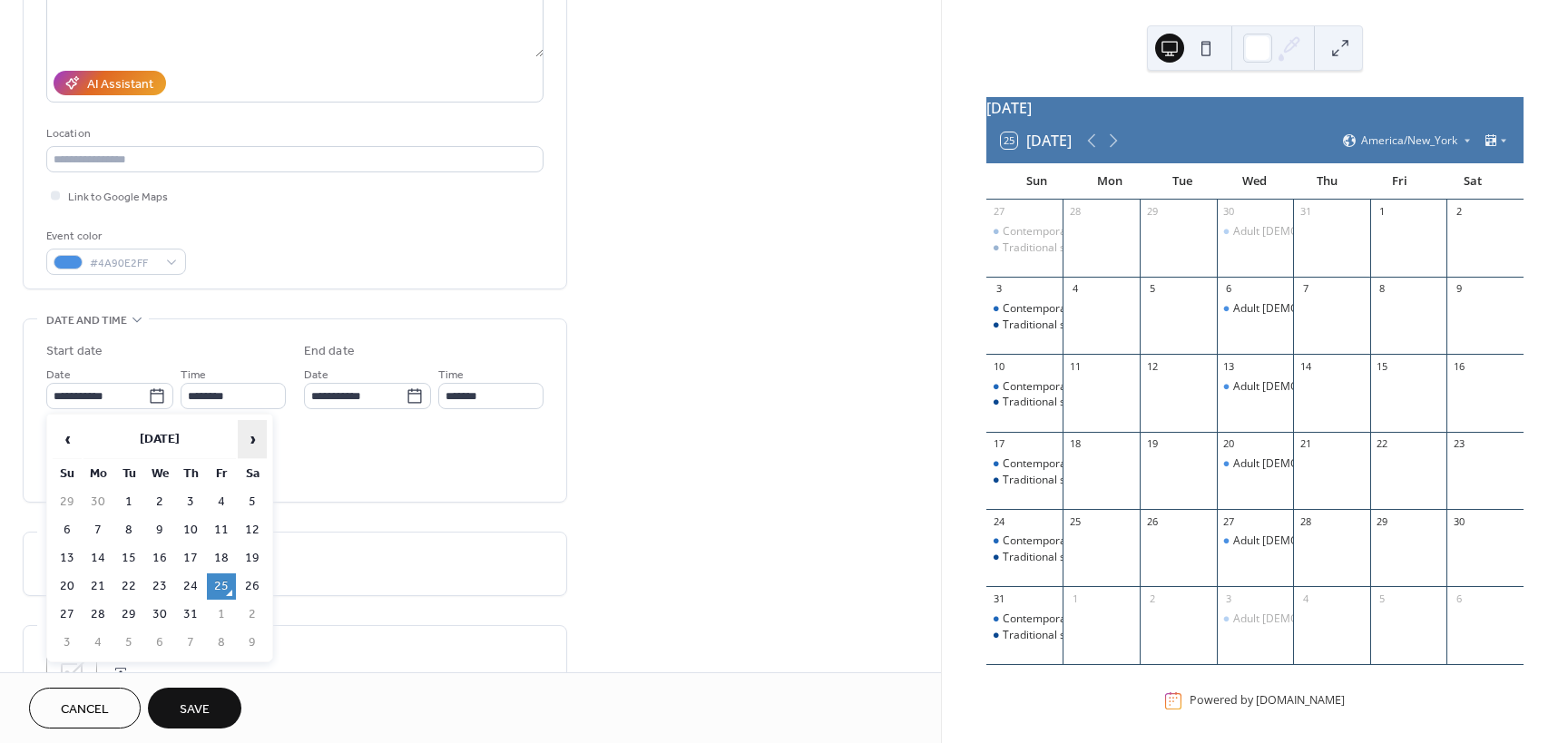 click on "›" at bounding box center [252, 439] 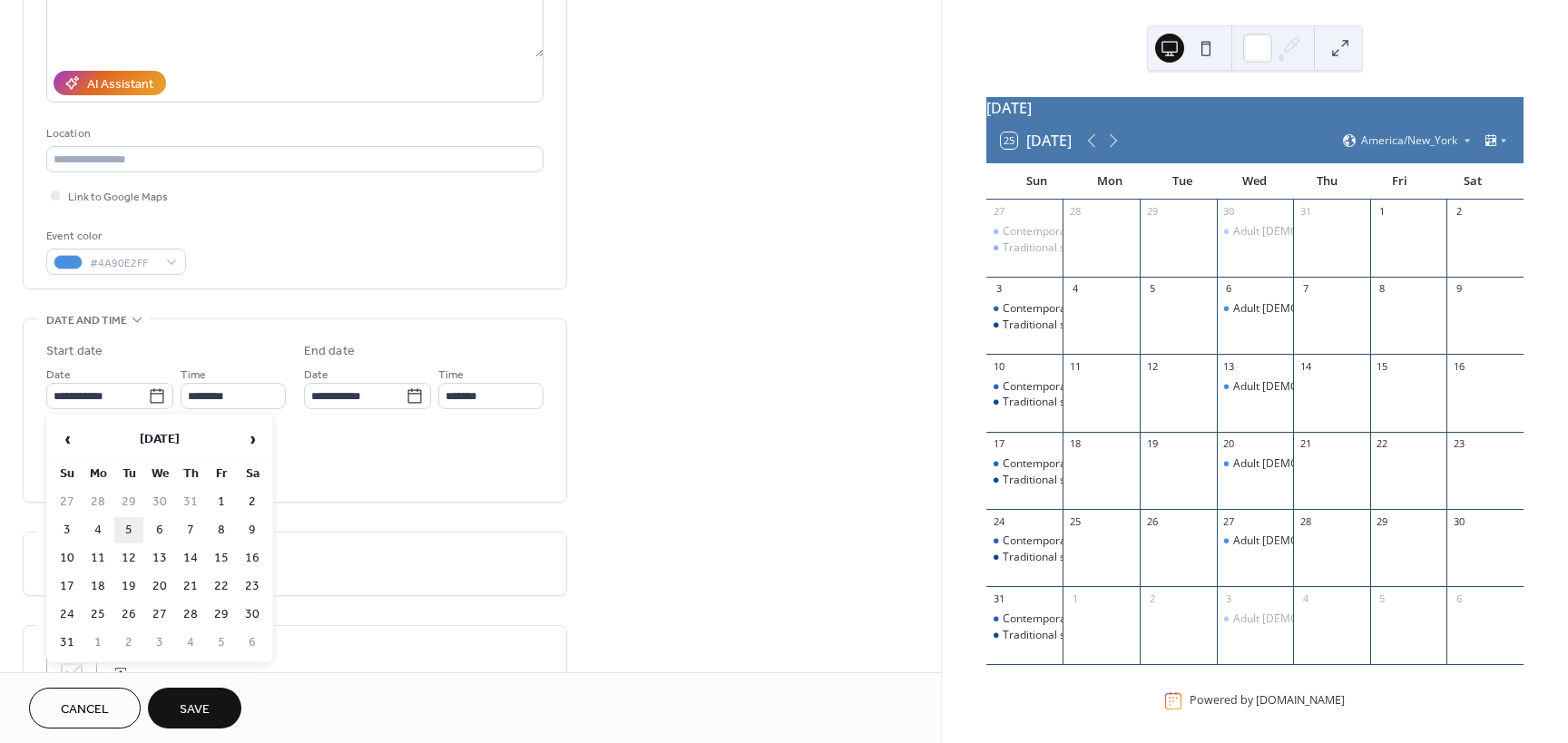 click on "5" at bounding box center [129, 530] 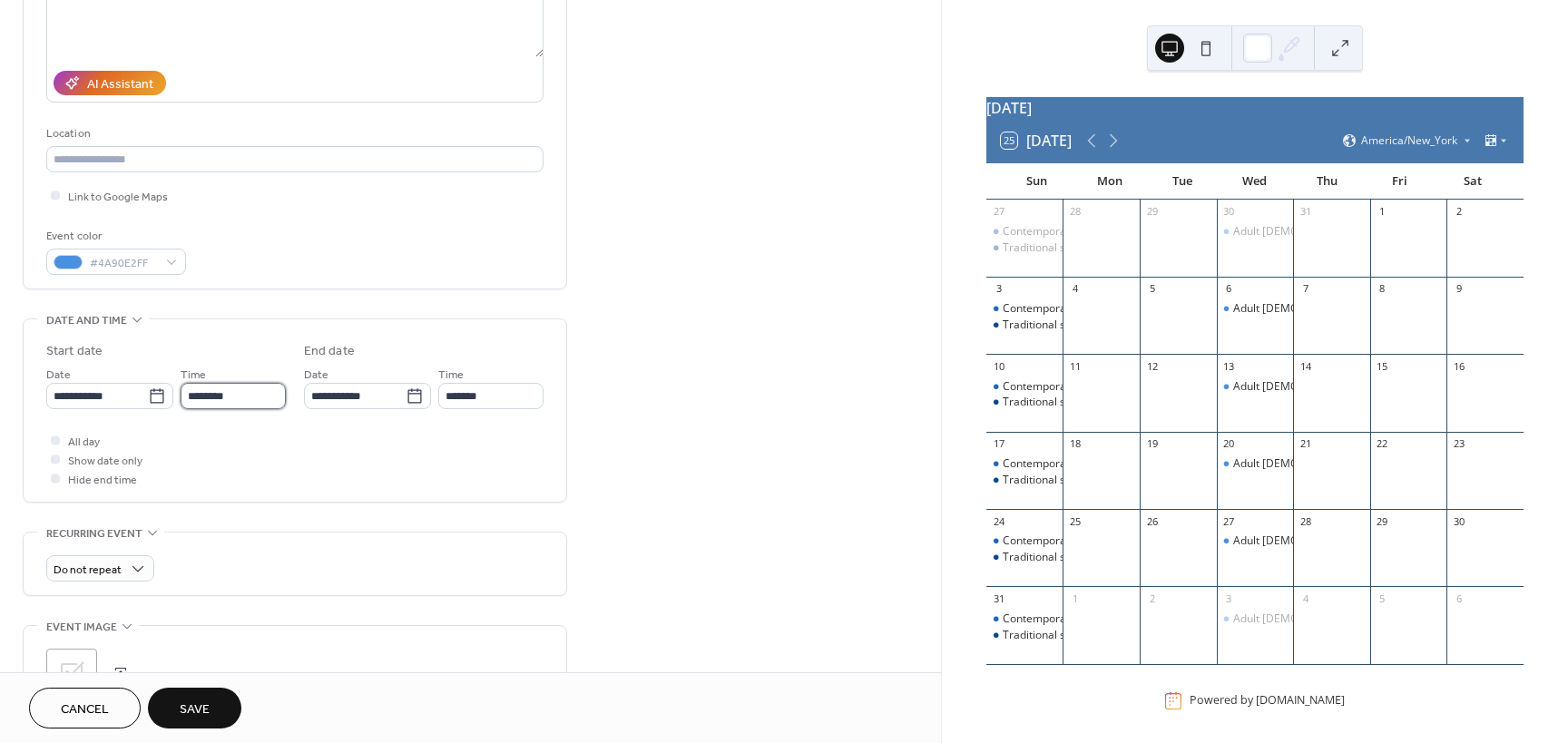 click on "********" at bounding box center [233, 396] 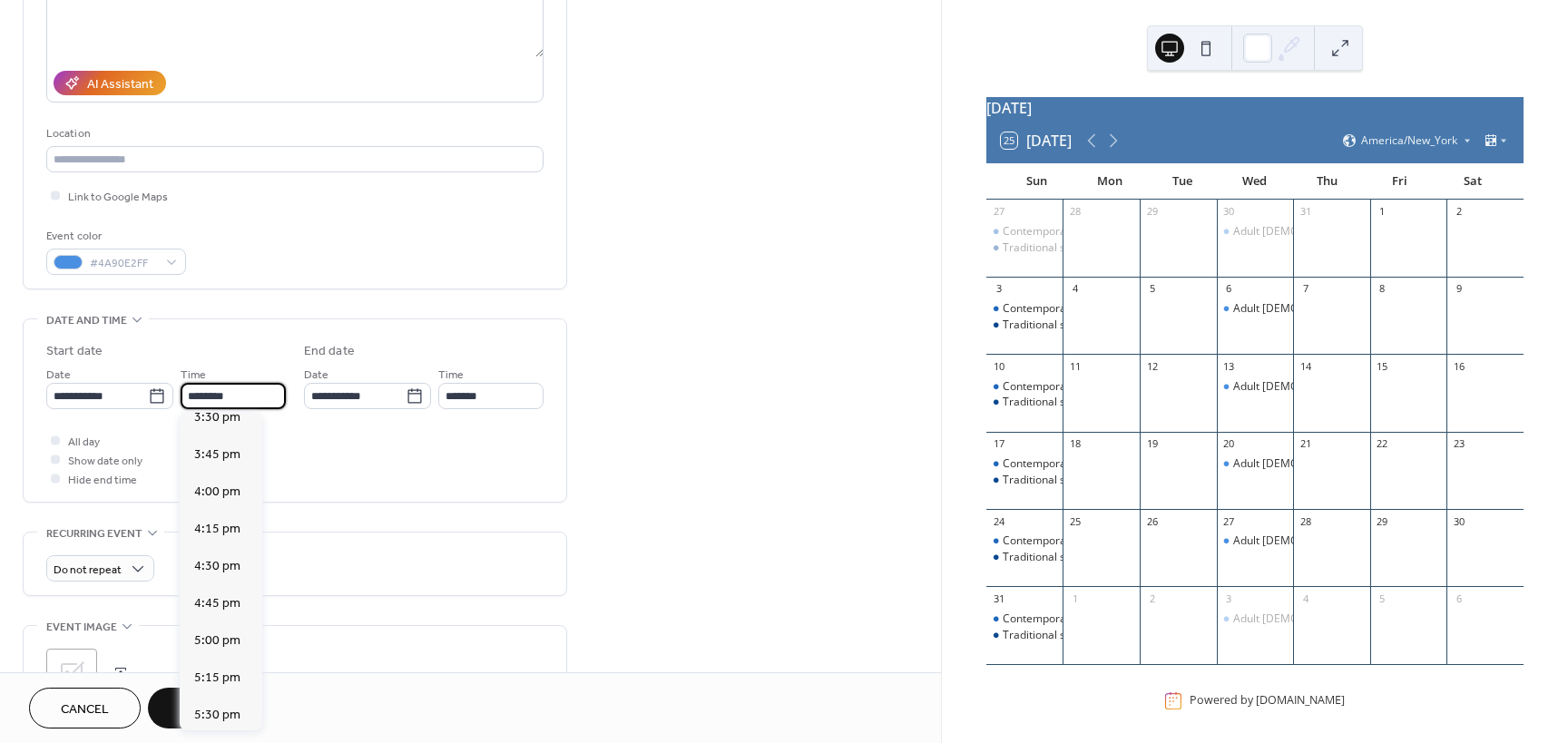 scroll, scrollTop: 2330, scrollLeft: 0, axis: vertical 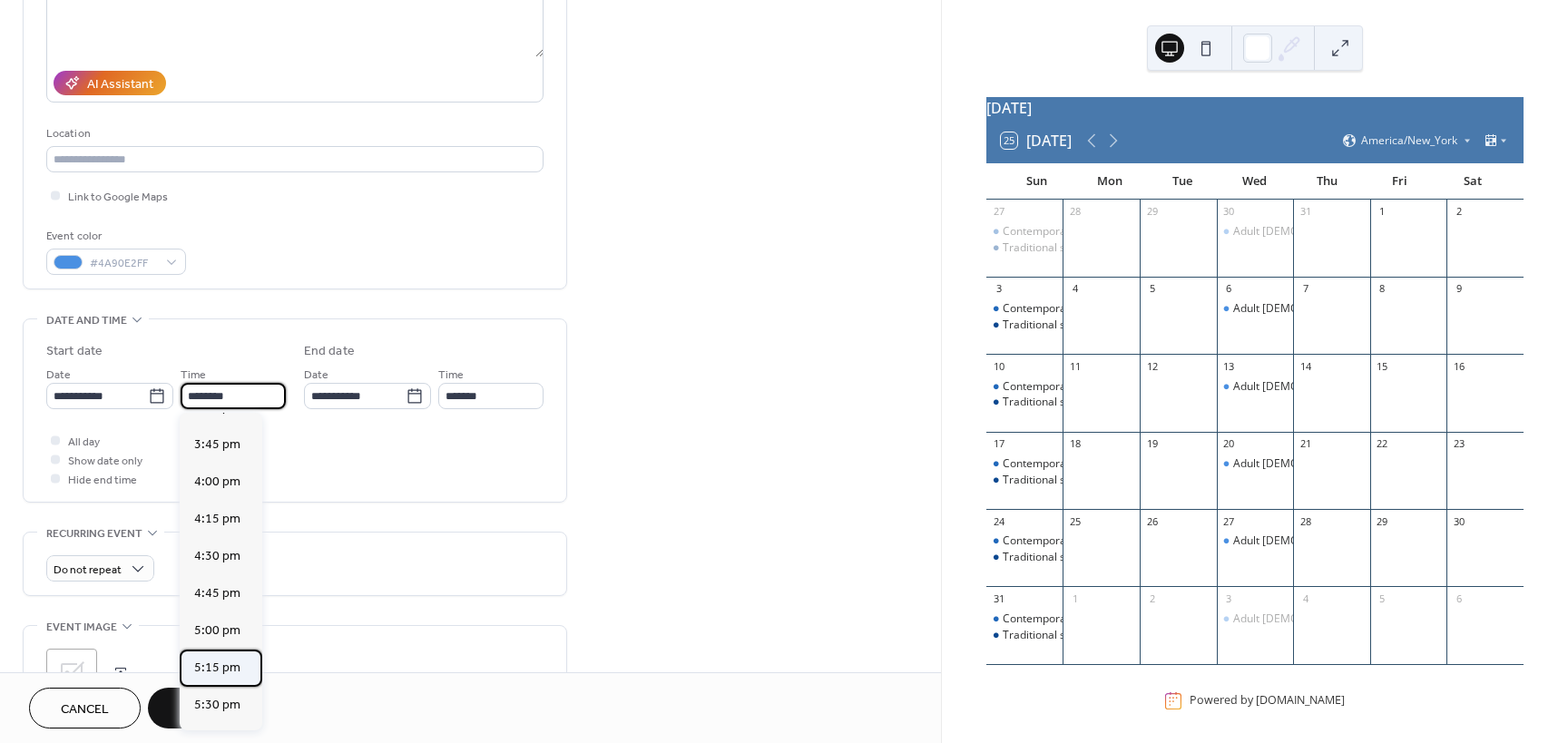 click on "5:15 pm" at bounding box center (217, 668) 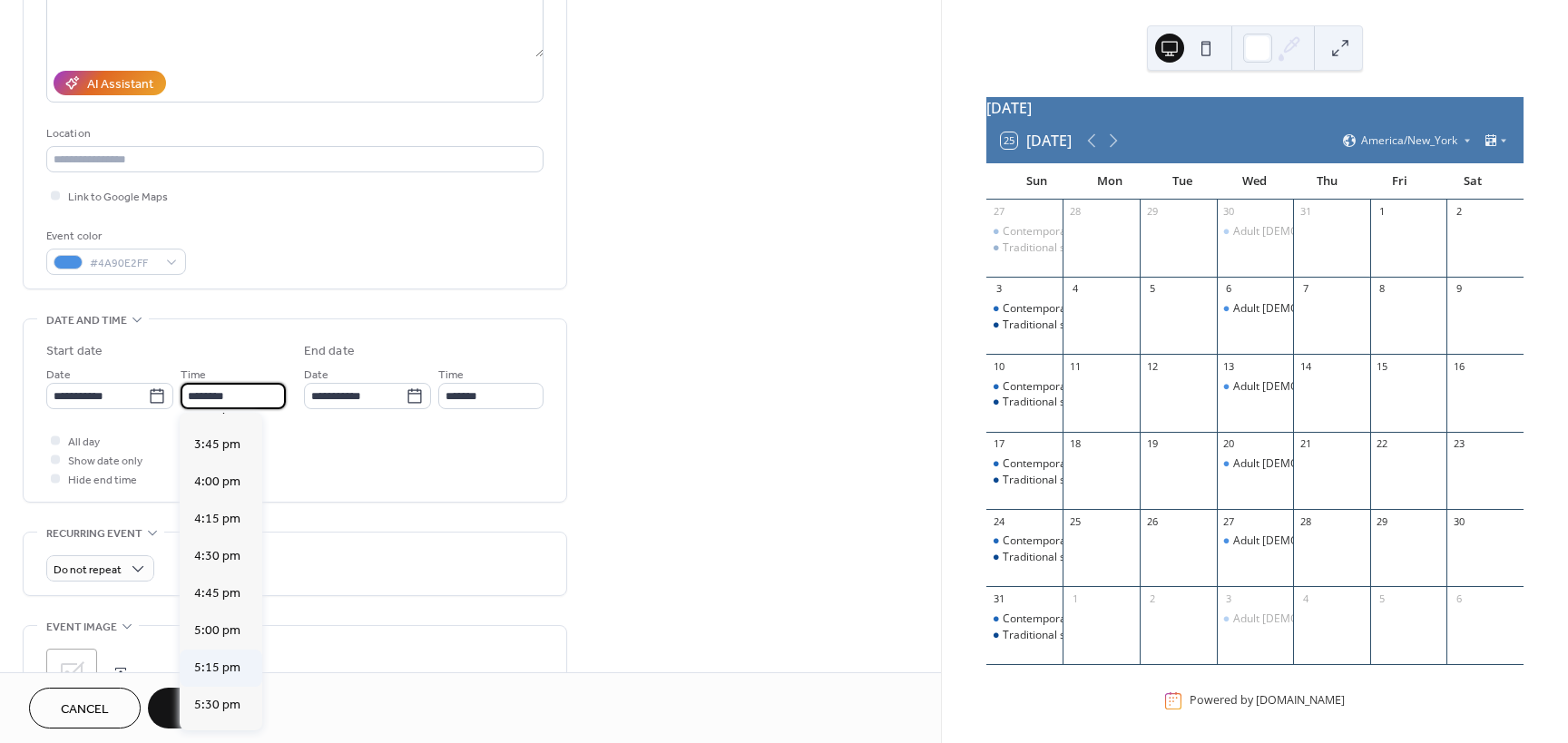 type on "*******" 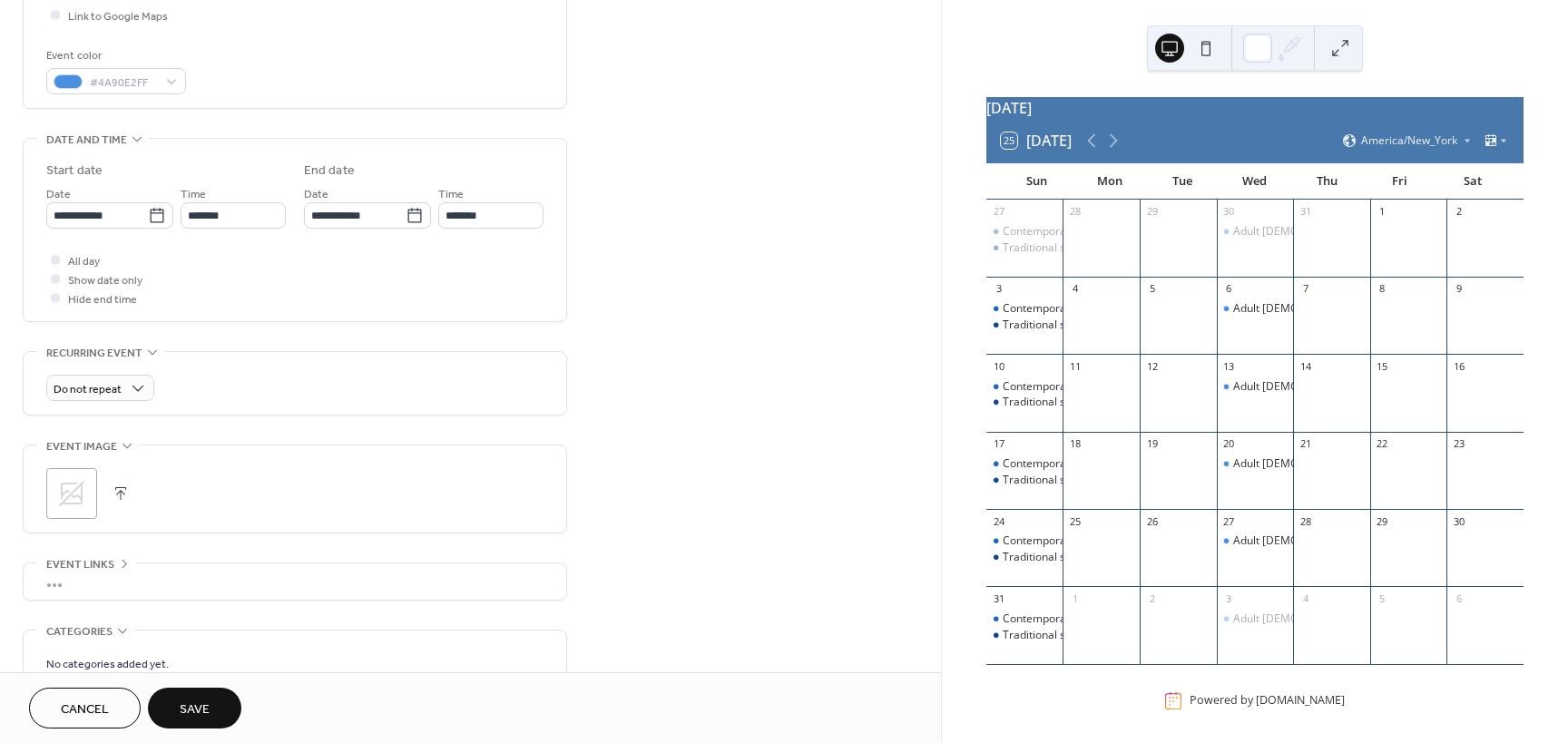 scroll, scrollTop: 454, scrollLeft: 0, axis: vertical 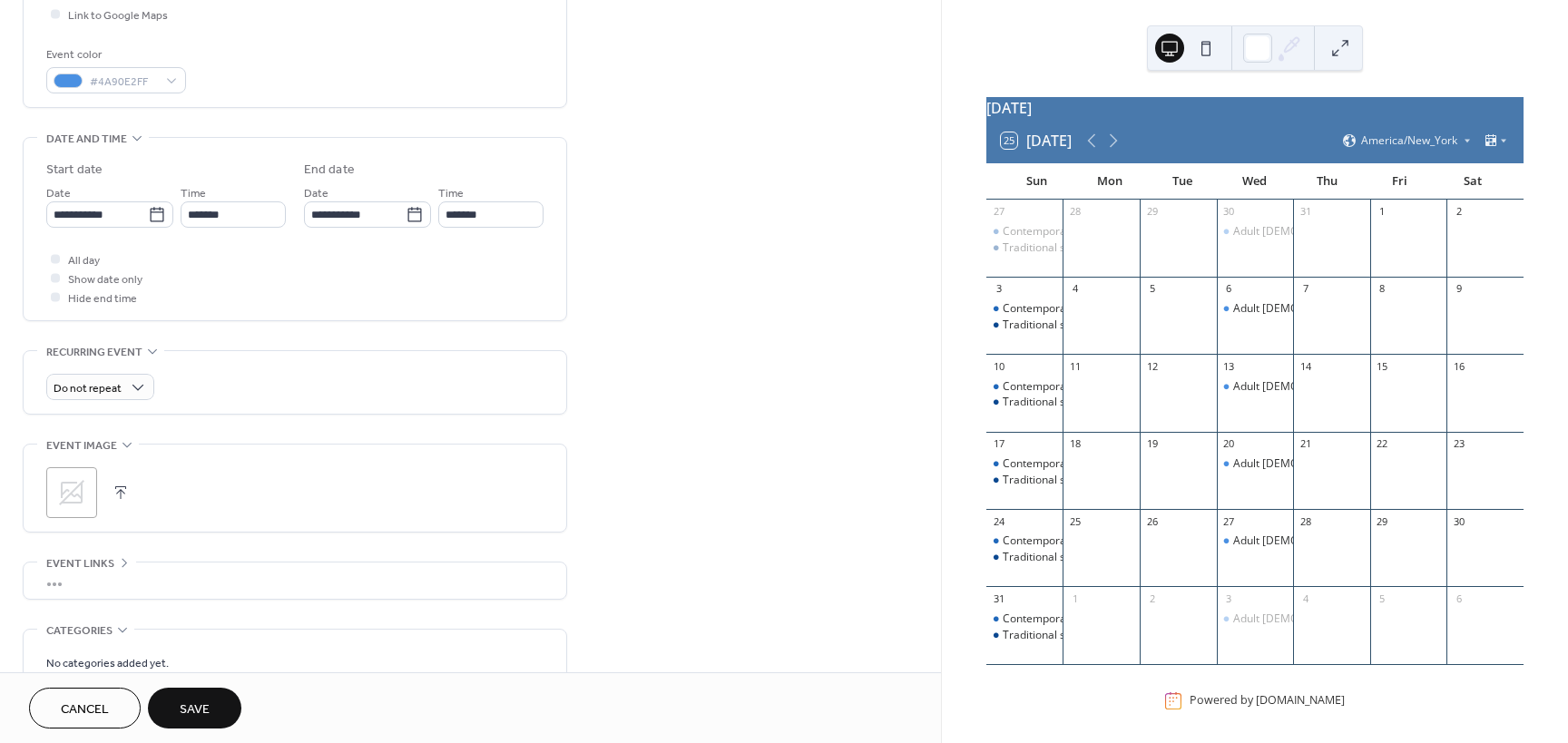 click on ";" at bounding box center [72, 493] 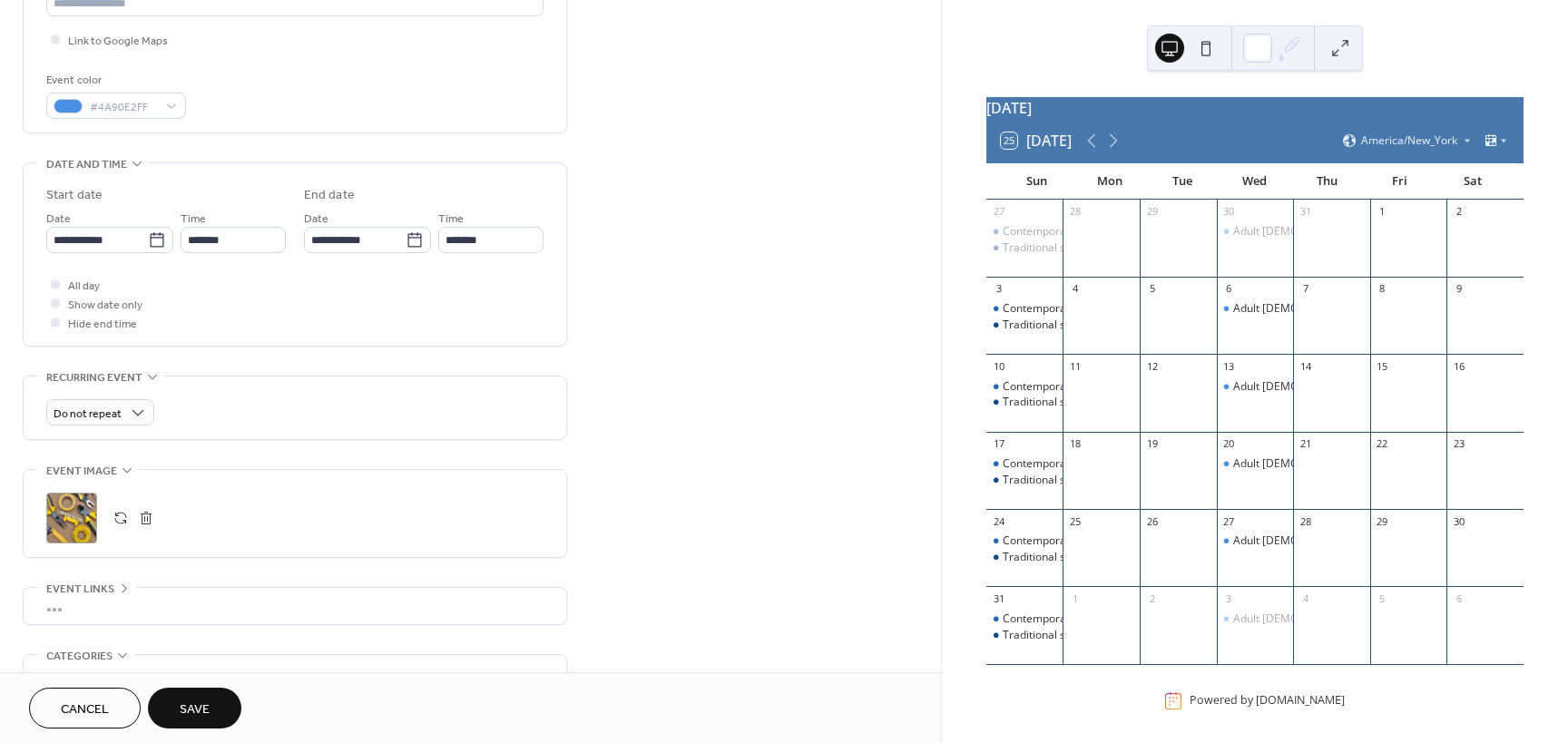 scroll, scrollTop: 610, scrollLeft: 0, axis: vertical 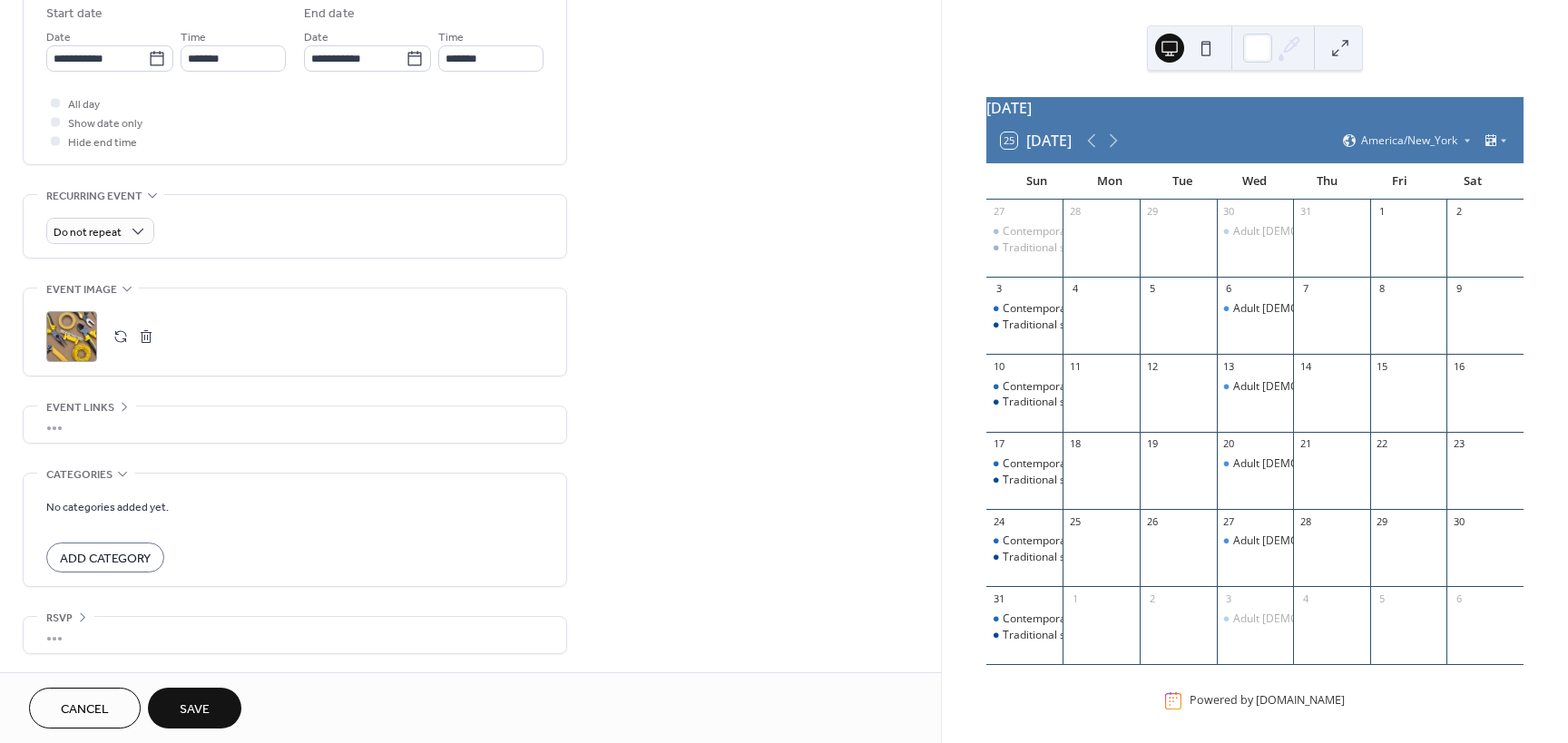 click on "Save" at bounding box center [194, 709] 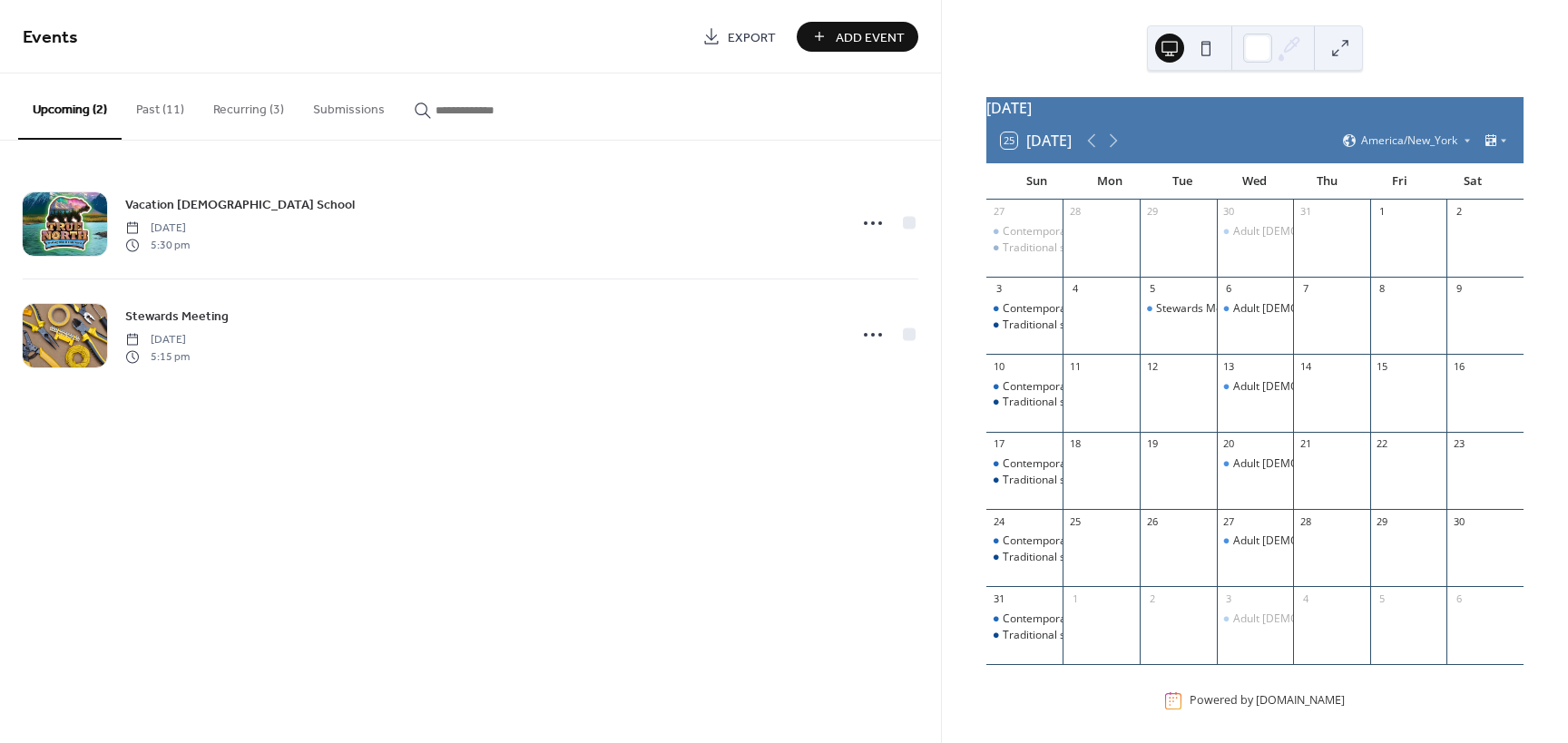 click on "Add Event" at bounding box center (870, 37) 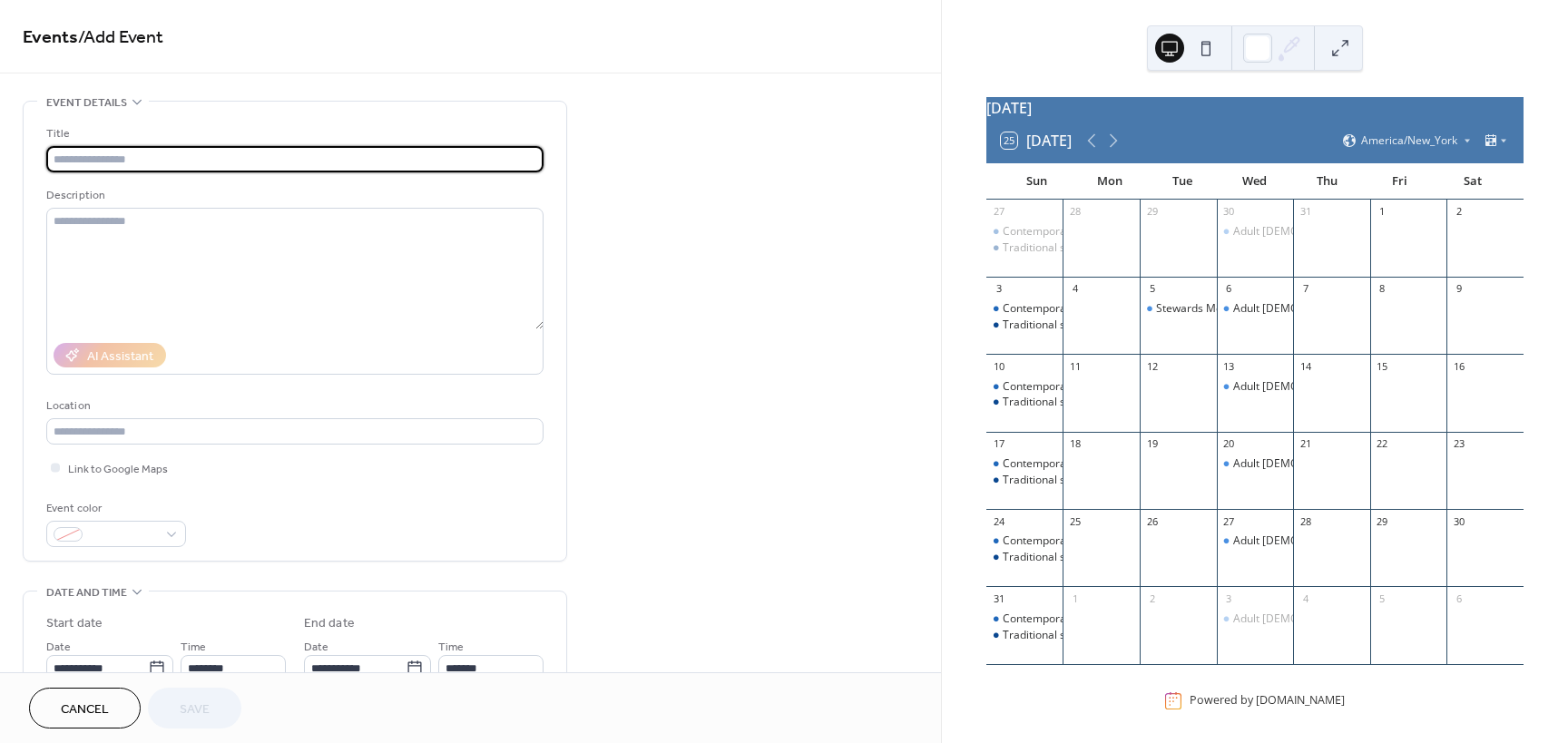 click at bounding box center [295, 159] 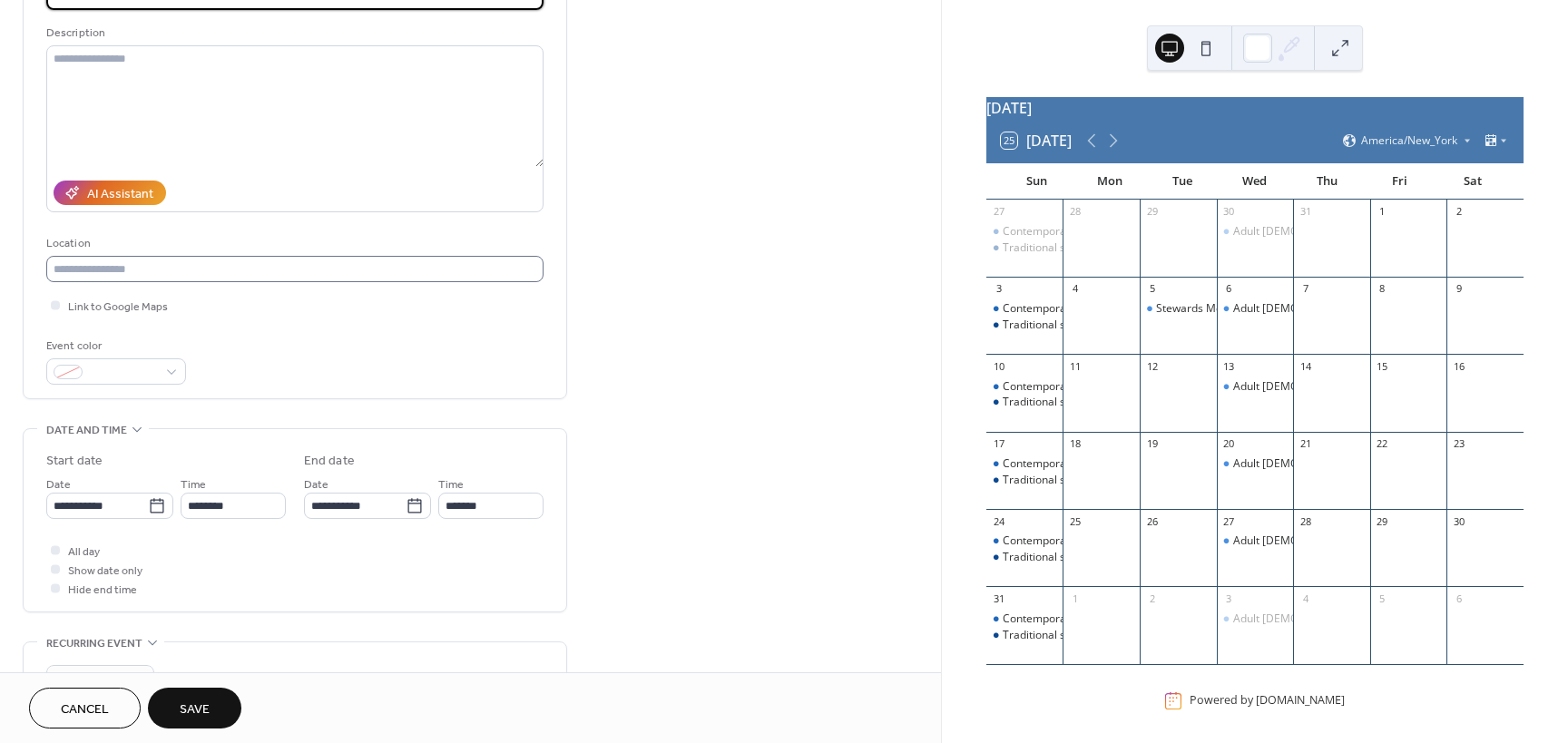 scroll, scrollTop: 181, scrollLeft: 0, axis: vertical 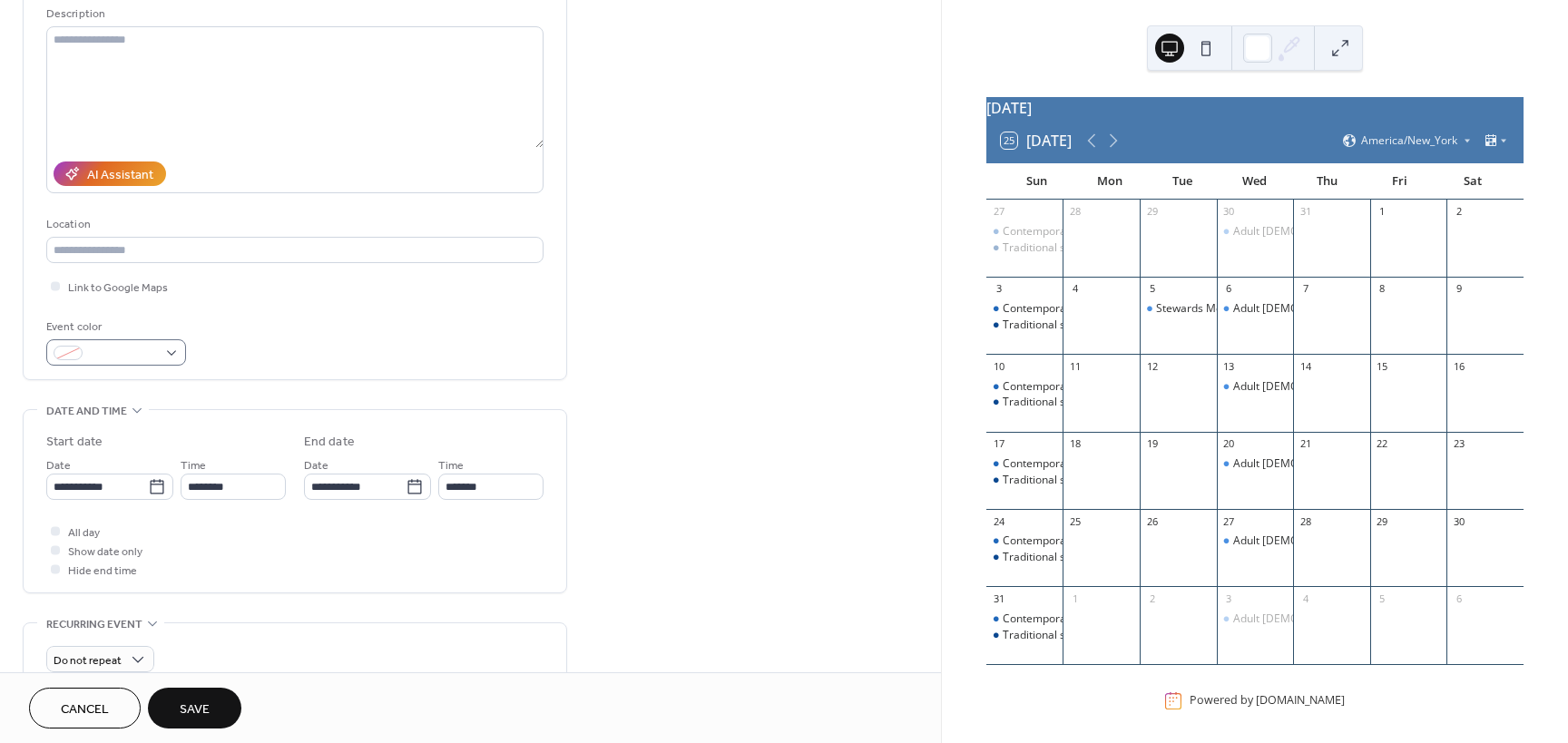 type on "**********" 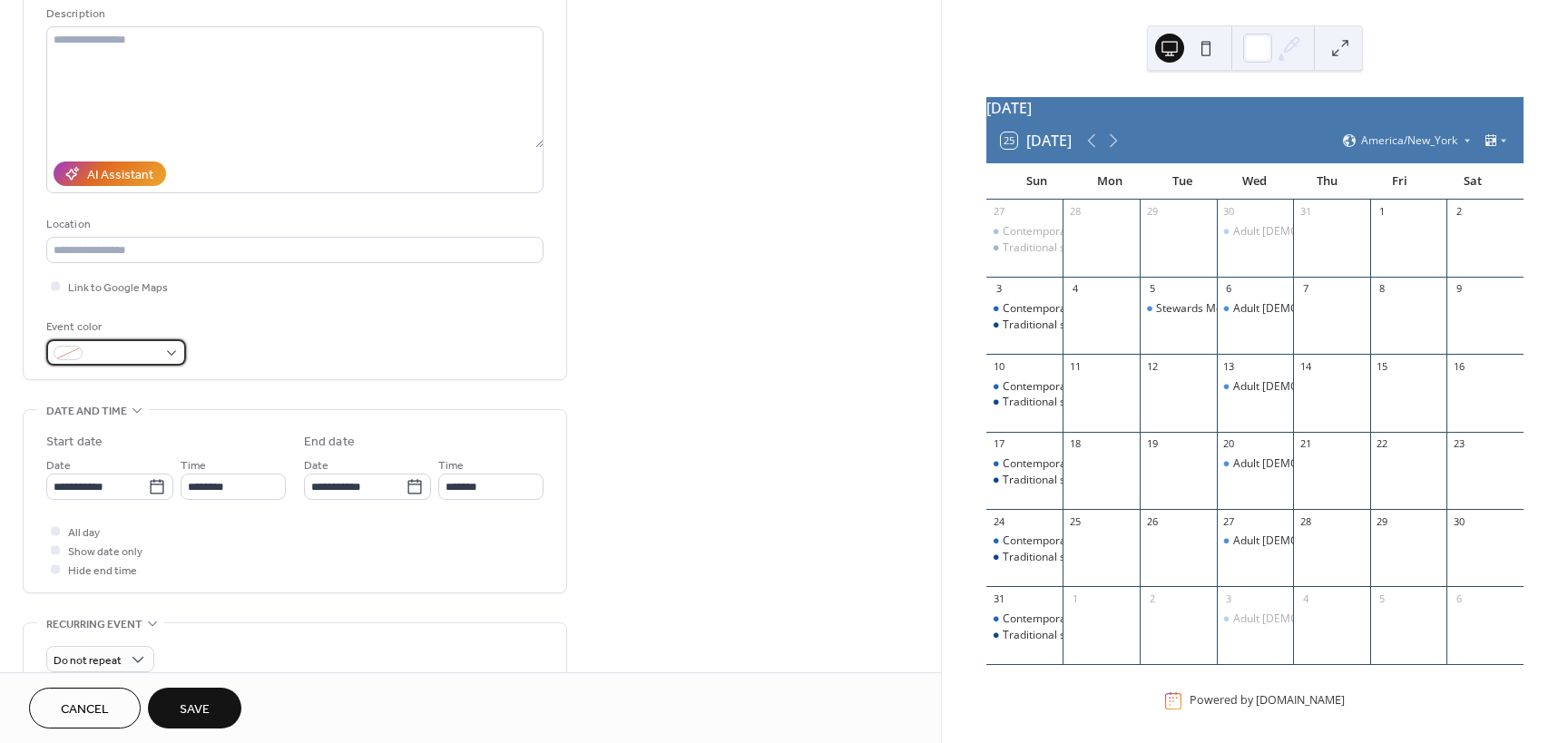 click at bounding box center [116, 352] 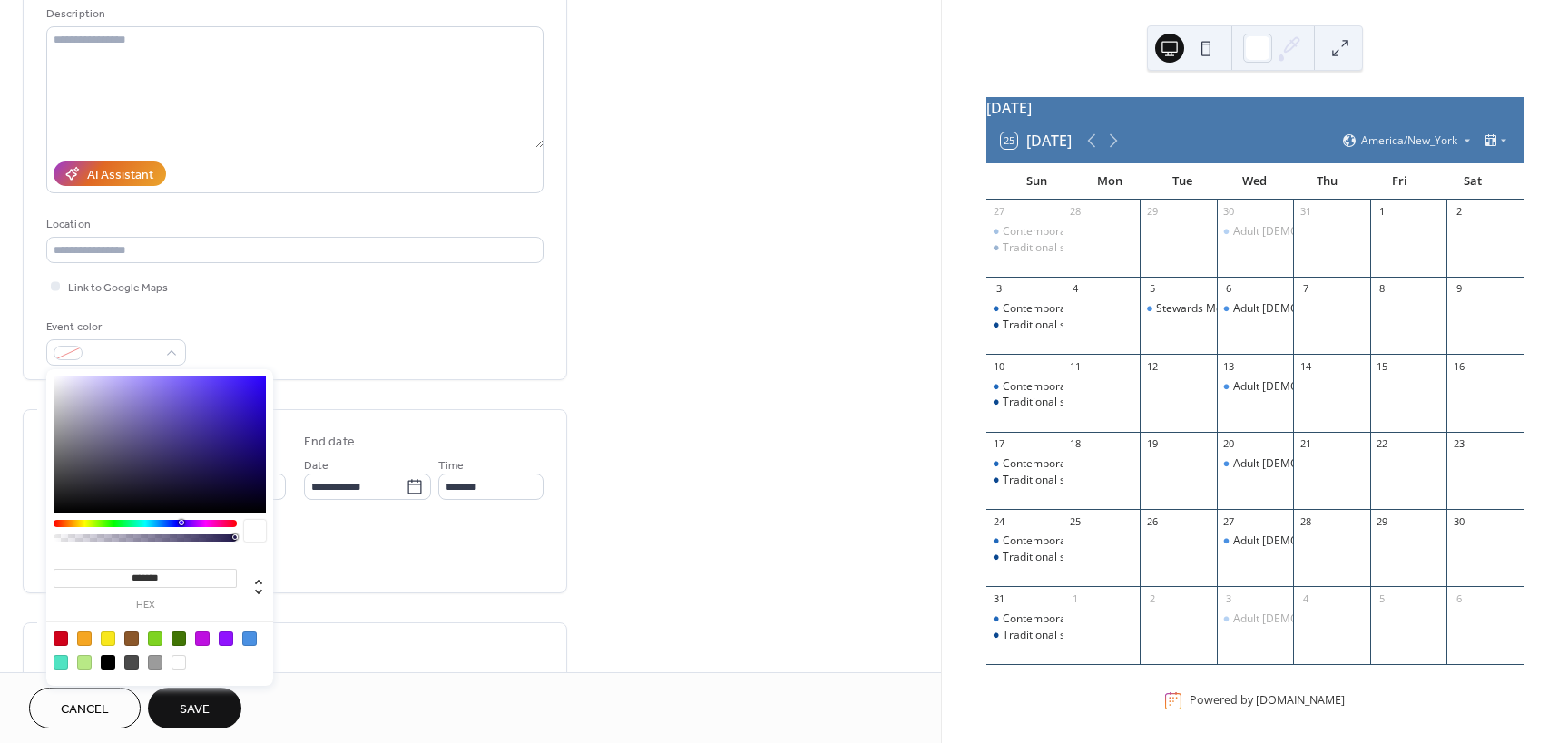click at bounding box center (250, 639) 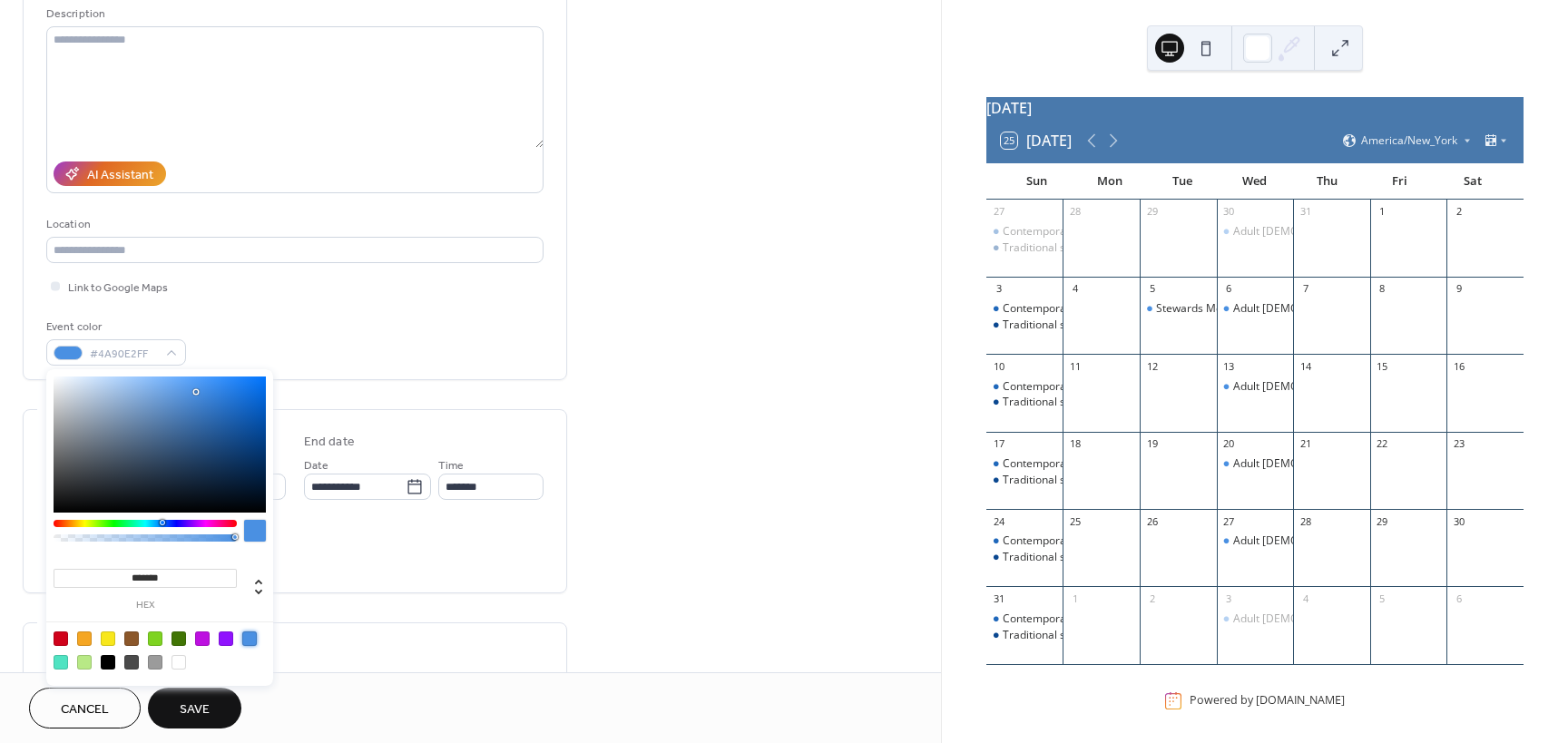 click on "**********" at bounding box center [470, 510] 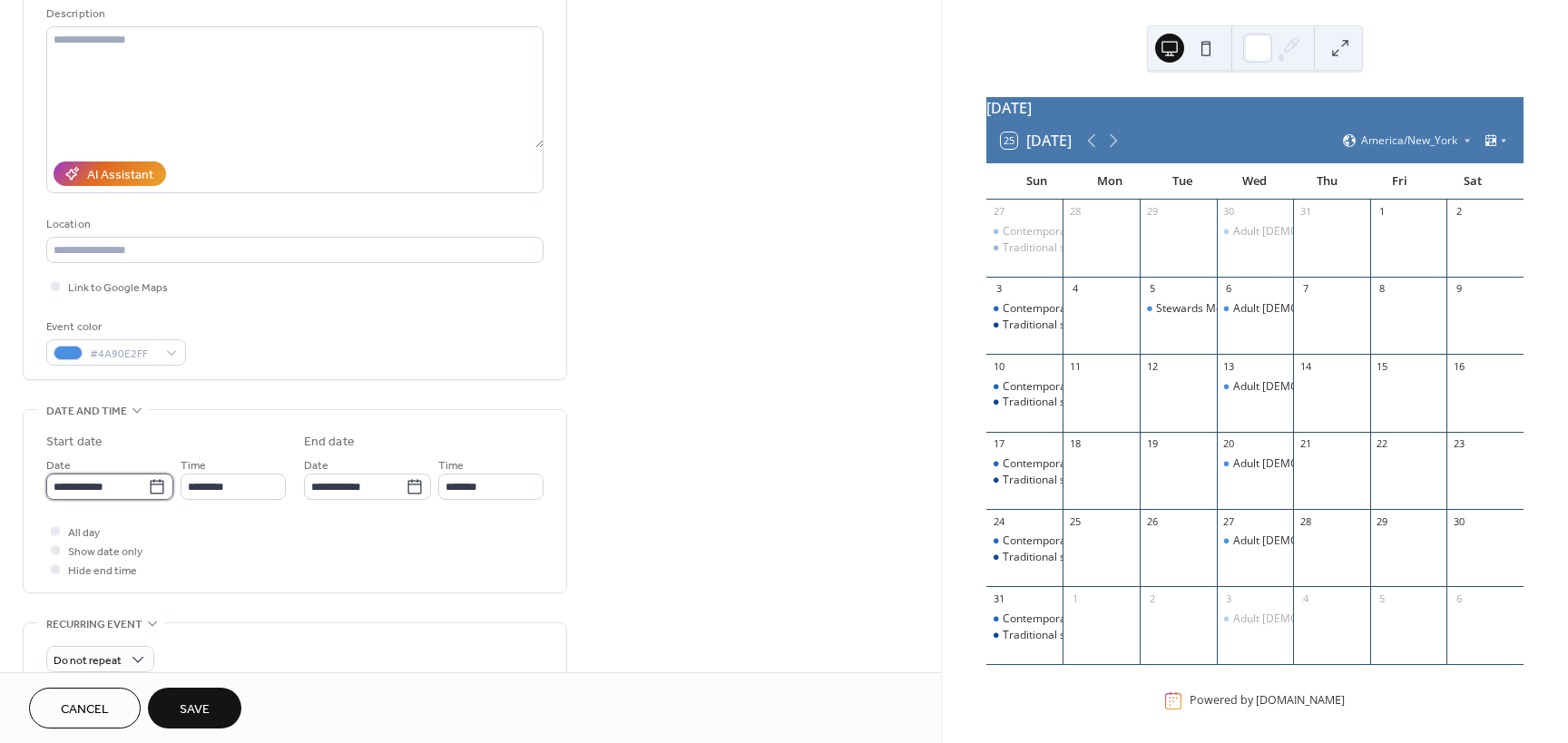 click on "**********" at bounding box center [97, 486] 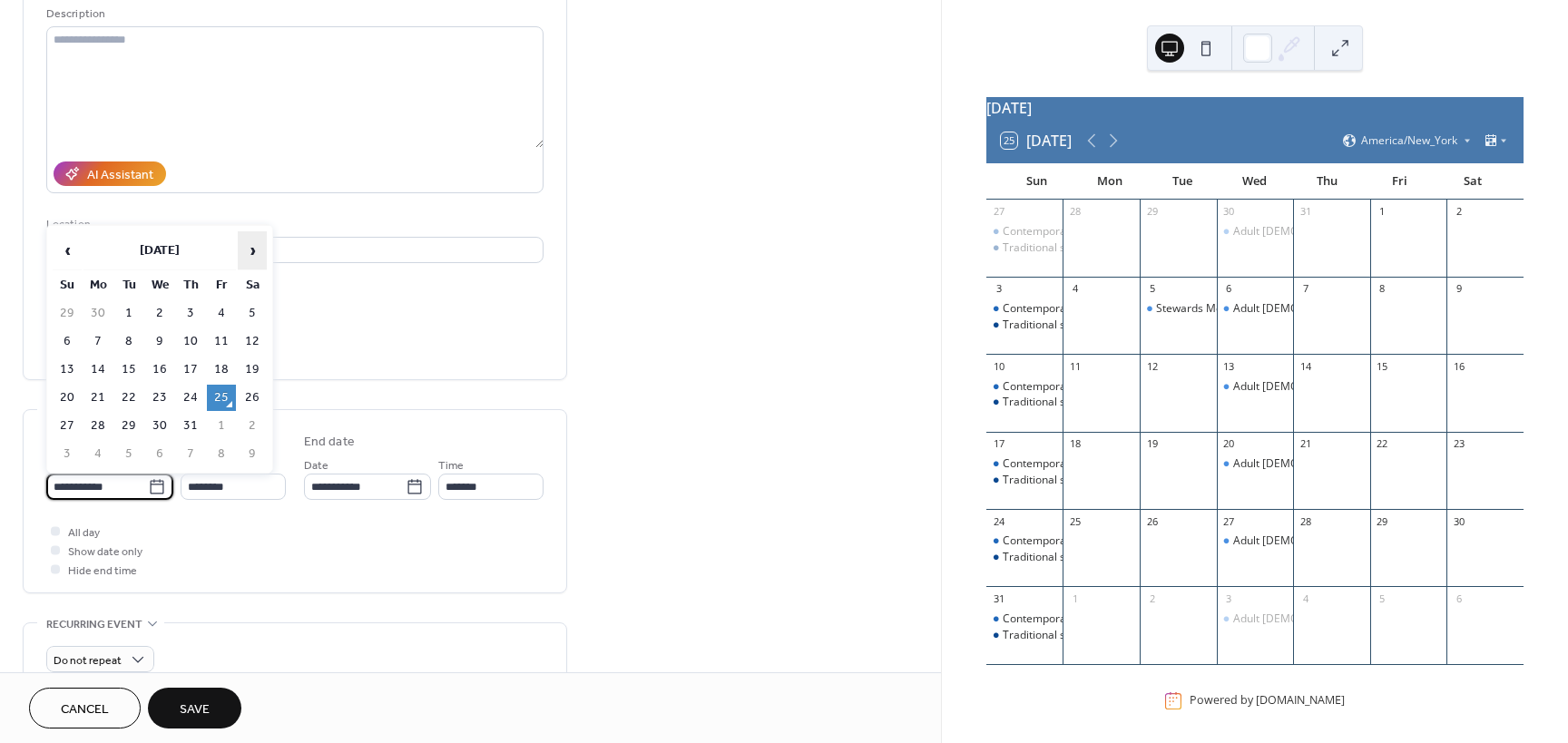 click on "›" at bounding box center (252, 250) 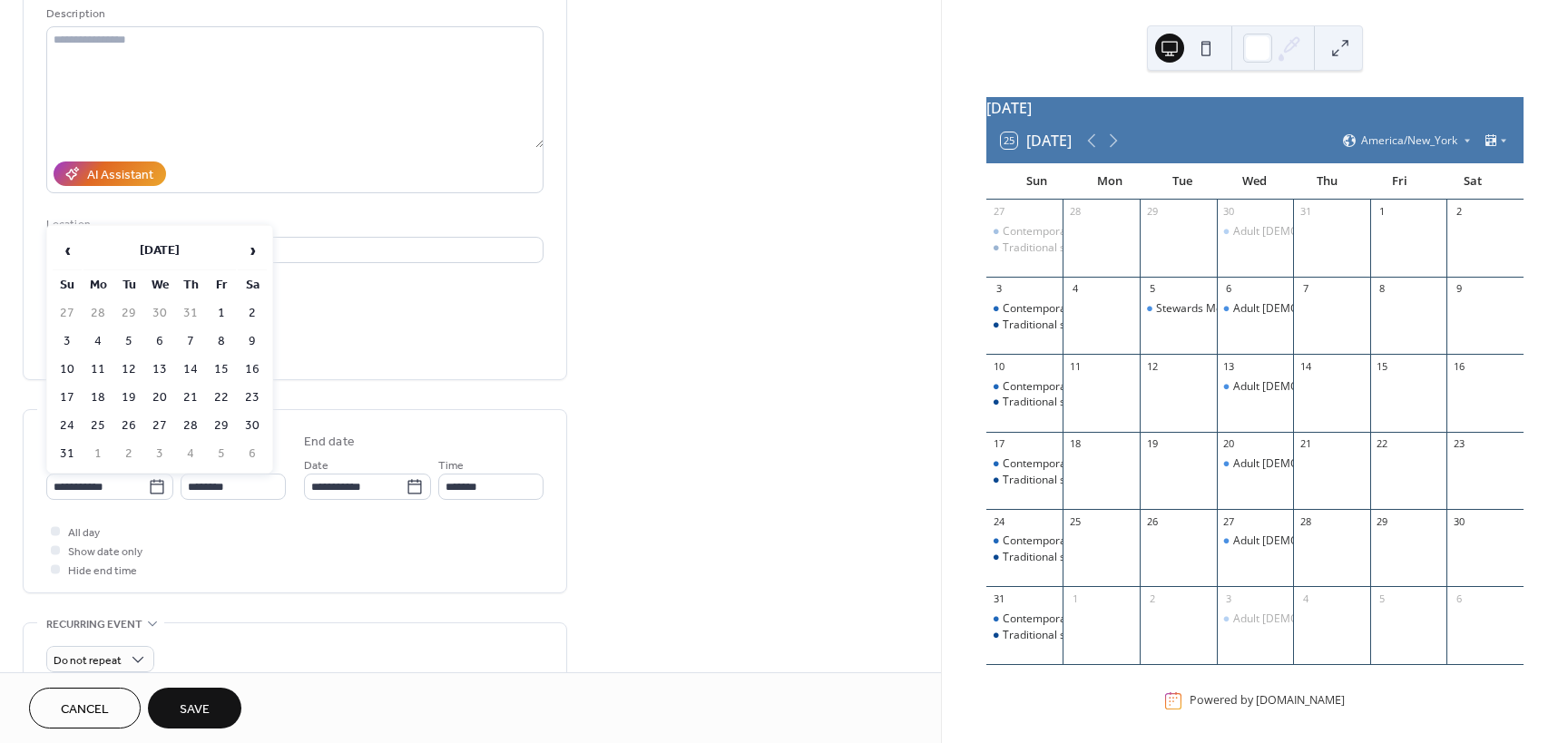 click on "7" at bounding box center [191, 341] 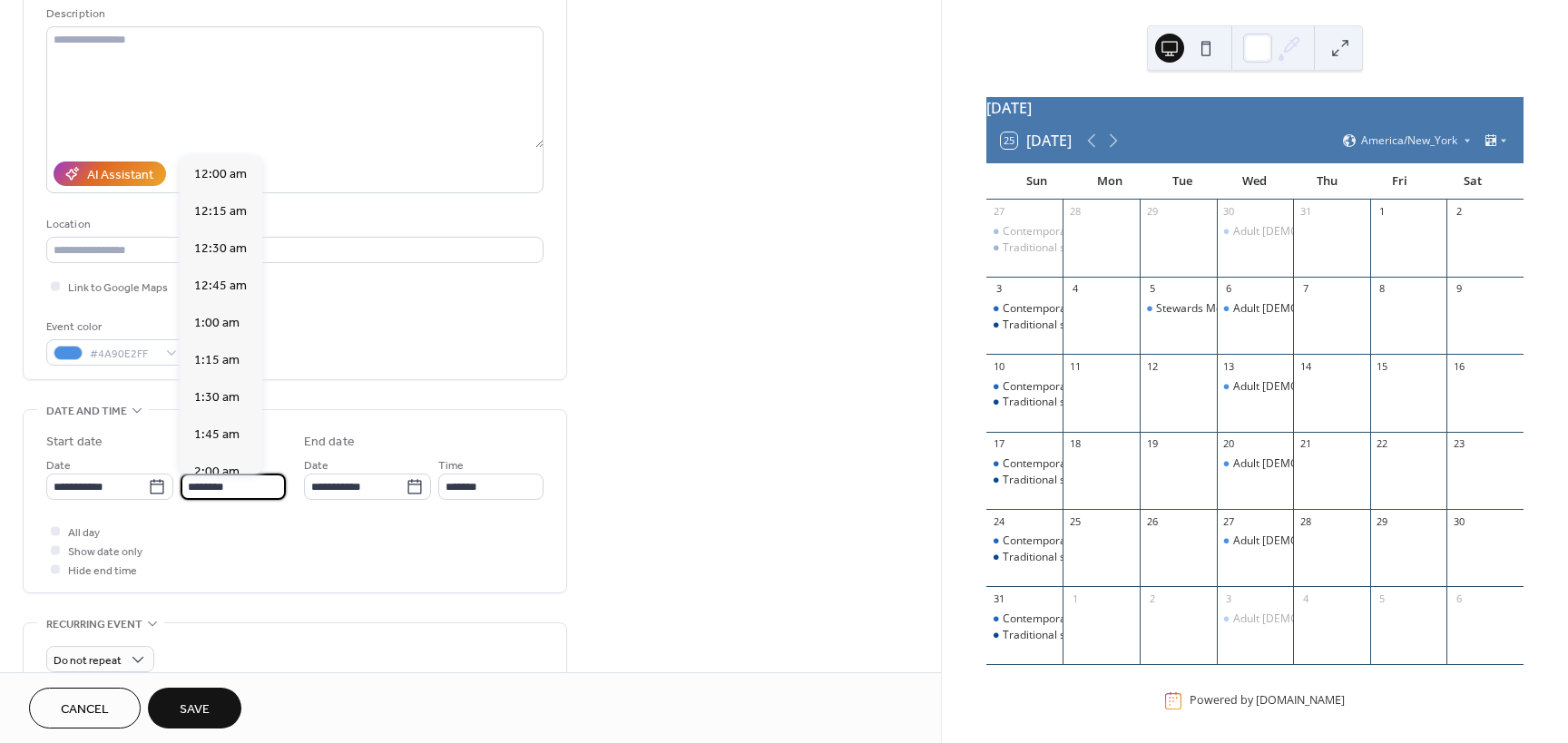 click on "********" at bounding box center (233, 486) 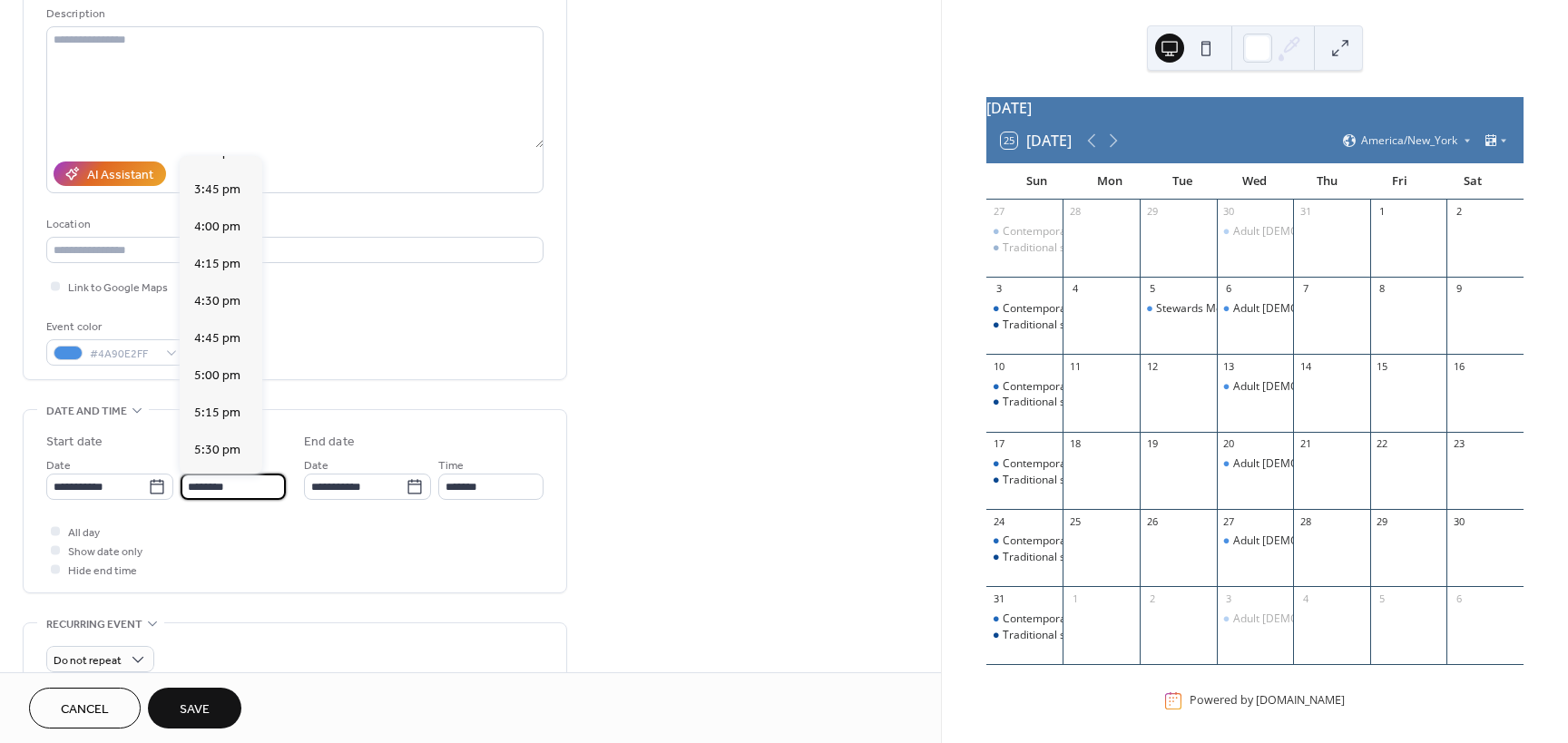 scroll, scrollTop: 2330, scrollLeft: 0, axis: vertical 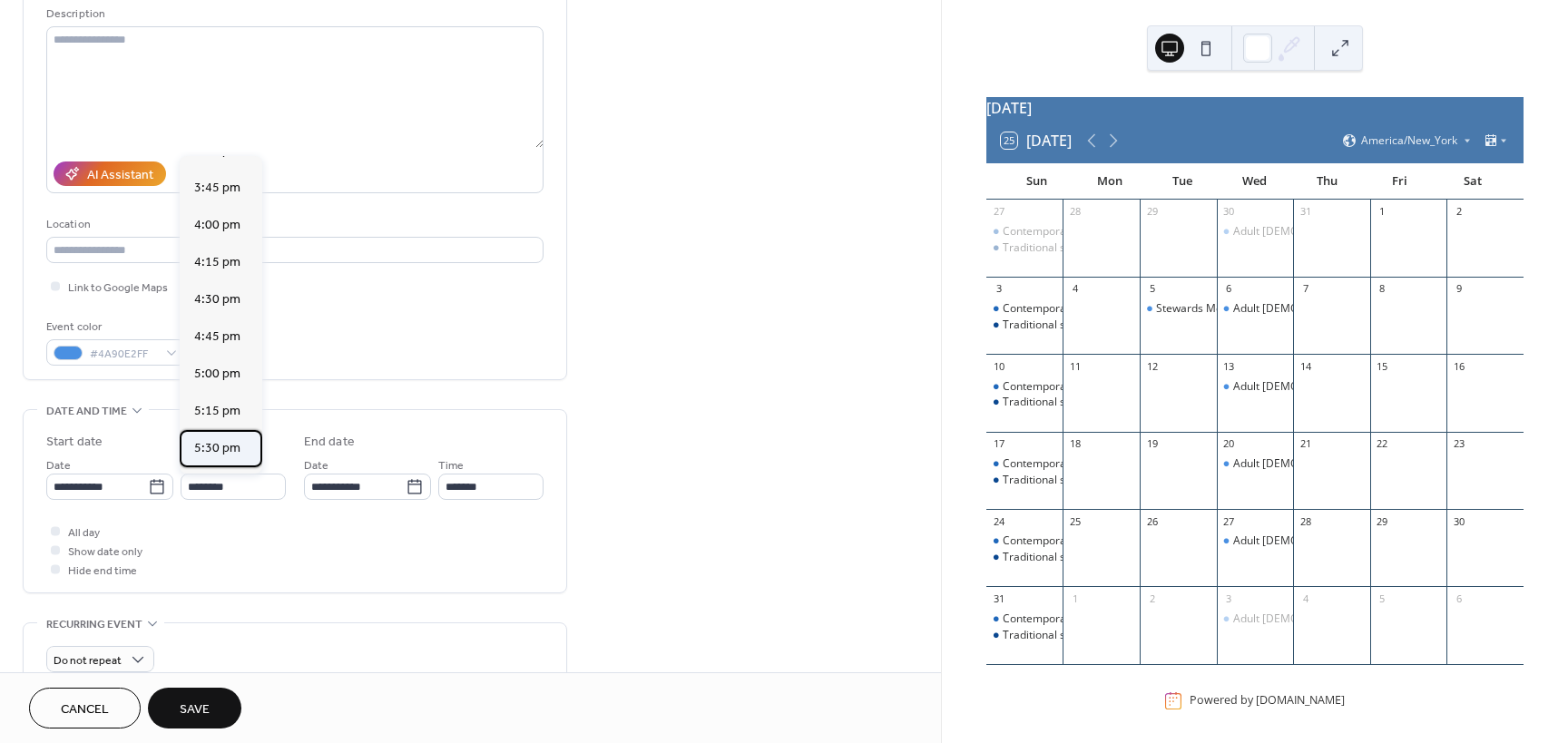 click on "5:30 pm" at bounding box center (217, 448) 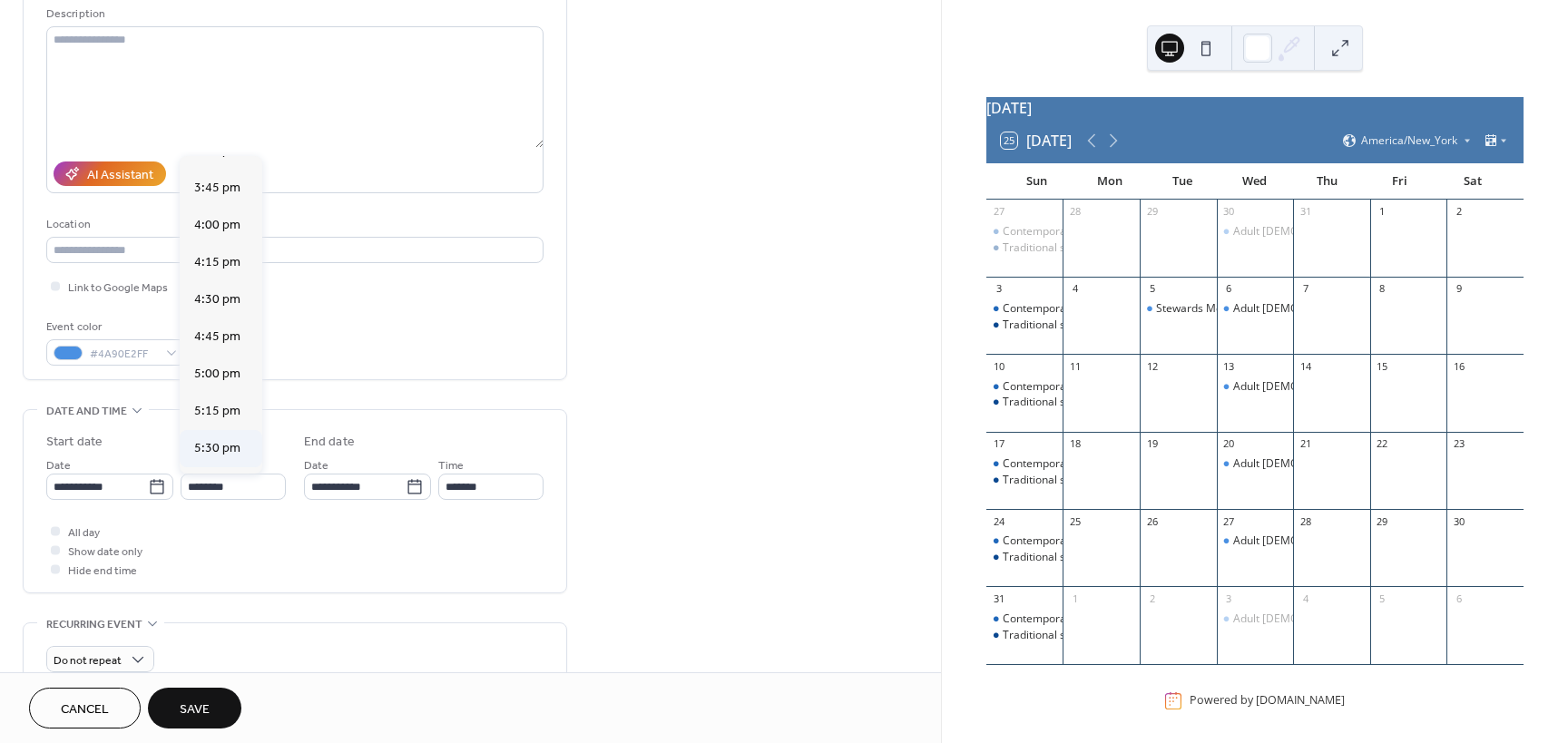 type on "*******" 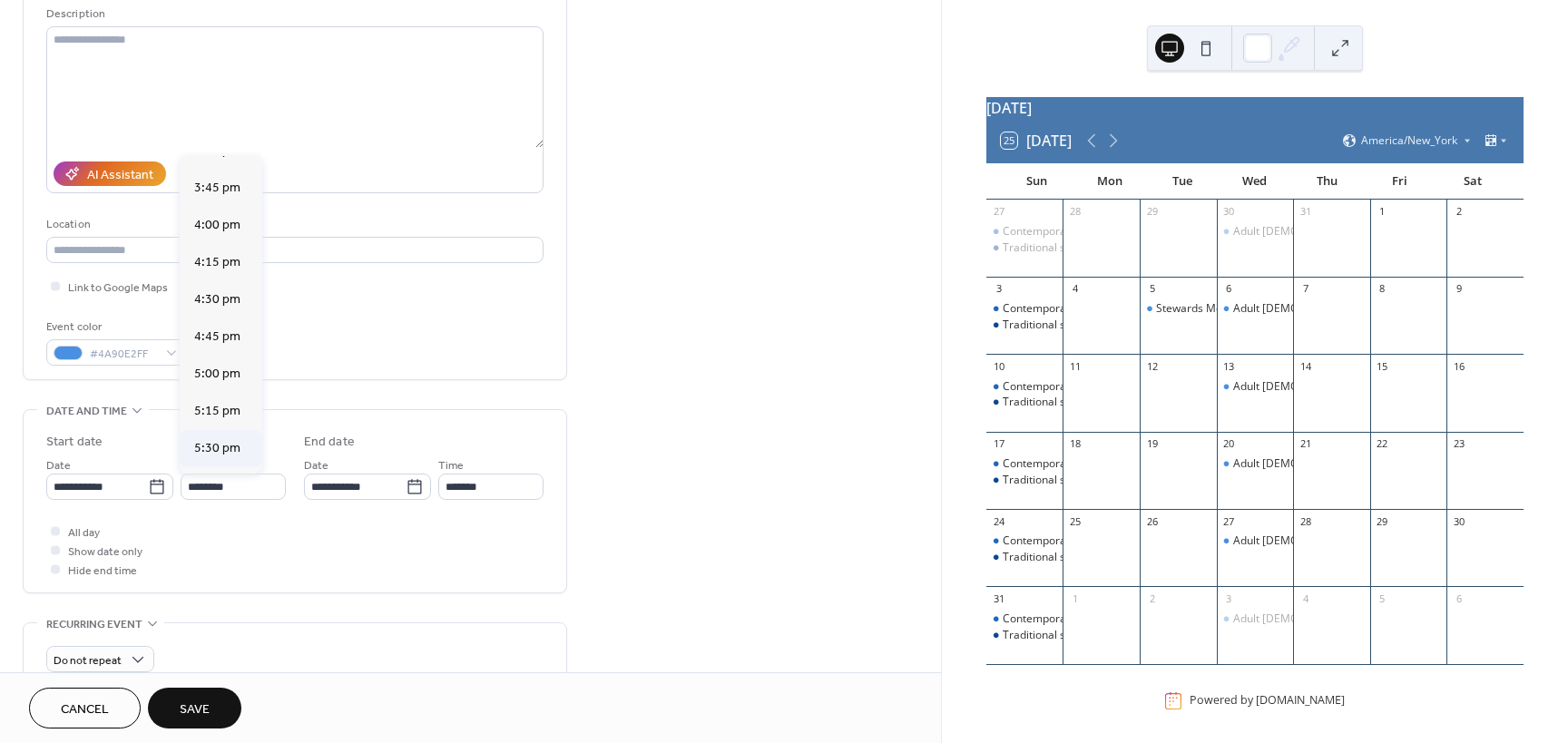 type on "*******" 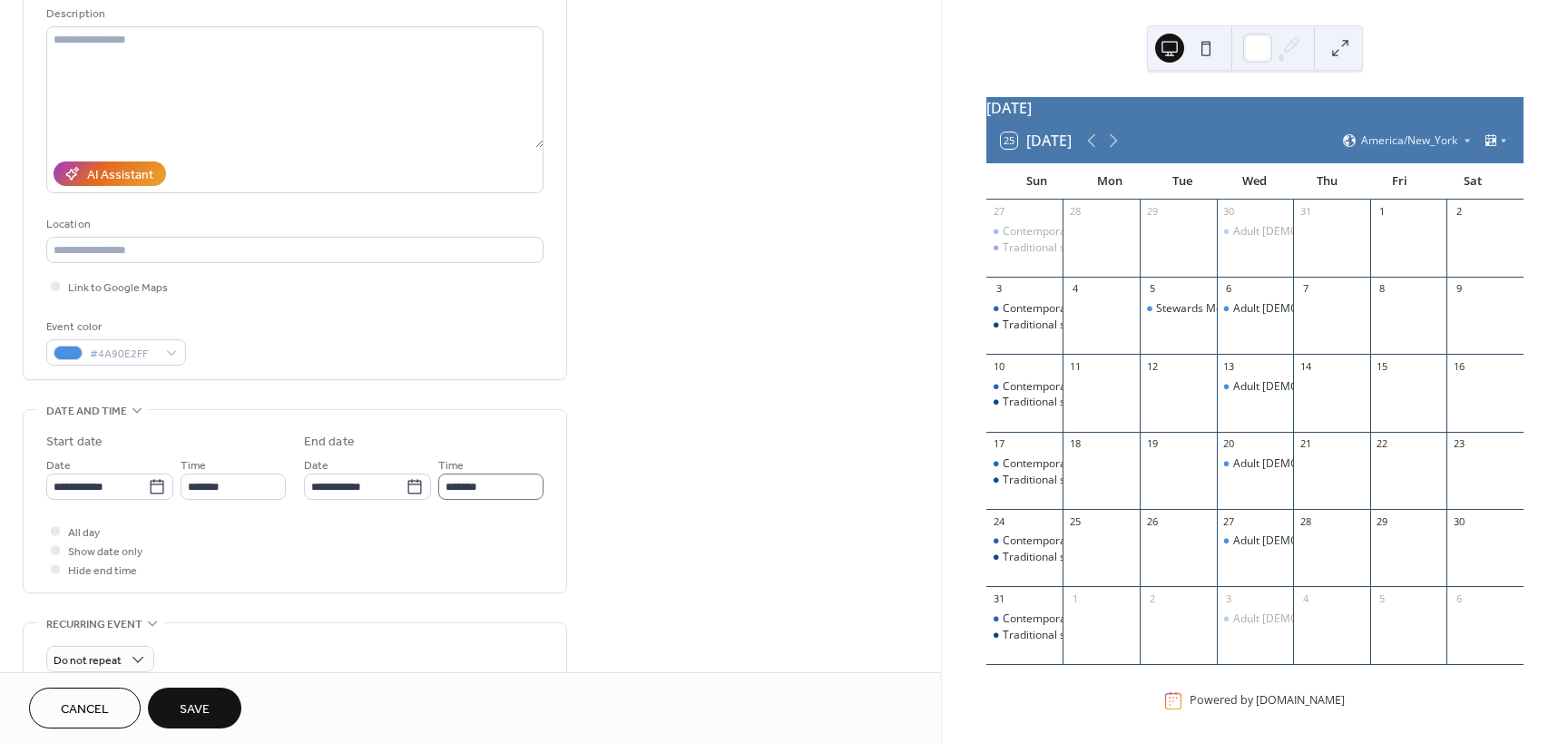 scroll, scrollTop: 1, scrollLeft: 0, axis: vertical 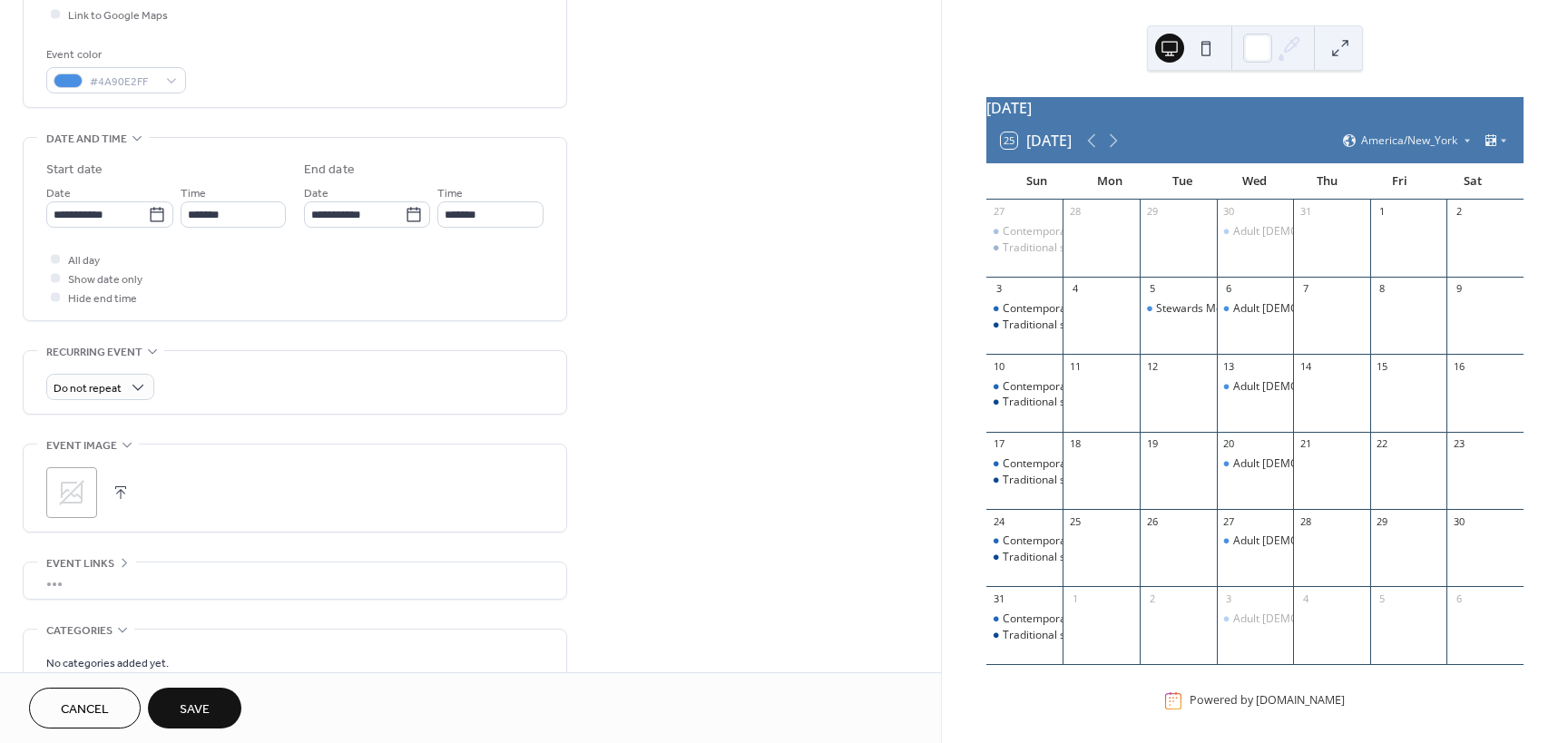 click 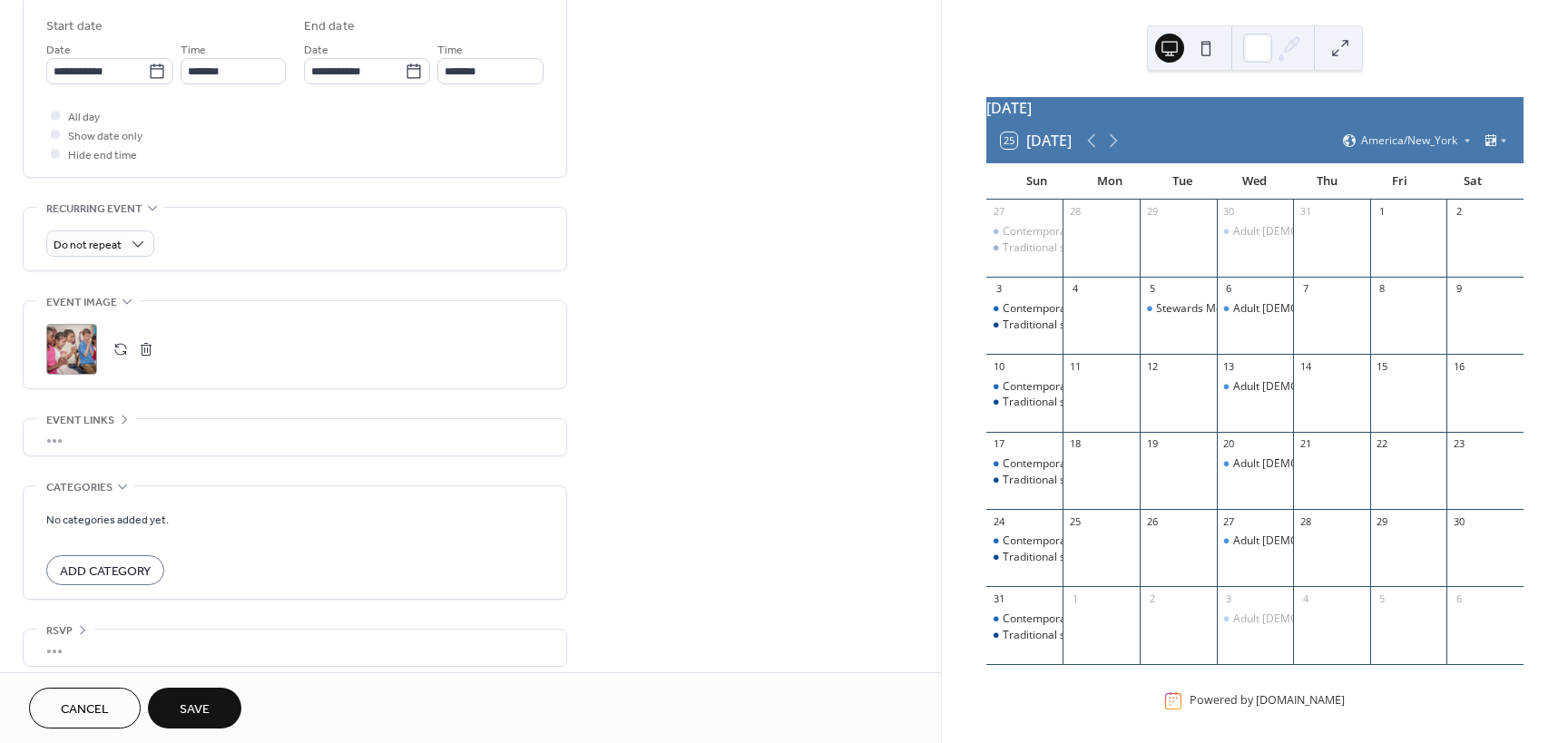 scroll, scrollTop: 610, scrollLeft: 0, axis: vertical 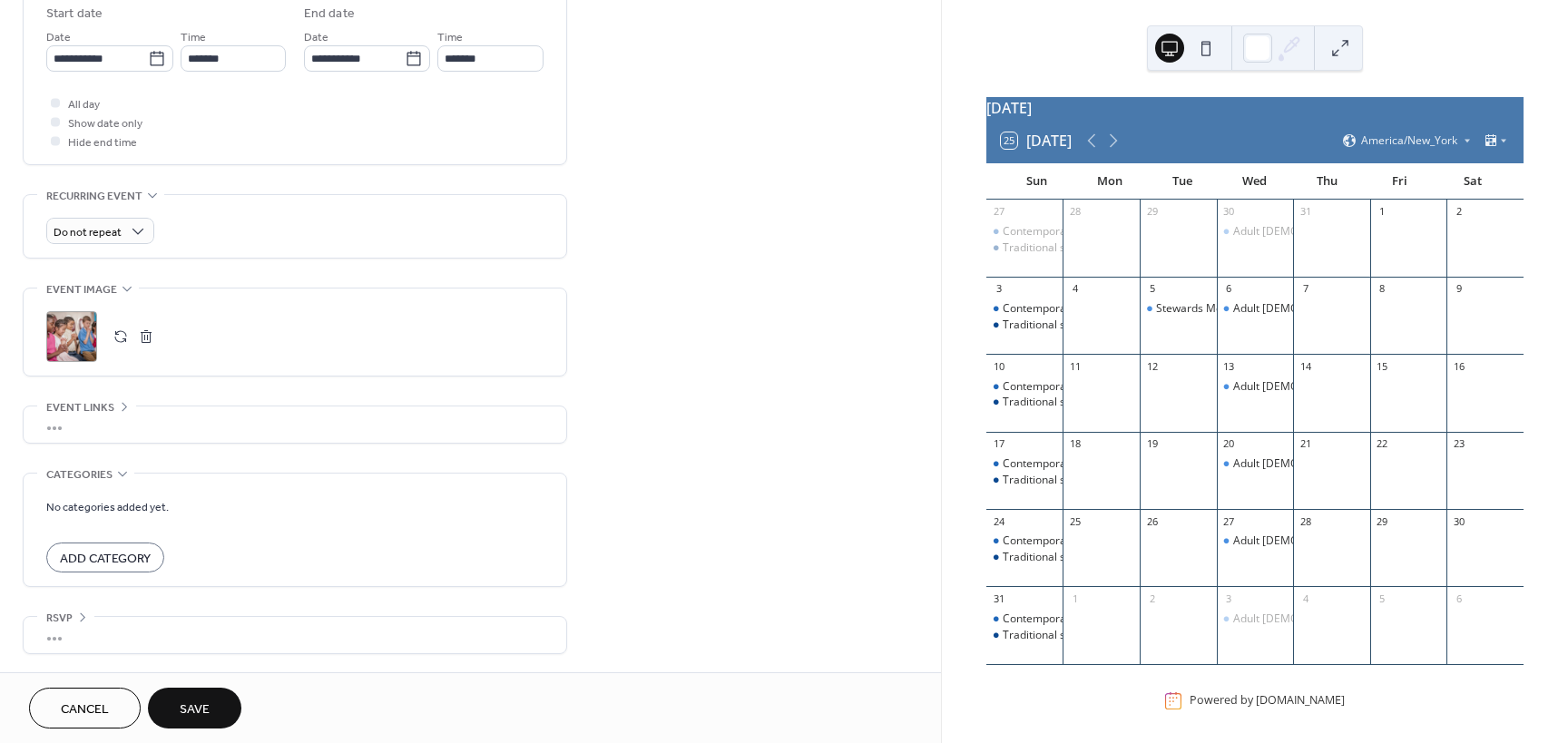 click on "Save" at bounding box center [194, 708] 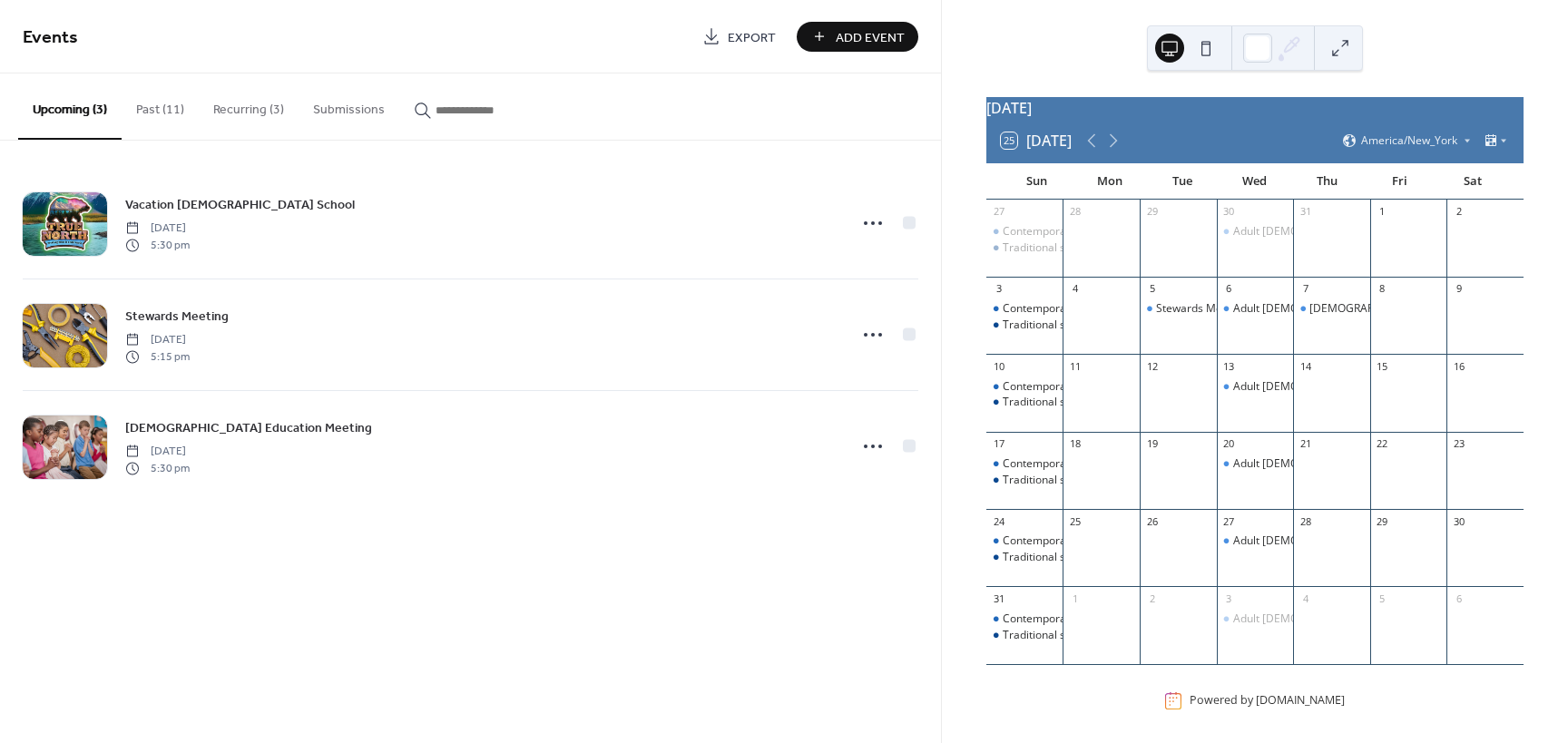 click on "Add Event" at bounding box center [870, 37] 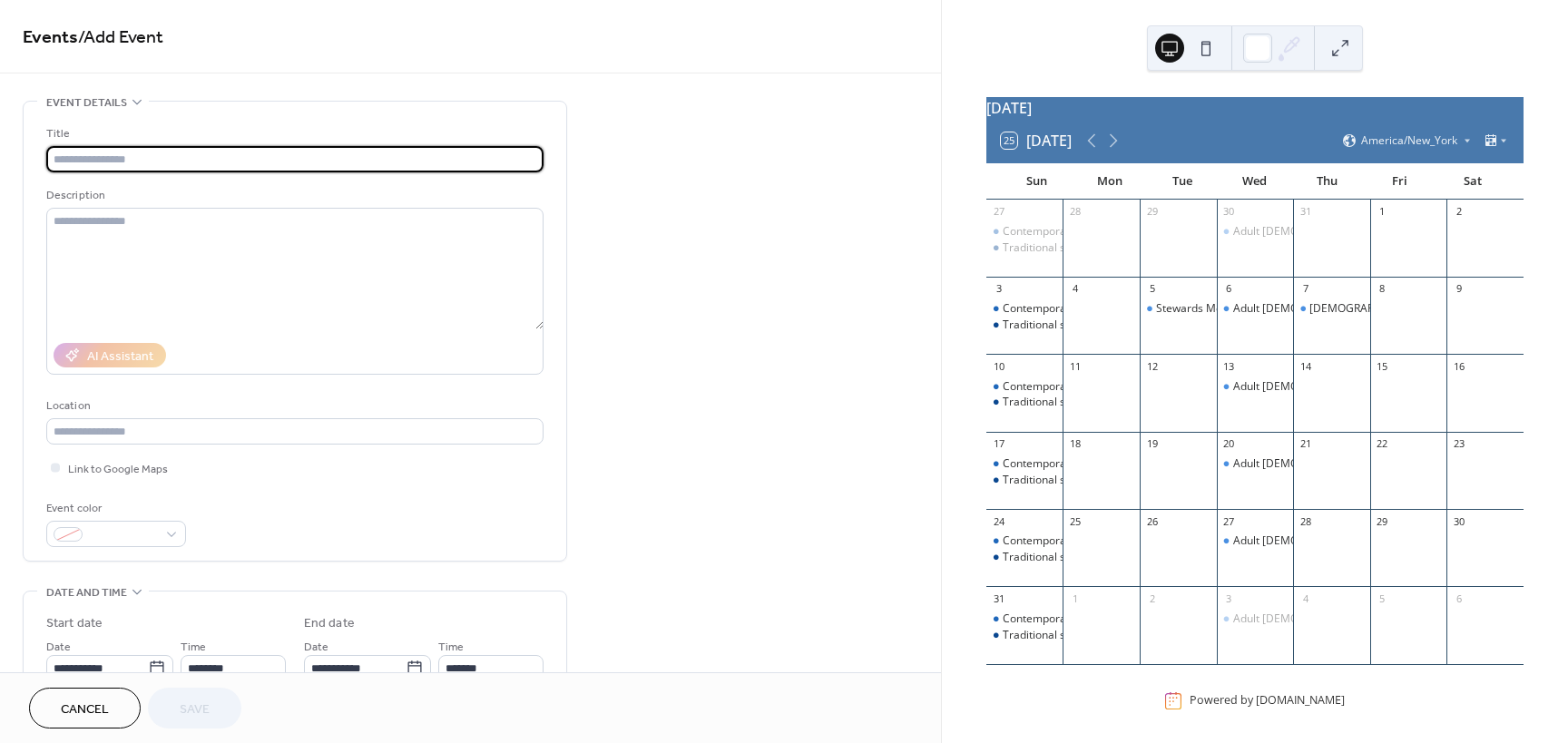 click at bounding box center [295, 159] 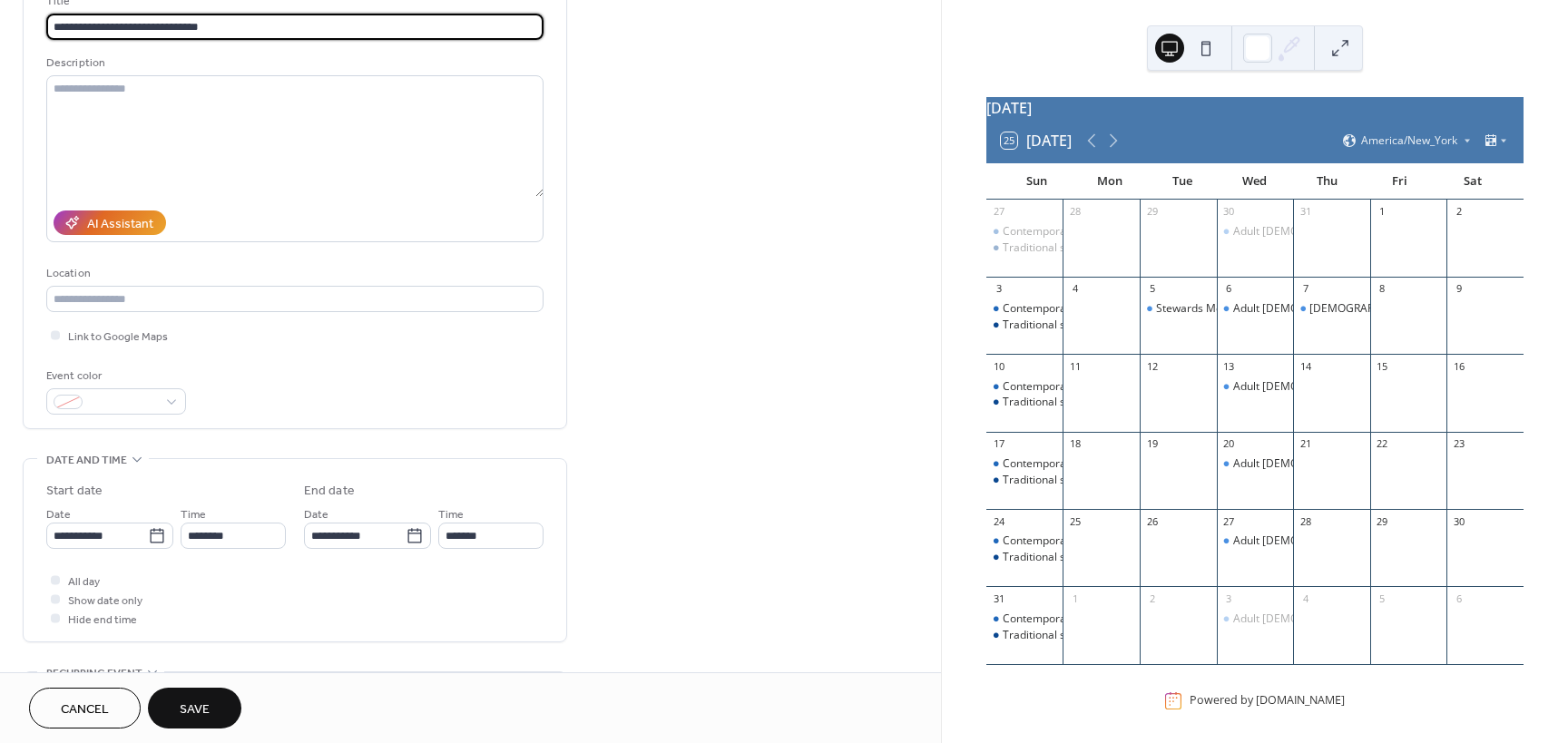 scroll, scrollTop: 181, scrollLeft: 0, axis: vertical 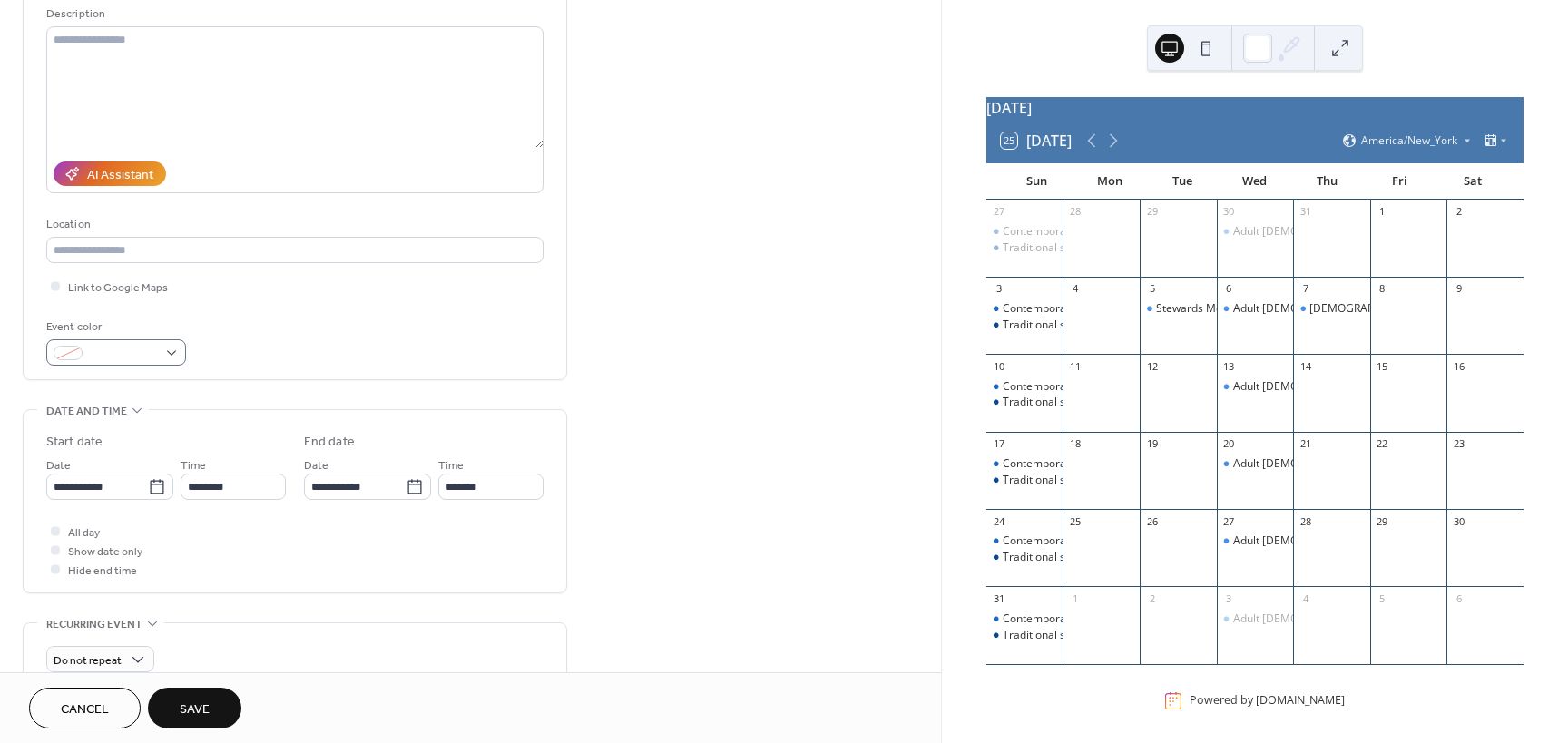 type on "**********" 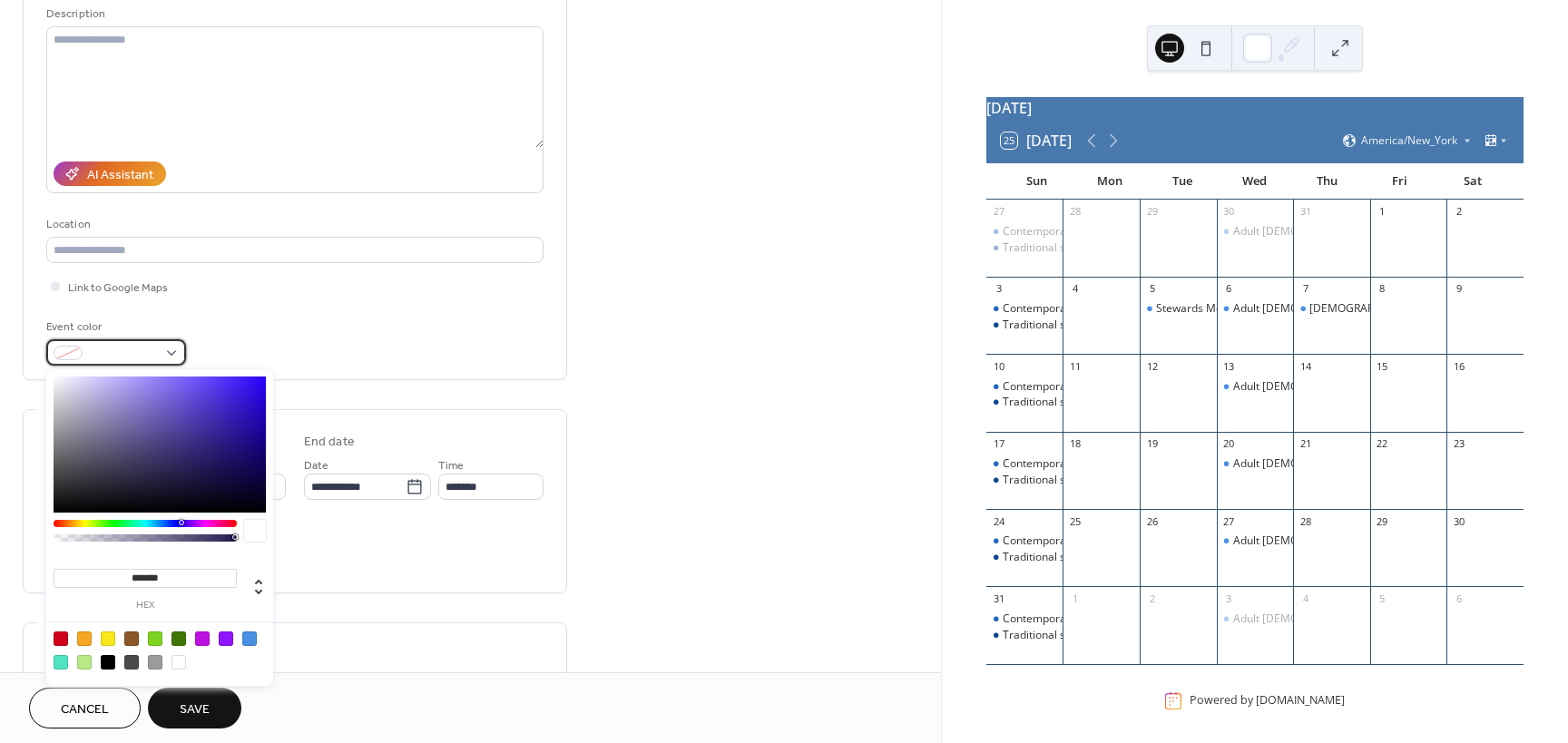 click at bounding box center (116, 352) 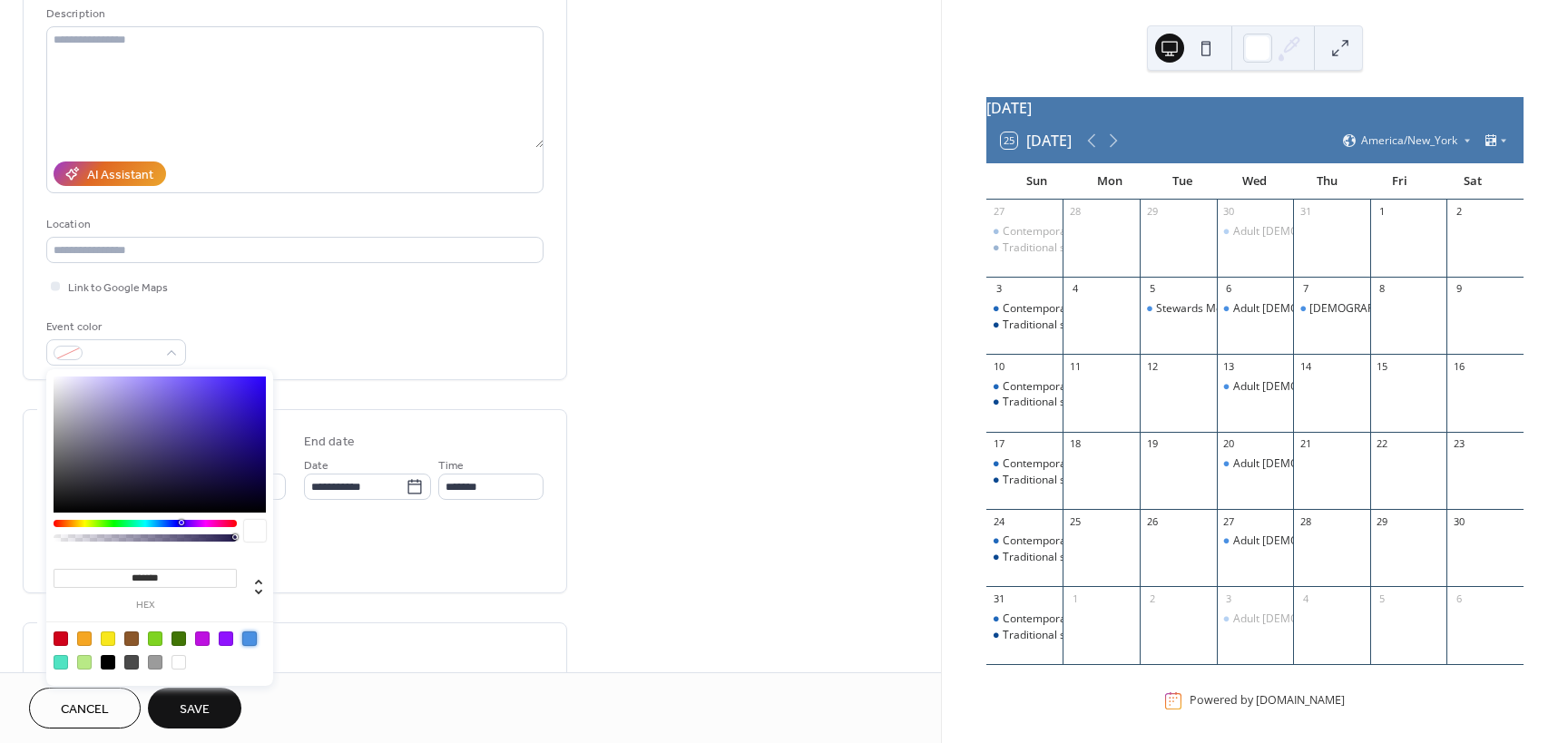 click at bounding box center [250, 639] 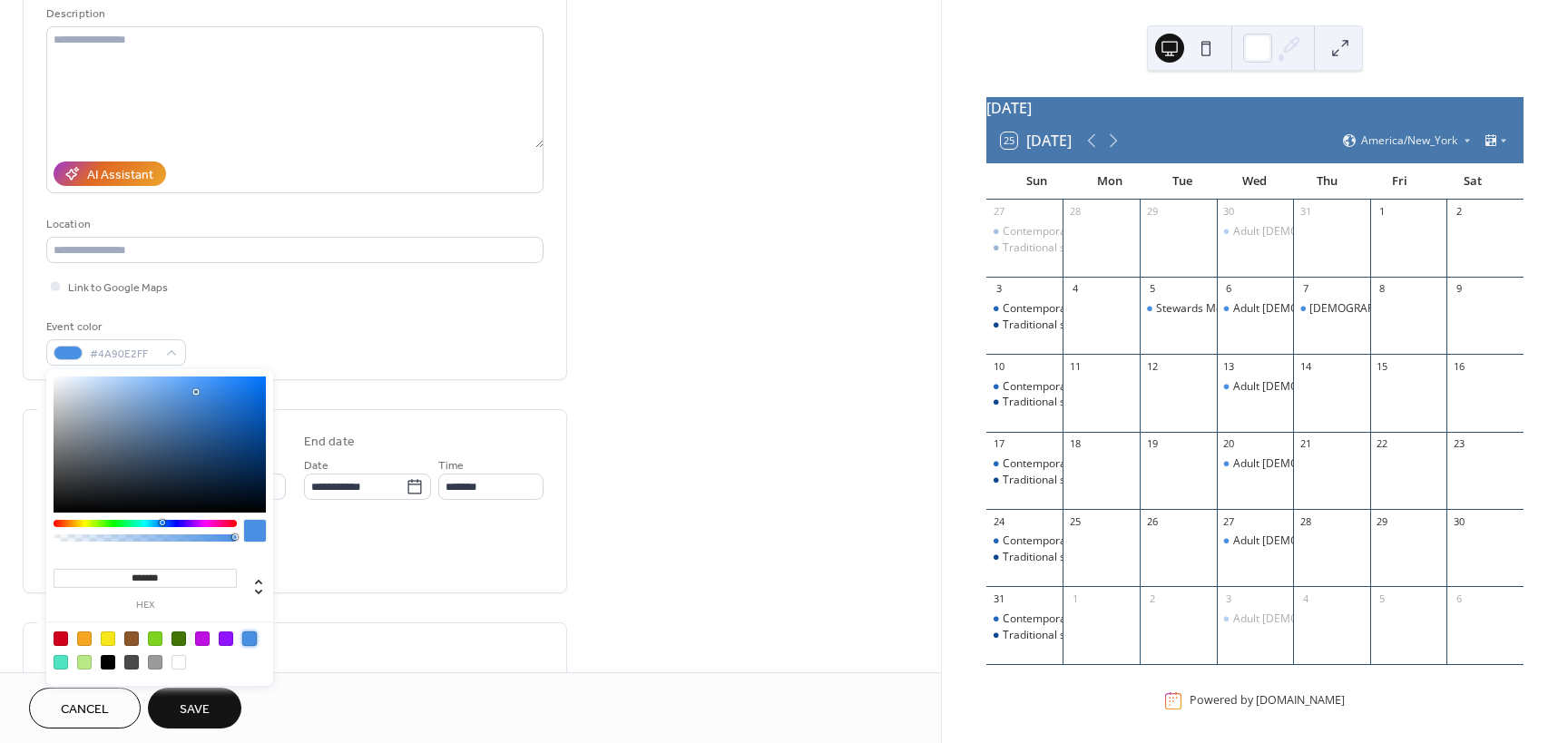 click on "**********" at bounding box center [470, 510] 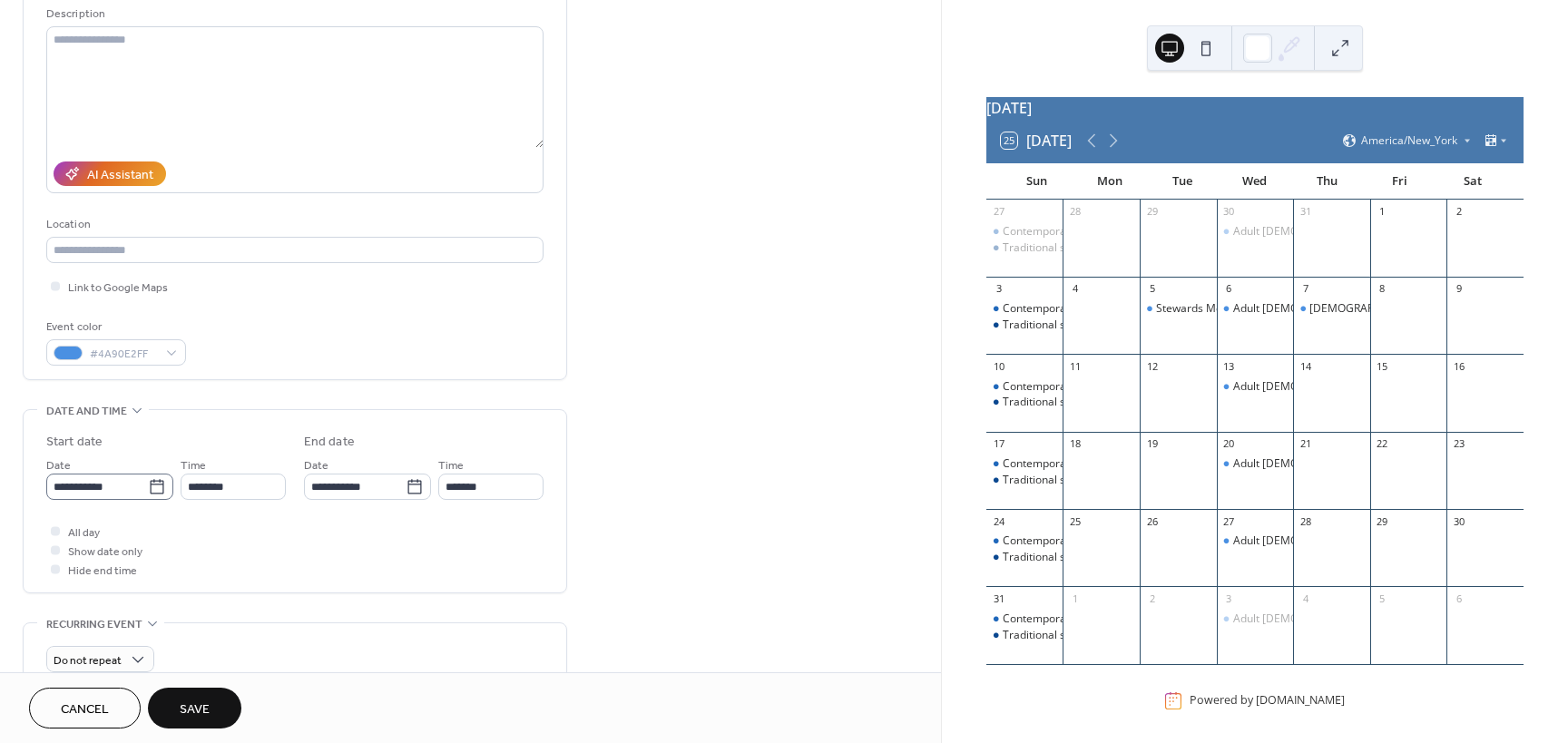 click 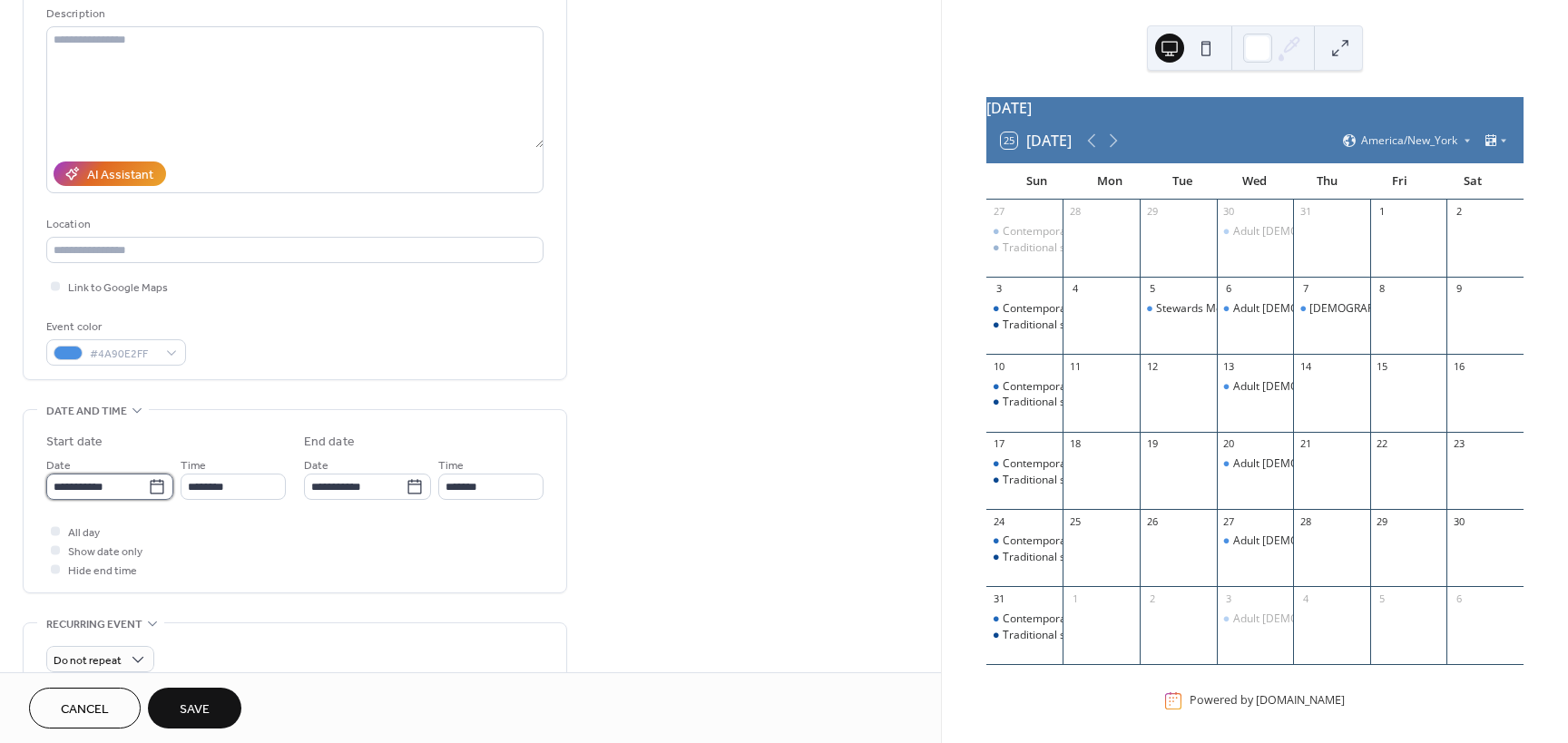 click on "**********" at bounding box center (97, 486) 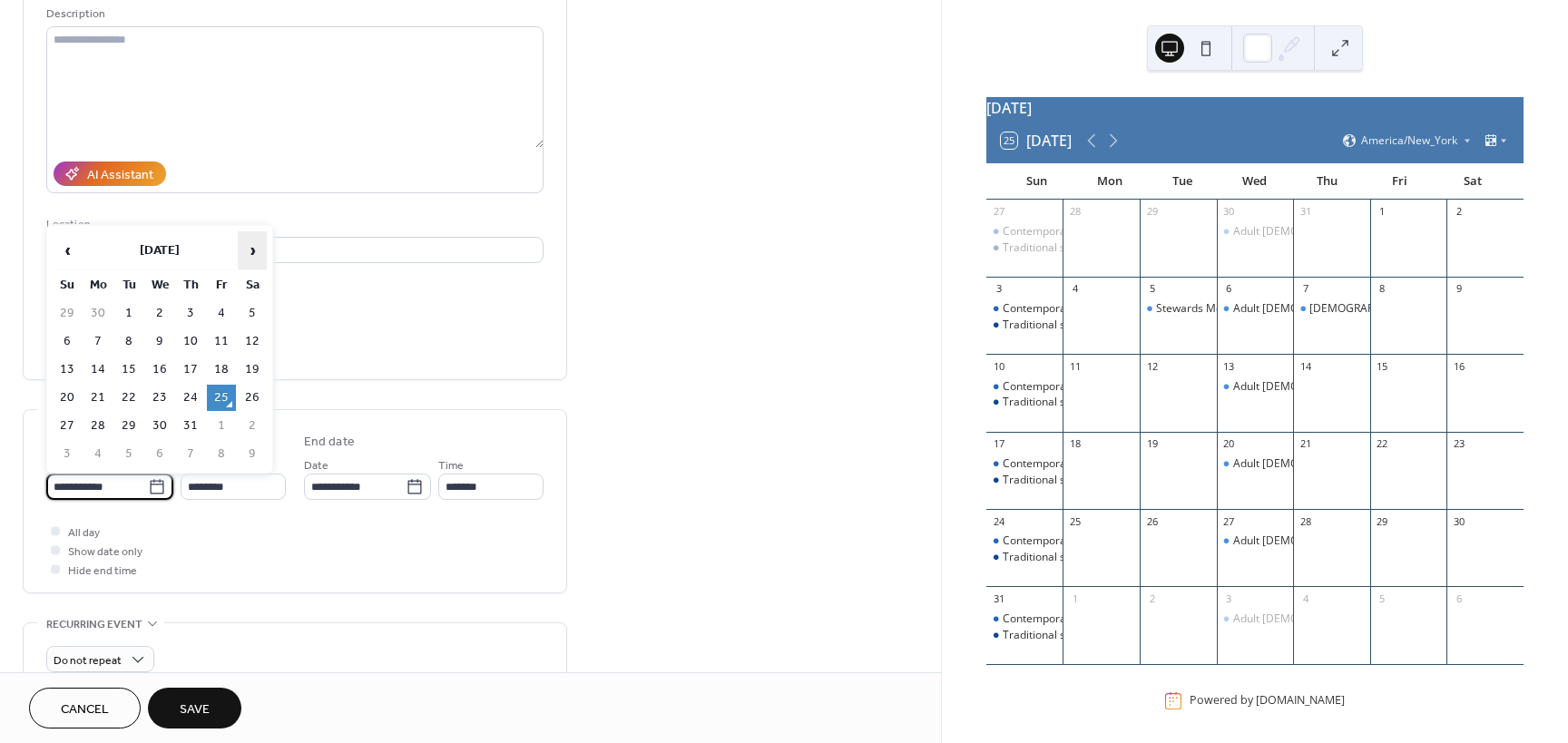 click on "›" at bounding box center (252, 250) 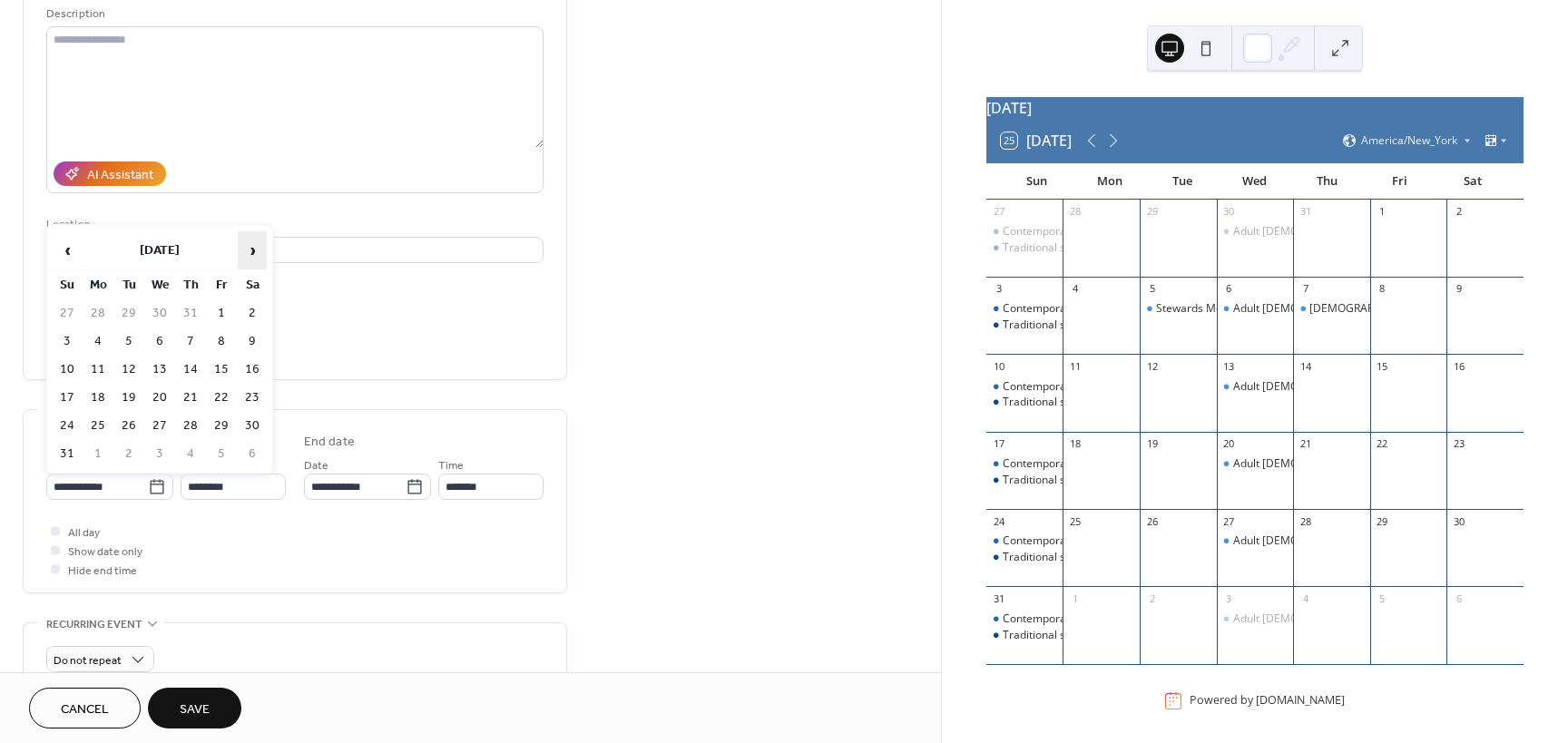 click on "›" at bounding box center (252, 250) 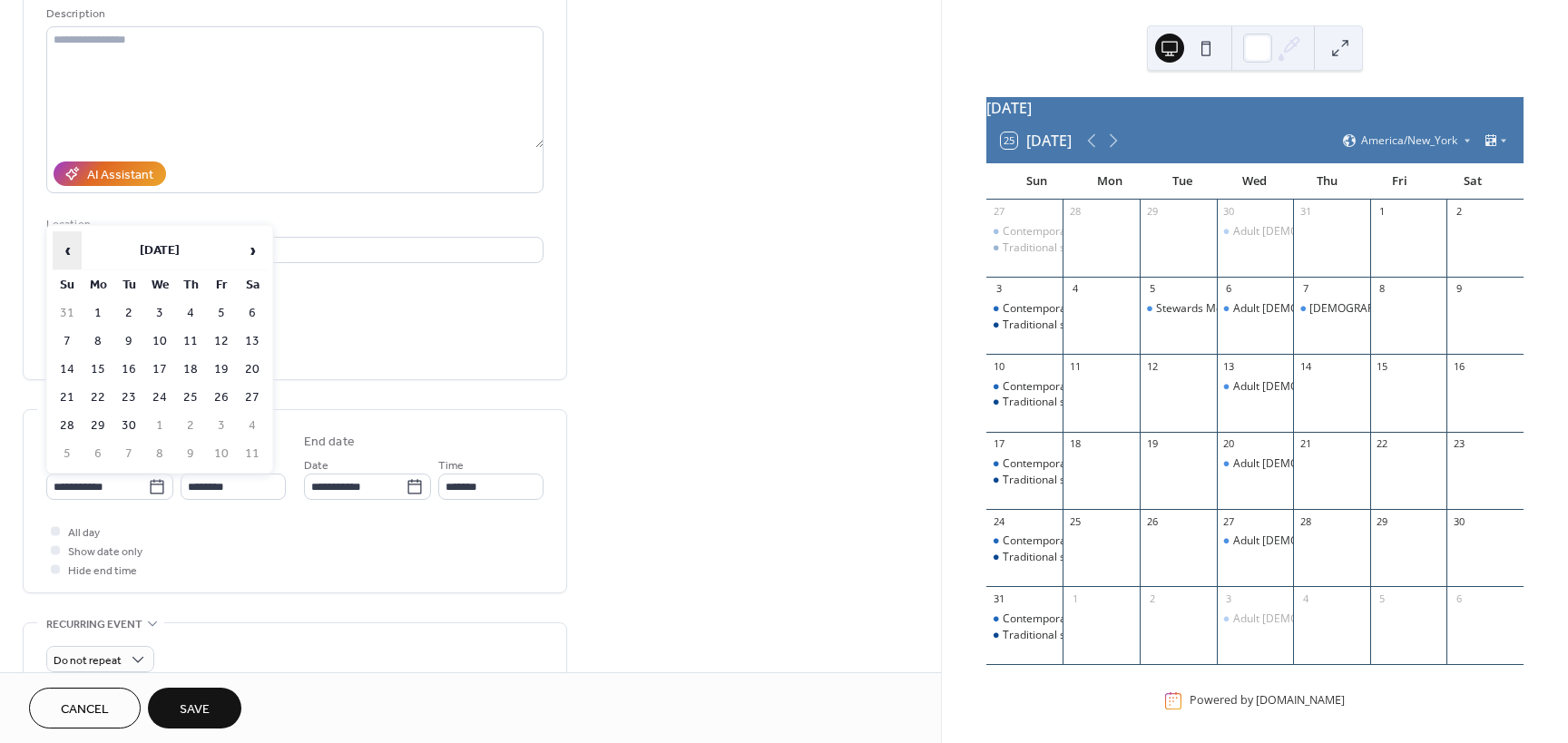 click on "‹" at bounding box center [67, 250] 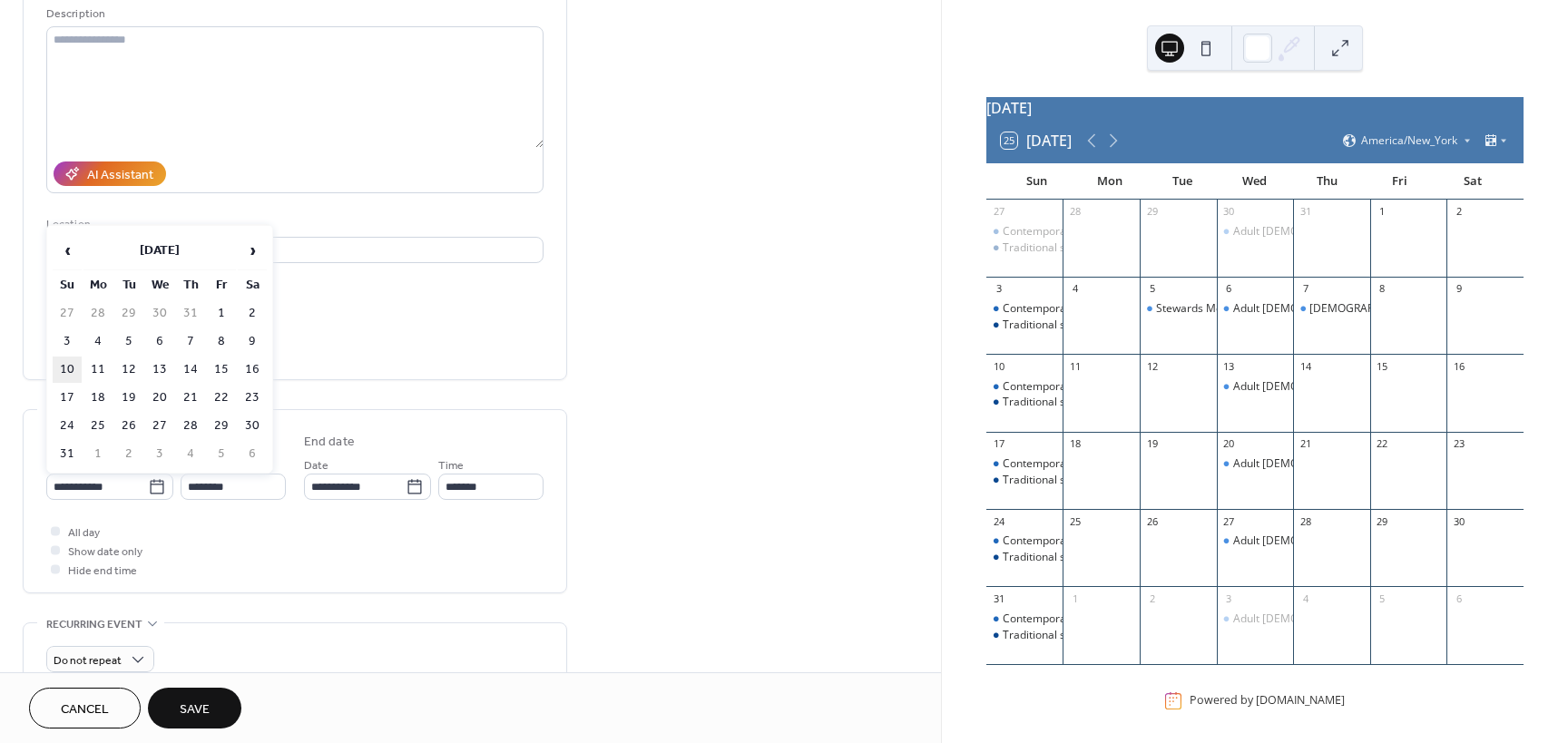 click on "10" at bounding box center (67, 369) 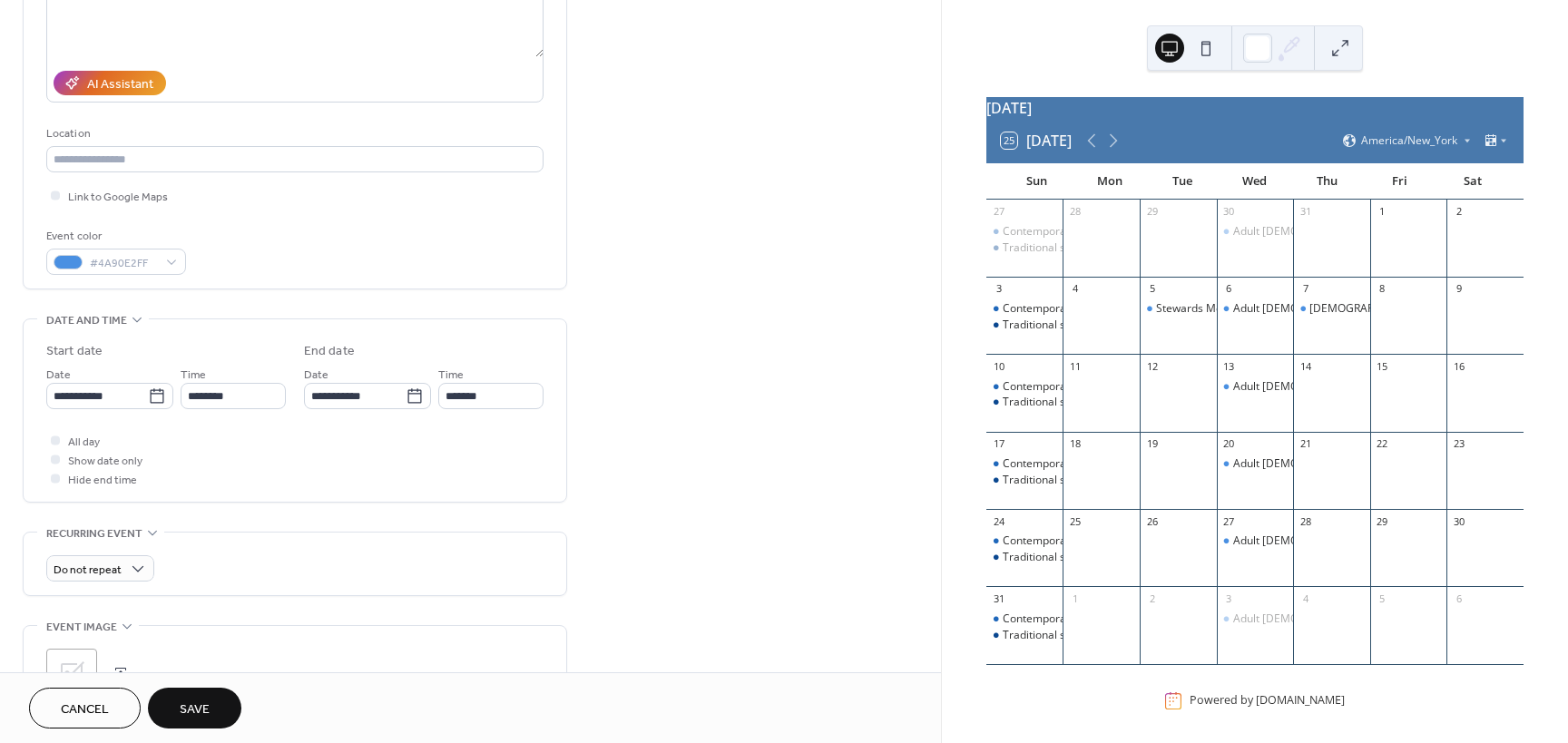 scroll, scrollTop: 363, scrollLeft: 0, axis: vertical 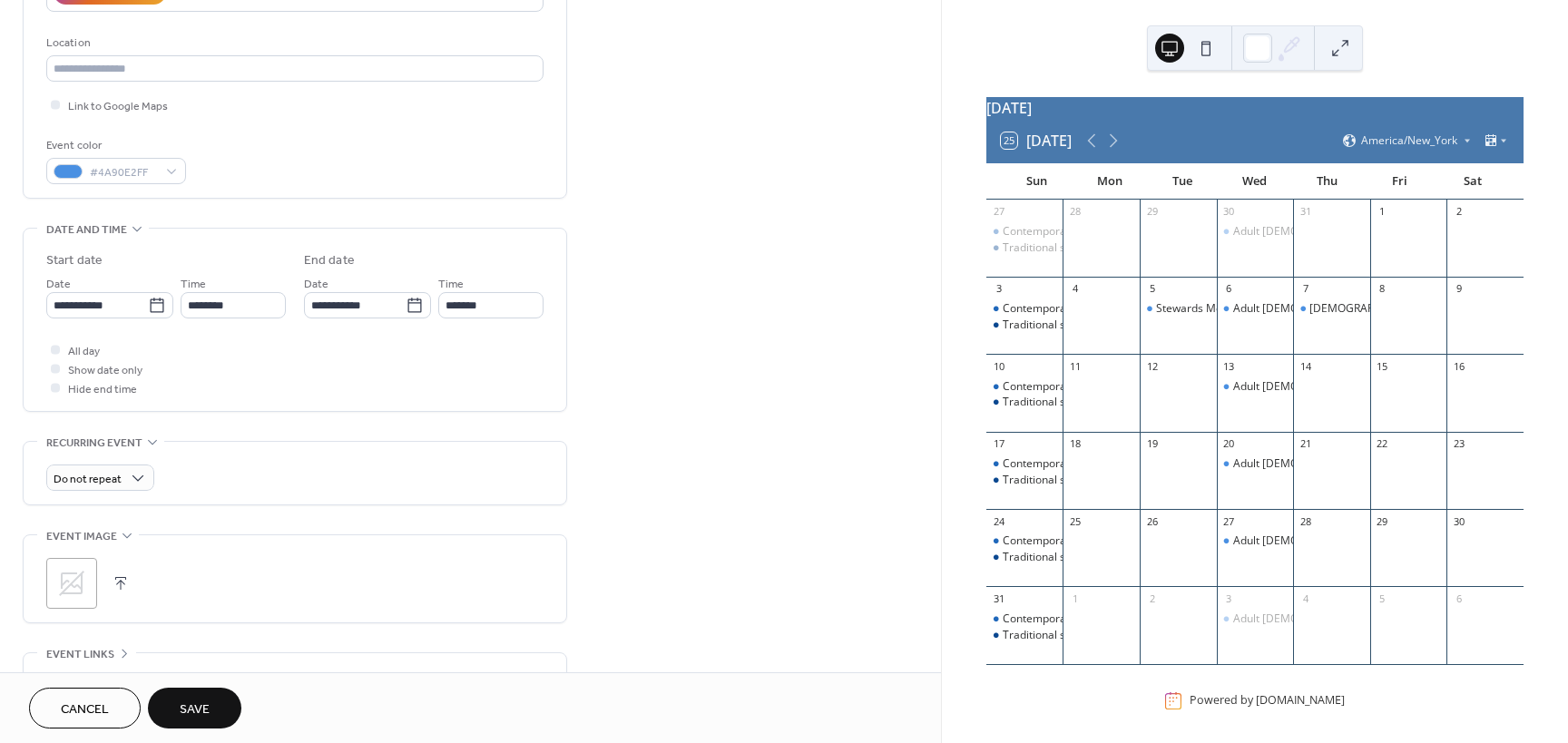 click 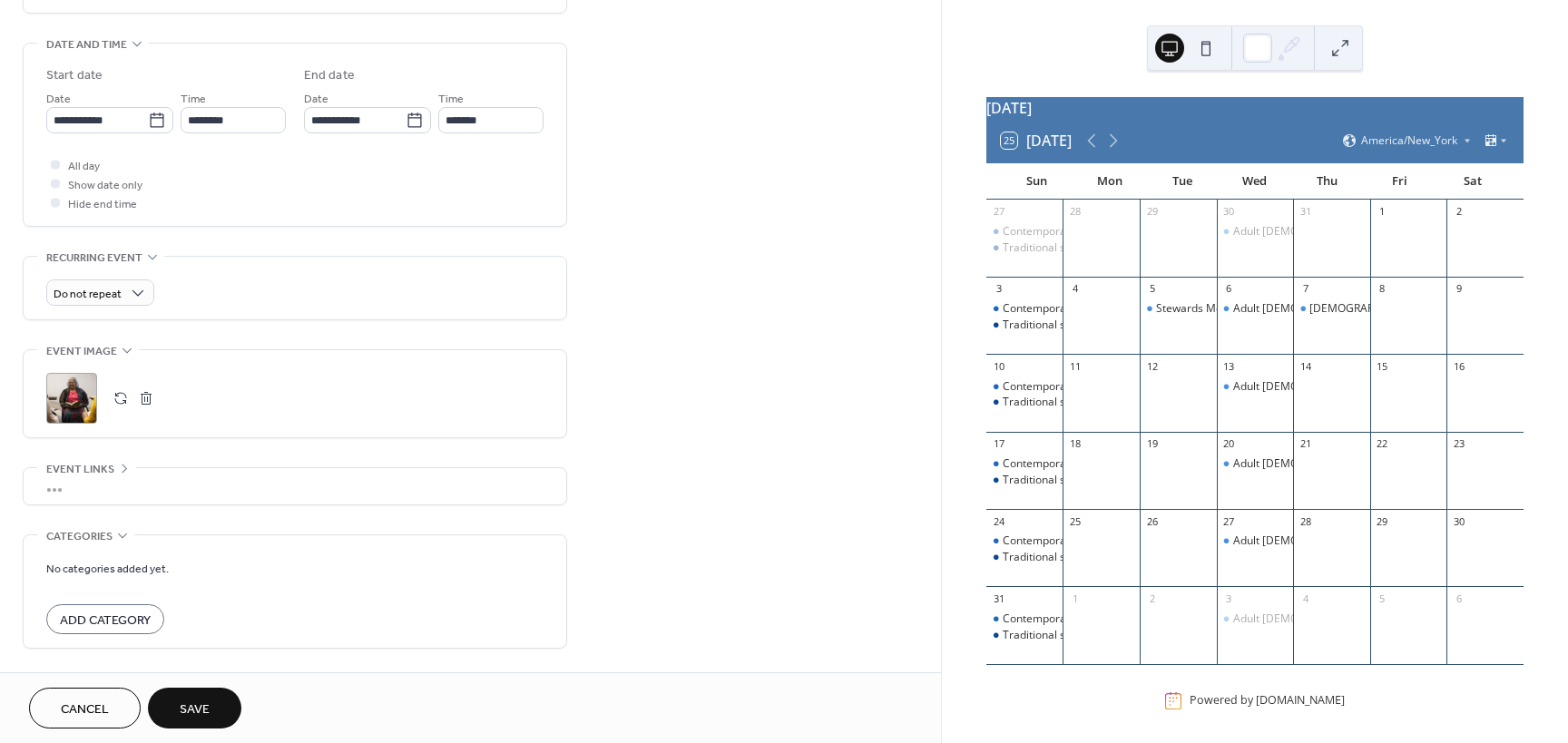 scroll, scrollTop: 610, scrollLeft: 0, axis: vertical 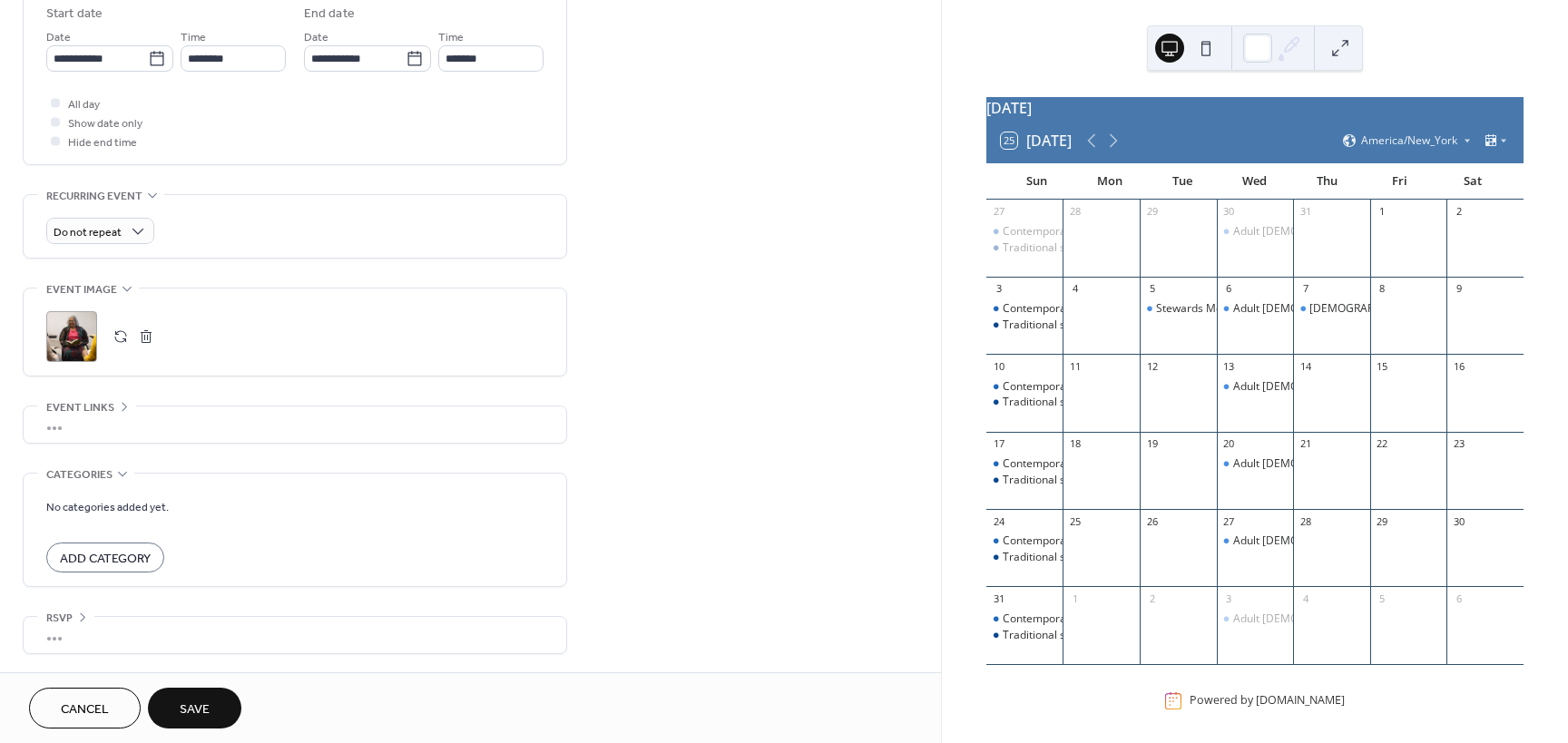 click on "Save" at bounding box center (194, 708) 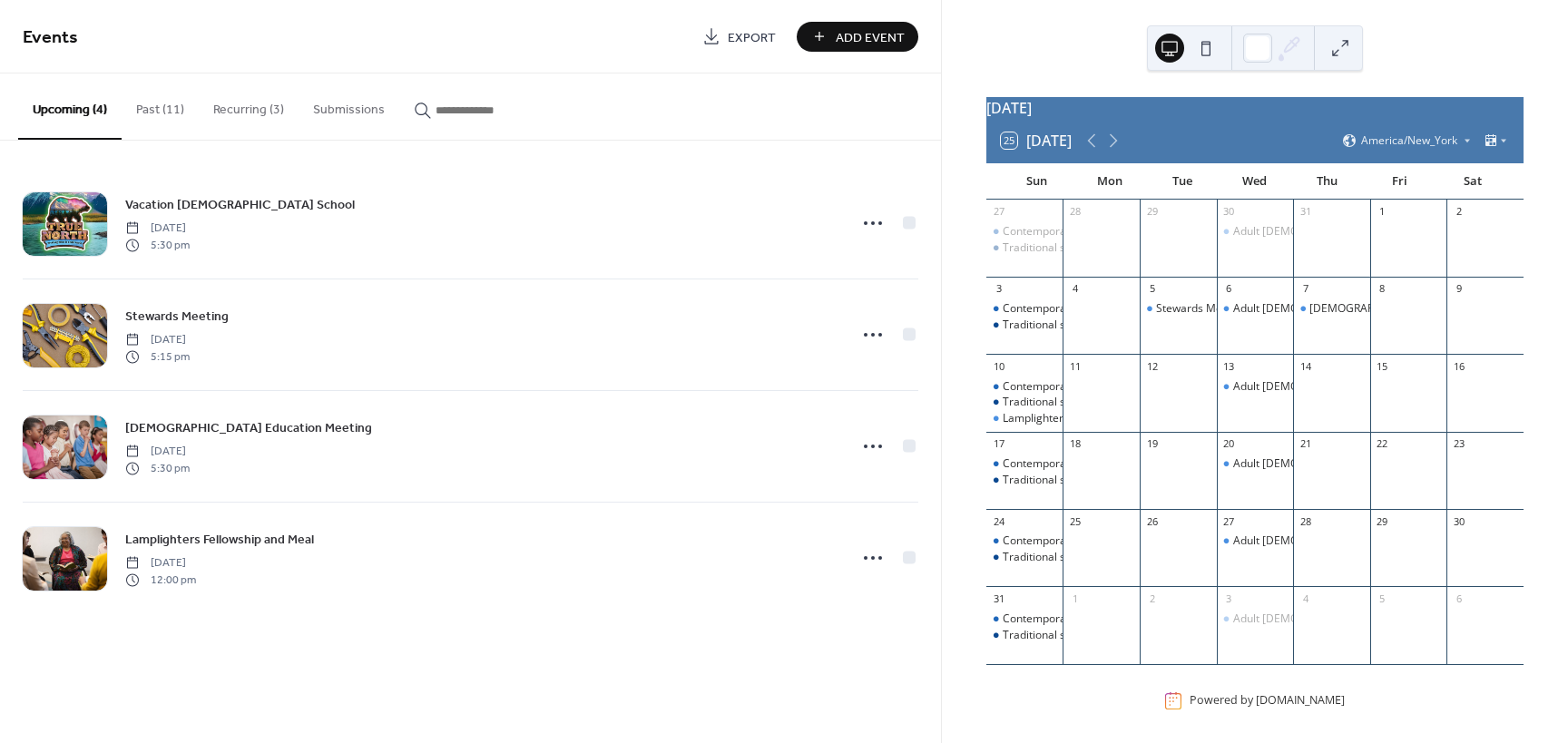 click on "Add Event" at bounding box center (870, 37) 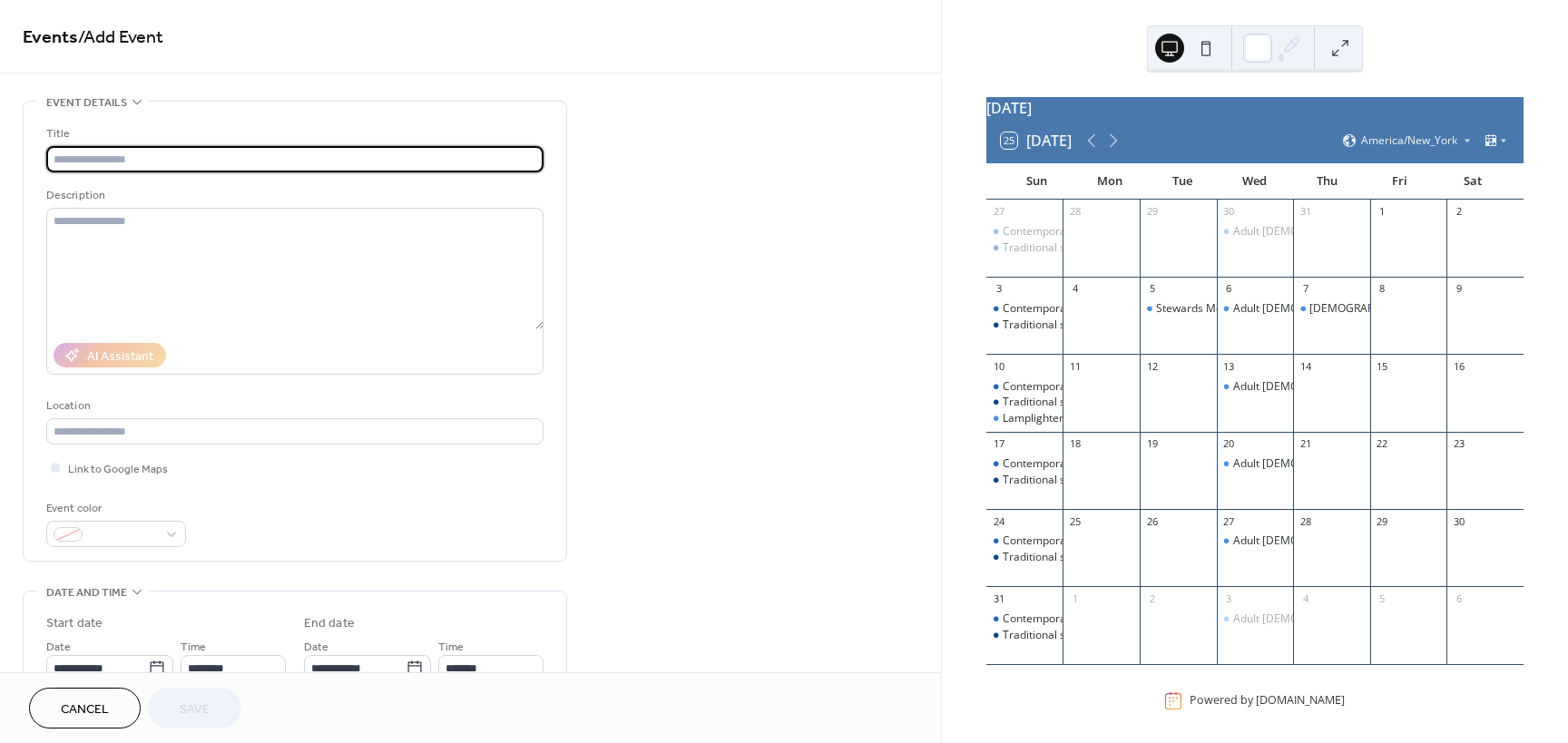 click at bounding box center (295, 159) 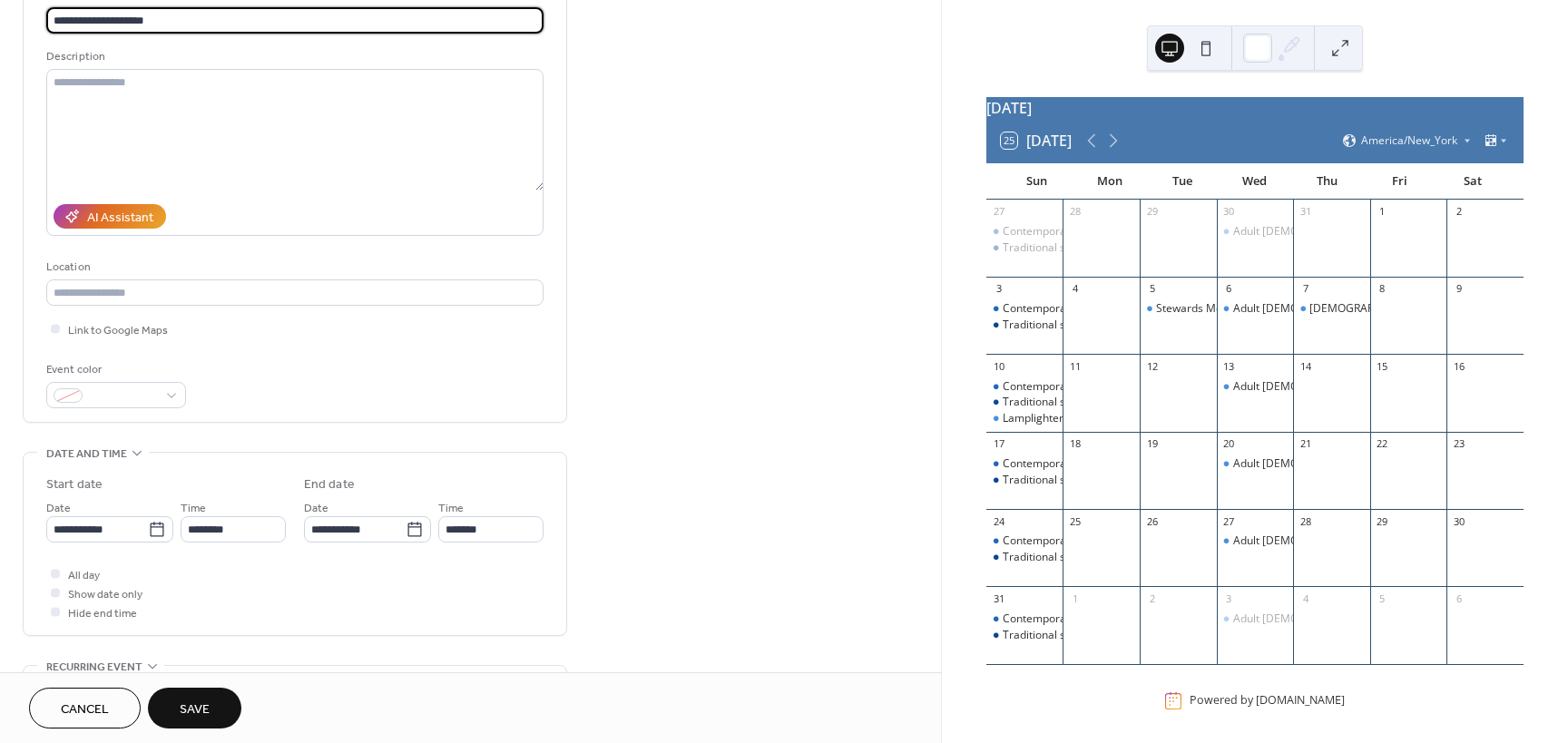 scroll, scrollTop: 181, scrollLeft: 0, axis: vertical 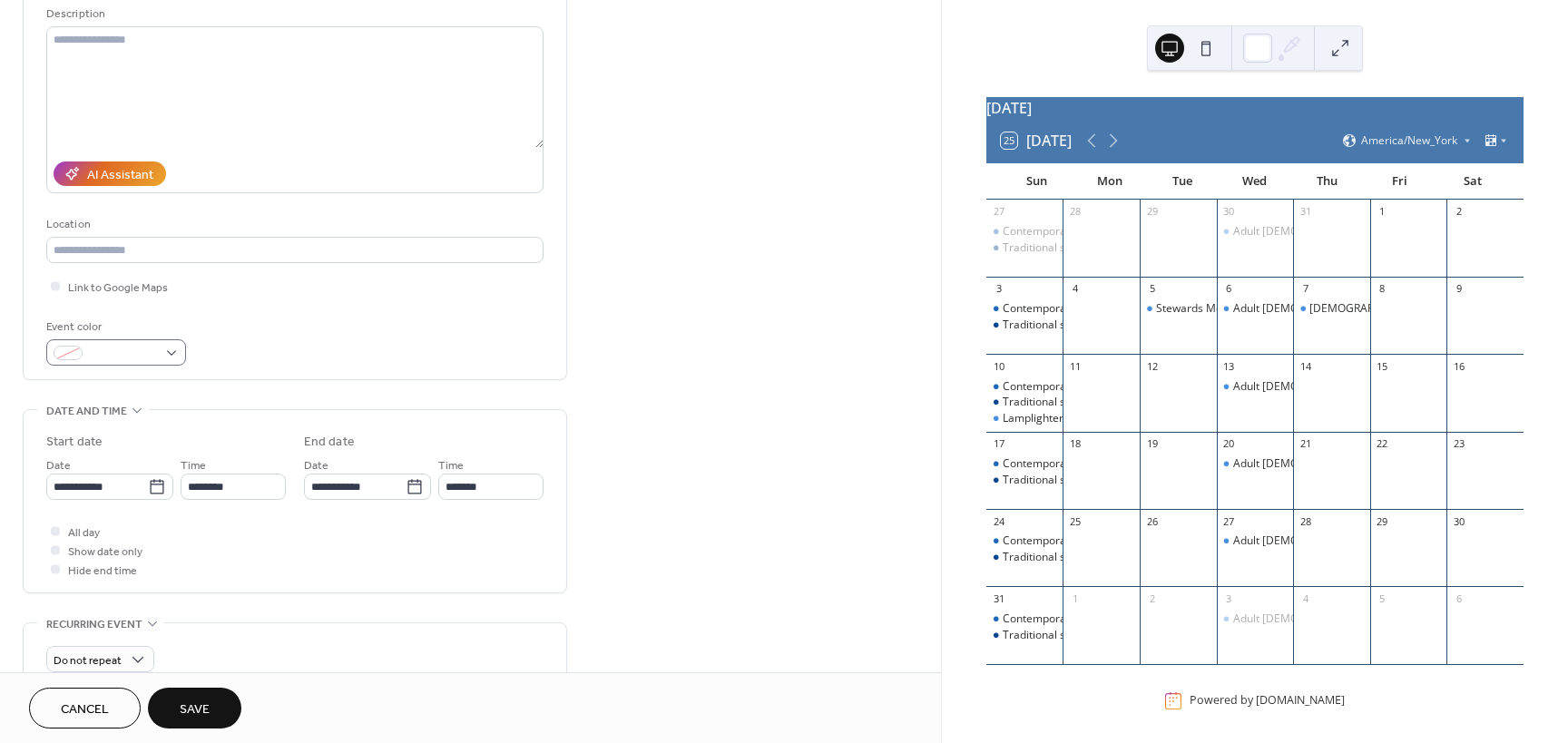 type on "**********" 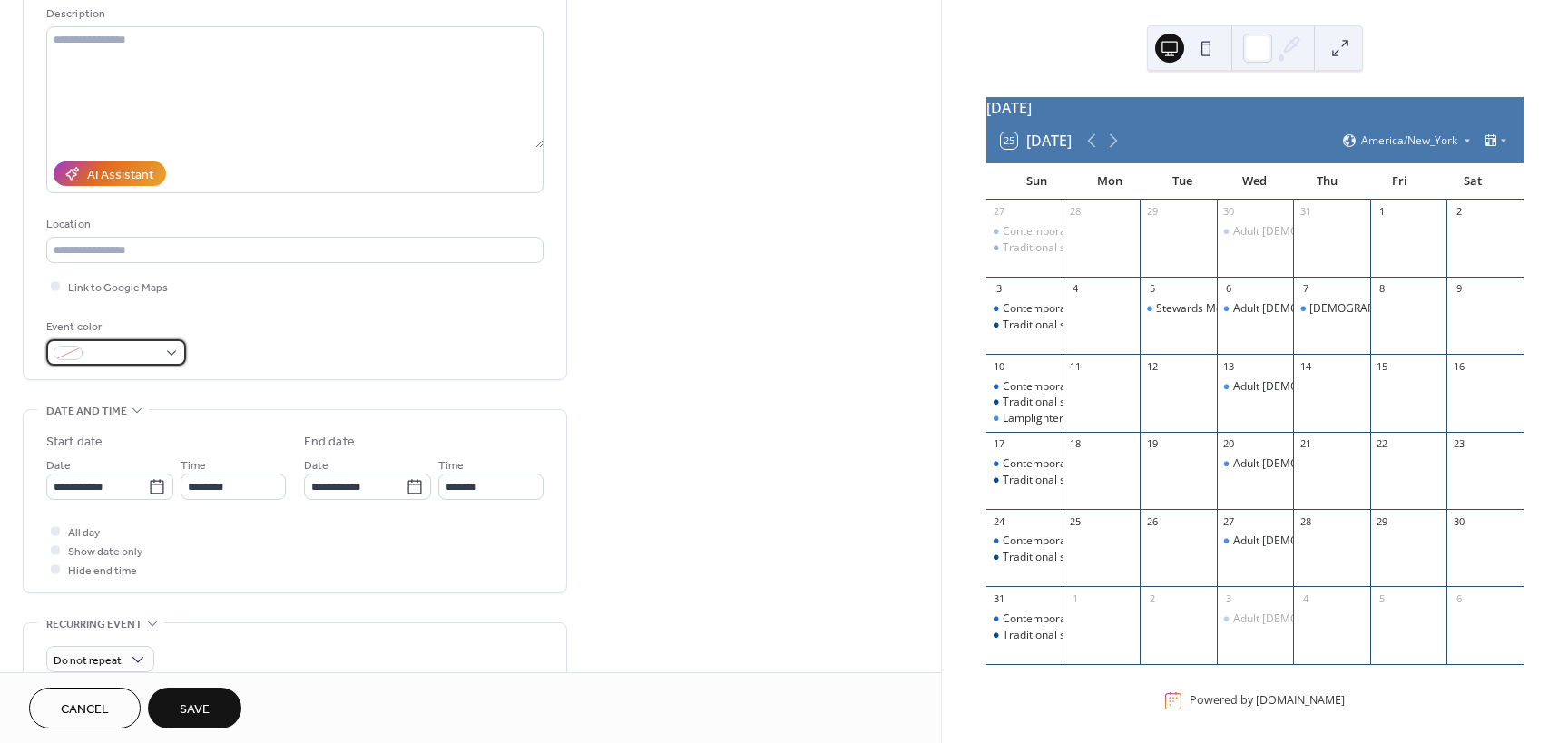 click at bounding box center (116, 352) 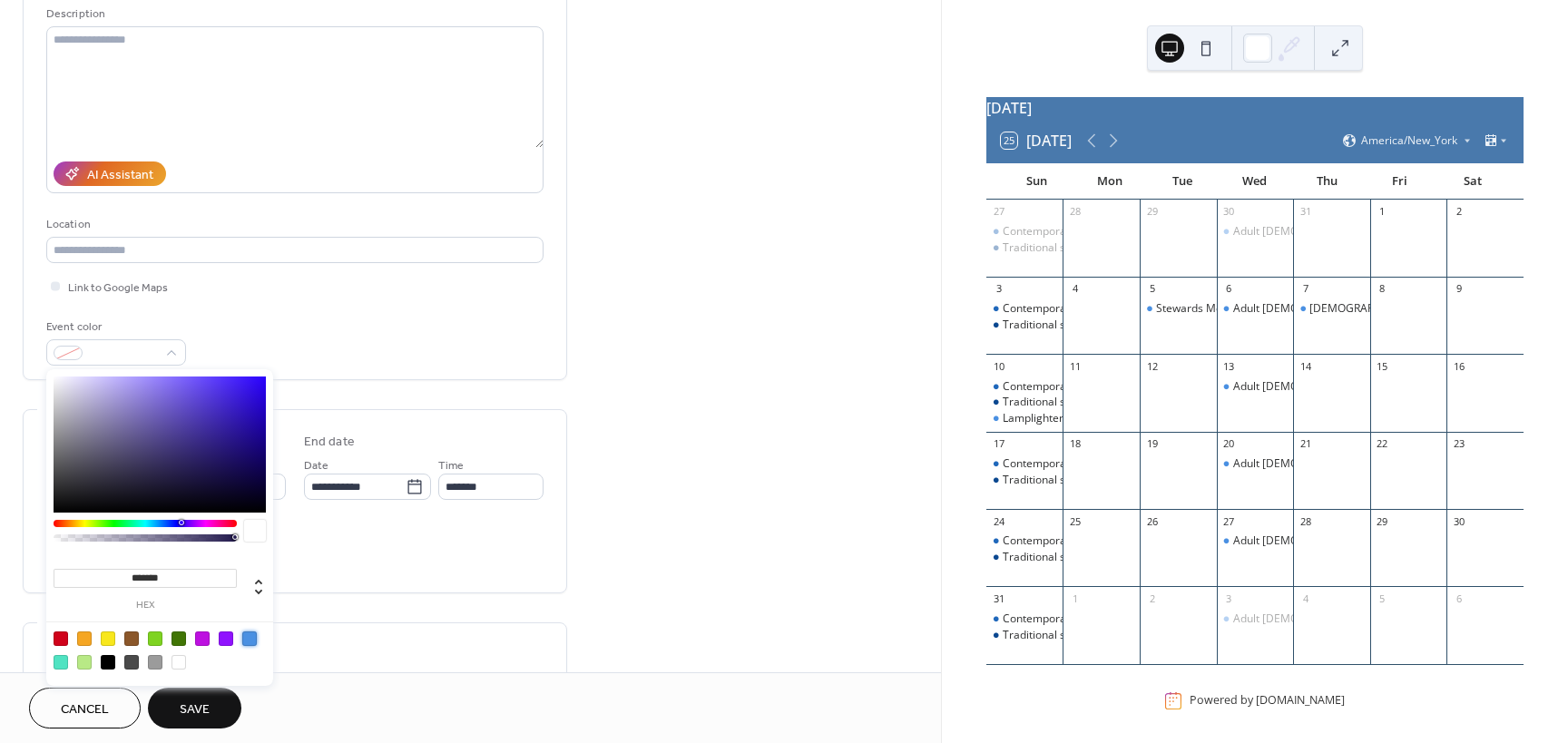 click at bounding box center (250, 639) 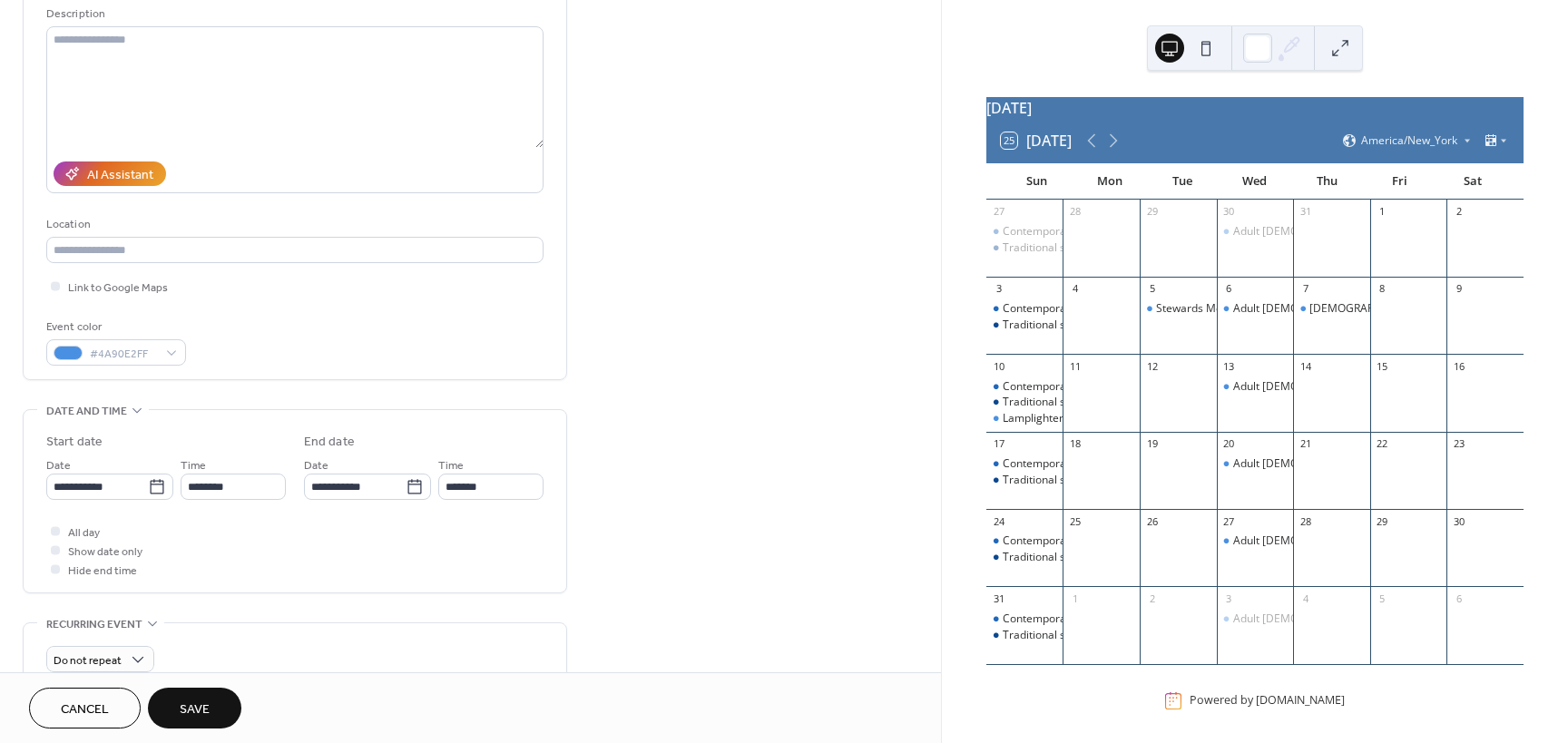 click on "**********" at bounding box center (470, 510) 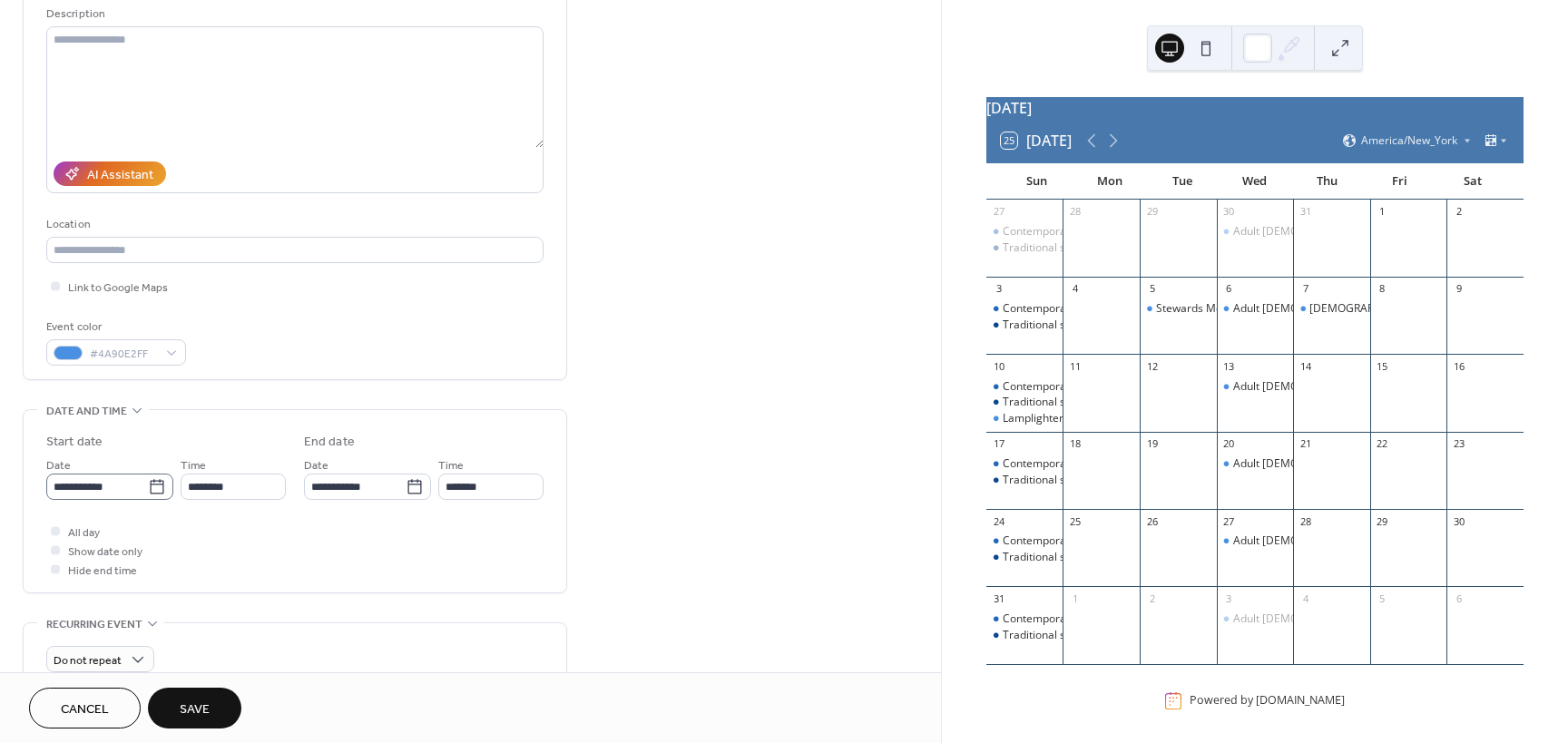 click 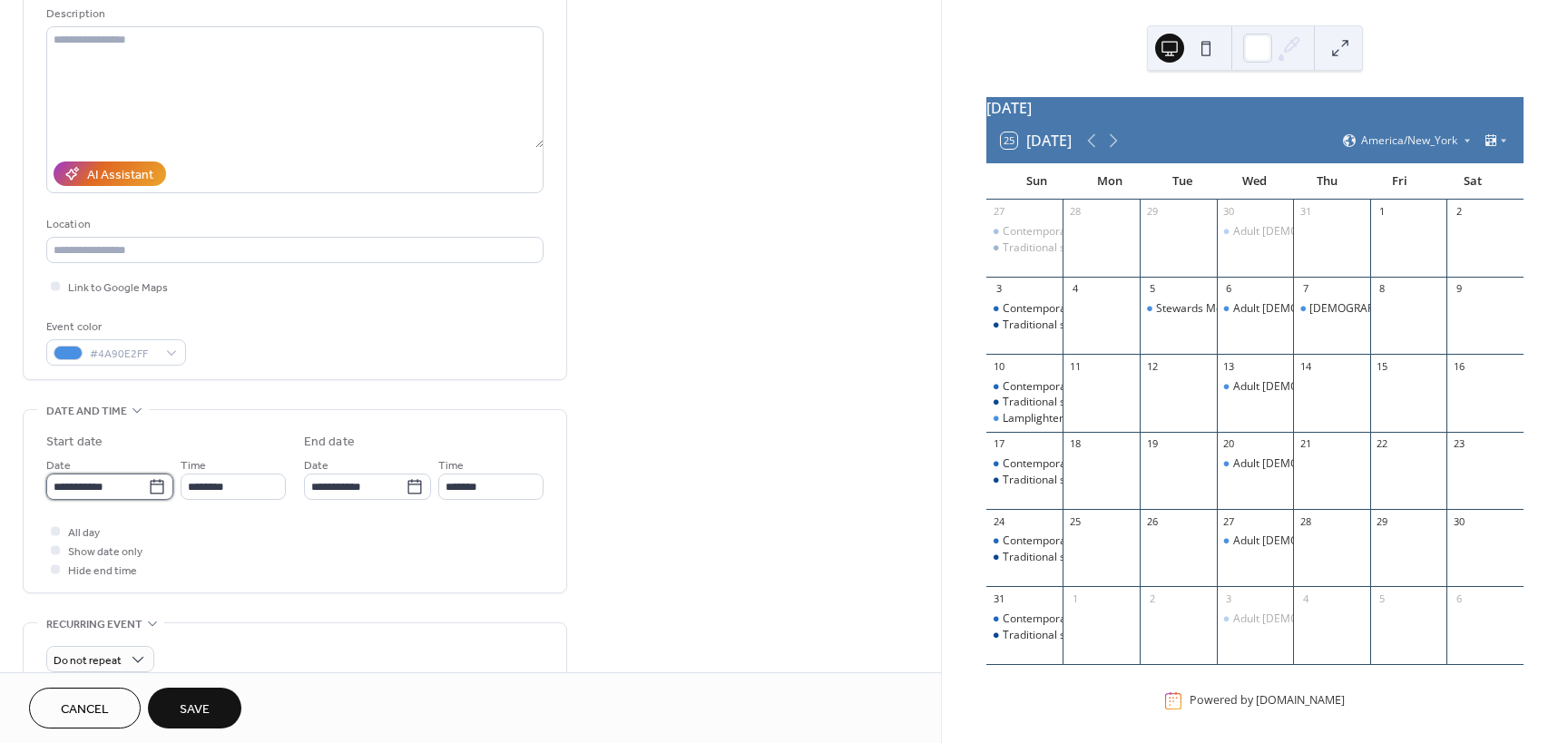 click on "**********" at bounding box center (97, 486) 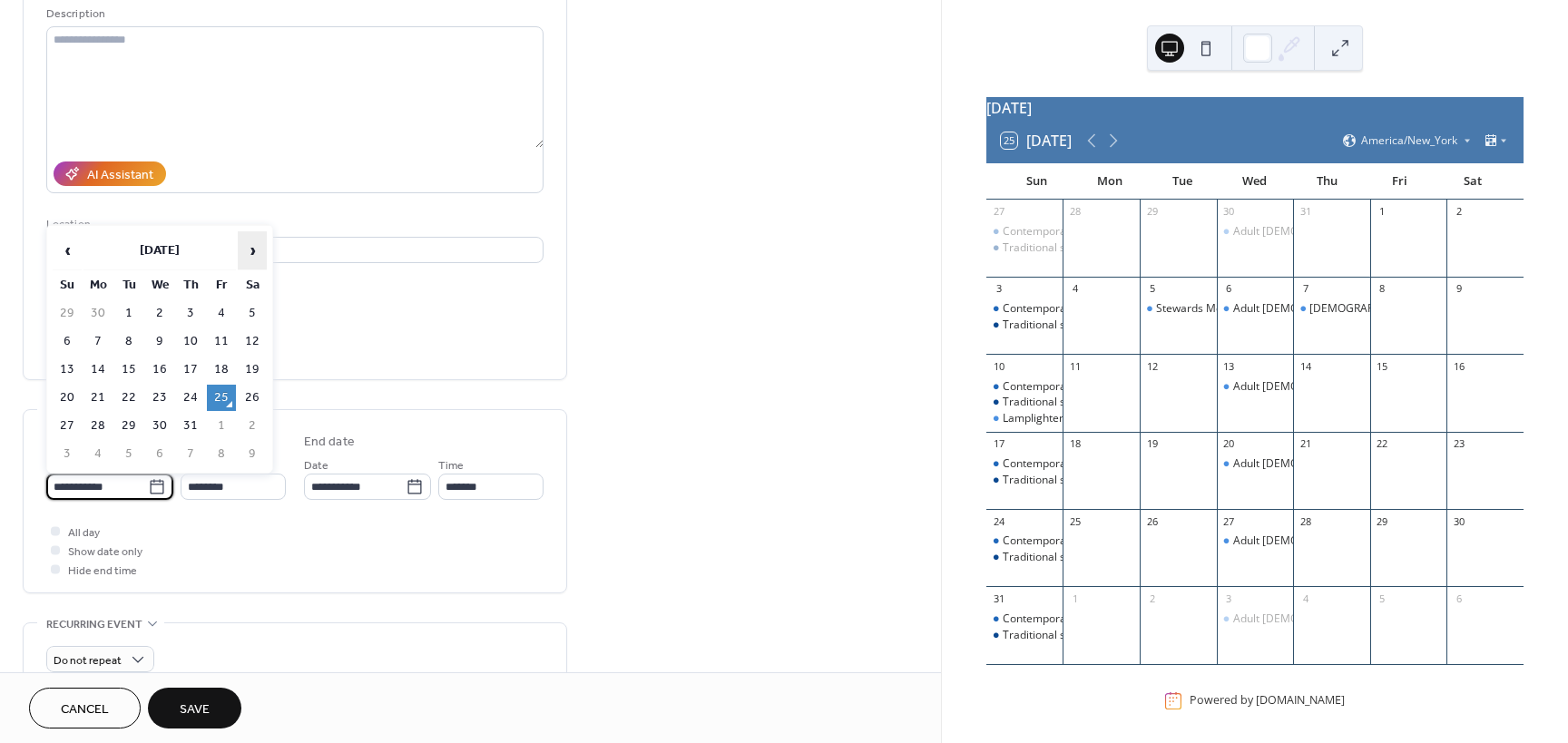 click on "›" at bounding box center [252, 250] 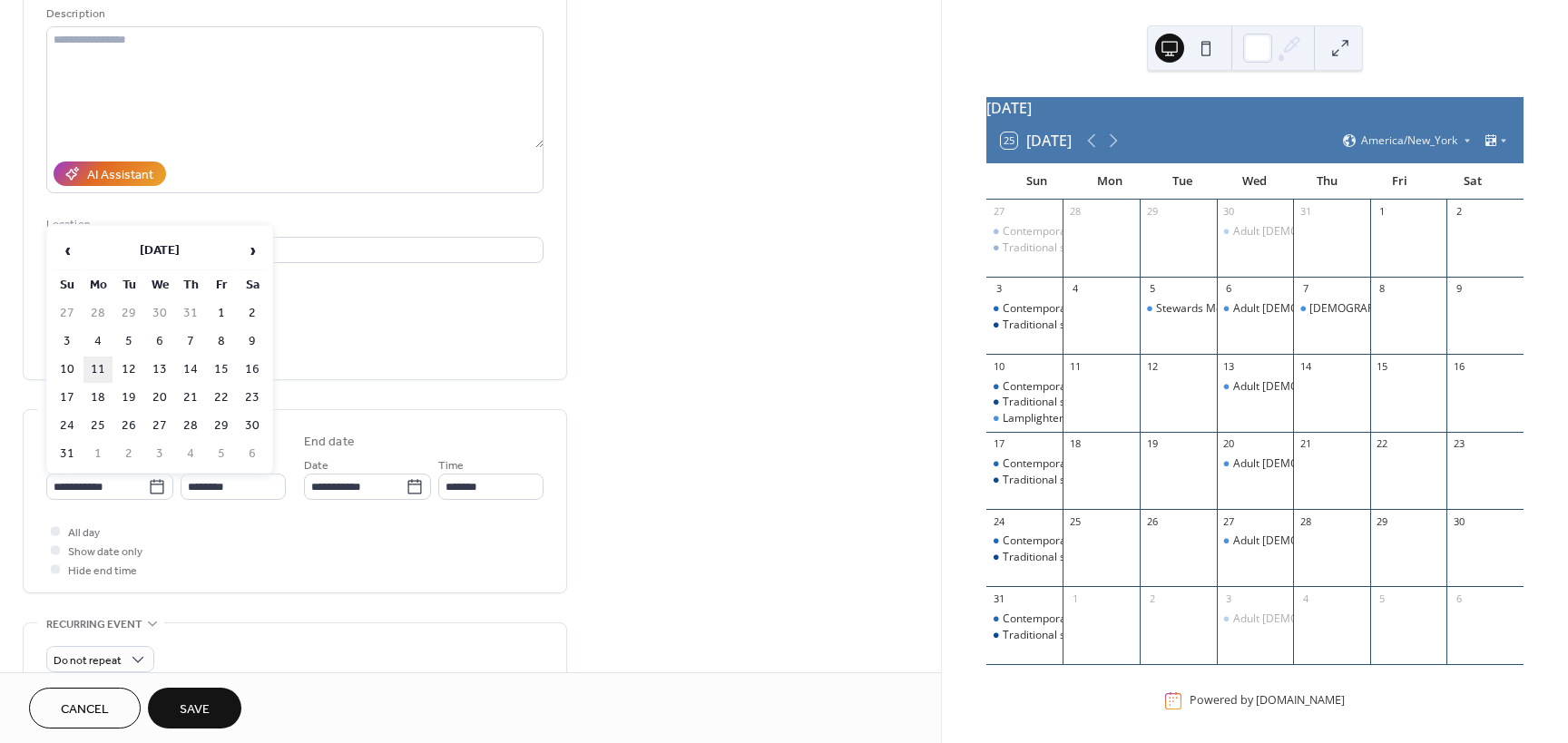 click on "11" at bounding box center (98, 369) 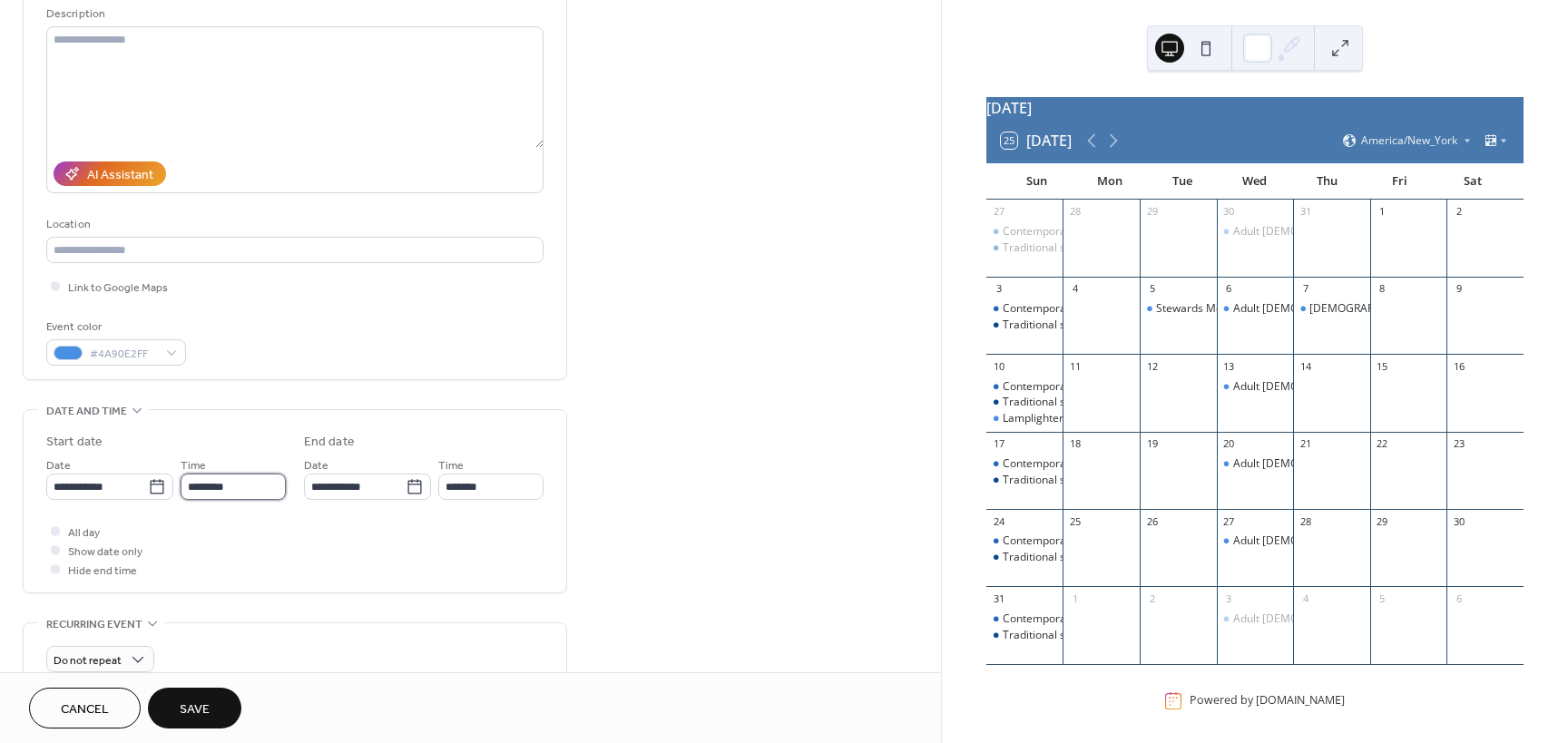 click on "********" at bounding box center [233, 486] 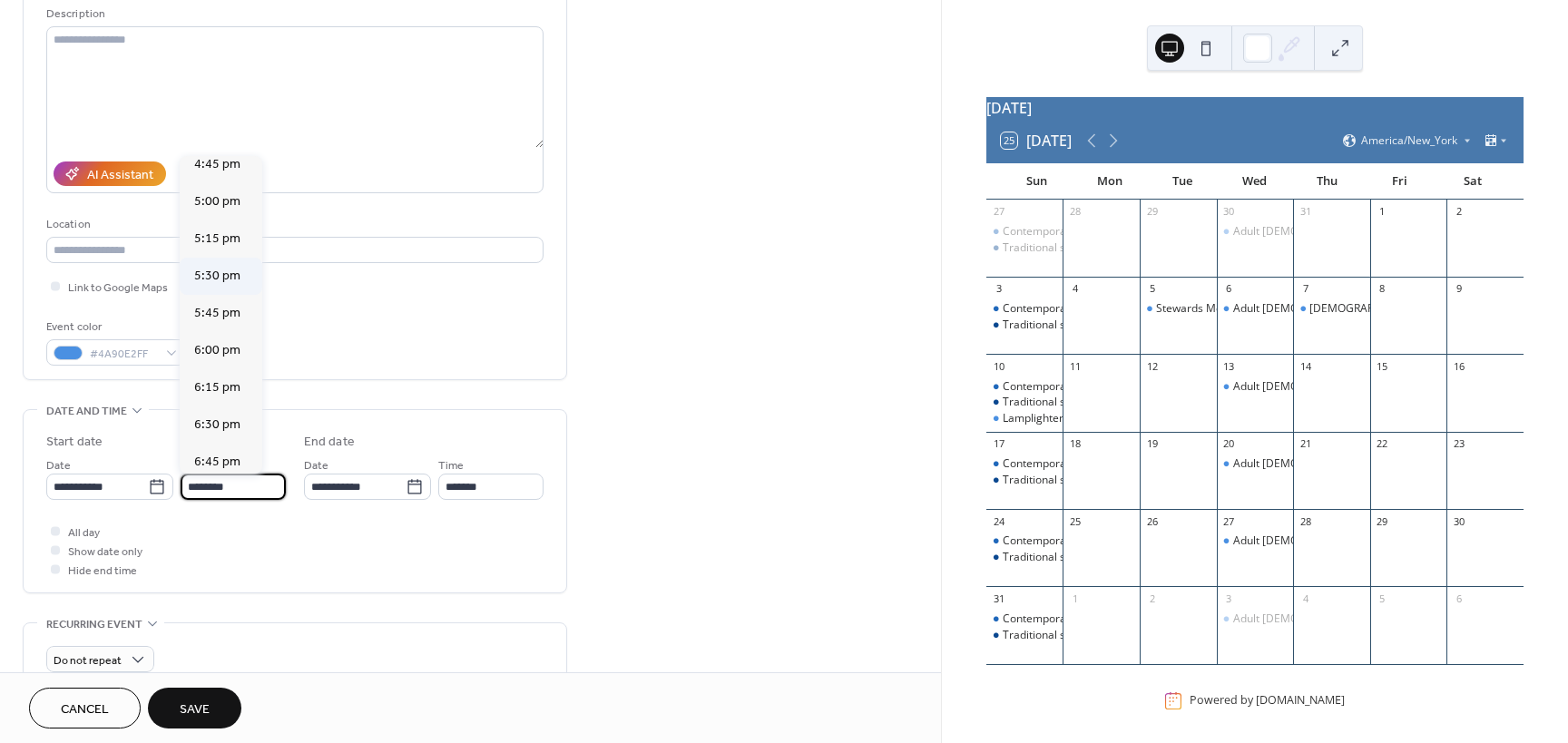 scroll, scrollTop: 2511, scrollLeft: 0, axis: vertical 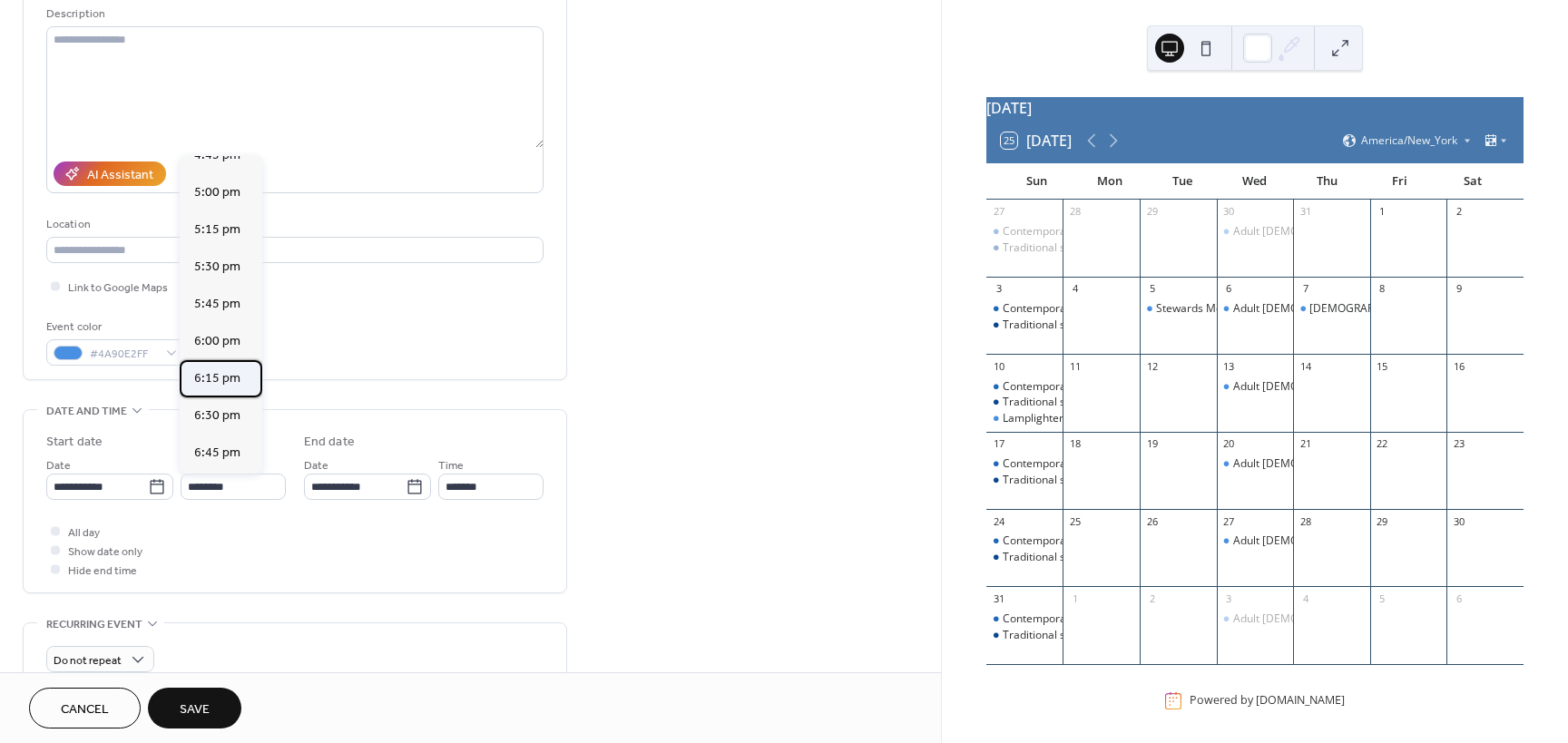 click on "6:15 pm" at bounding box center (217, 378) 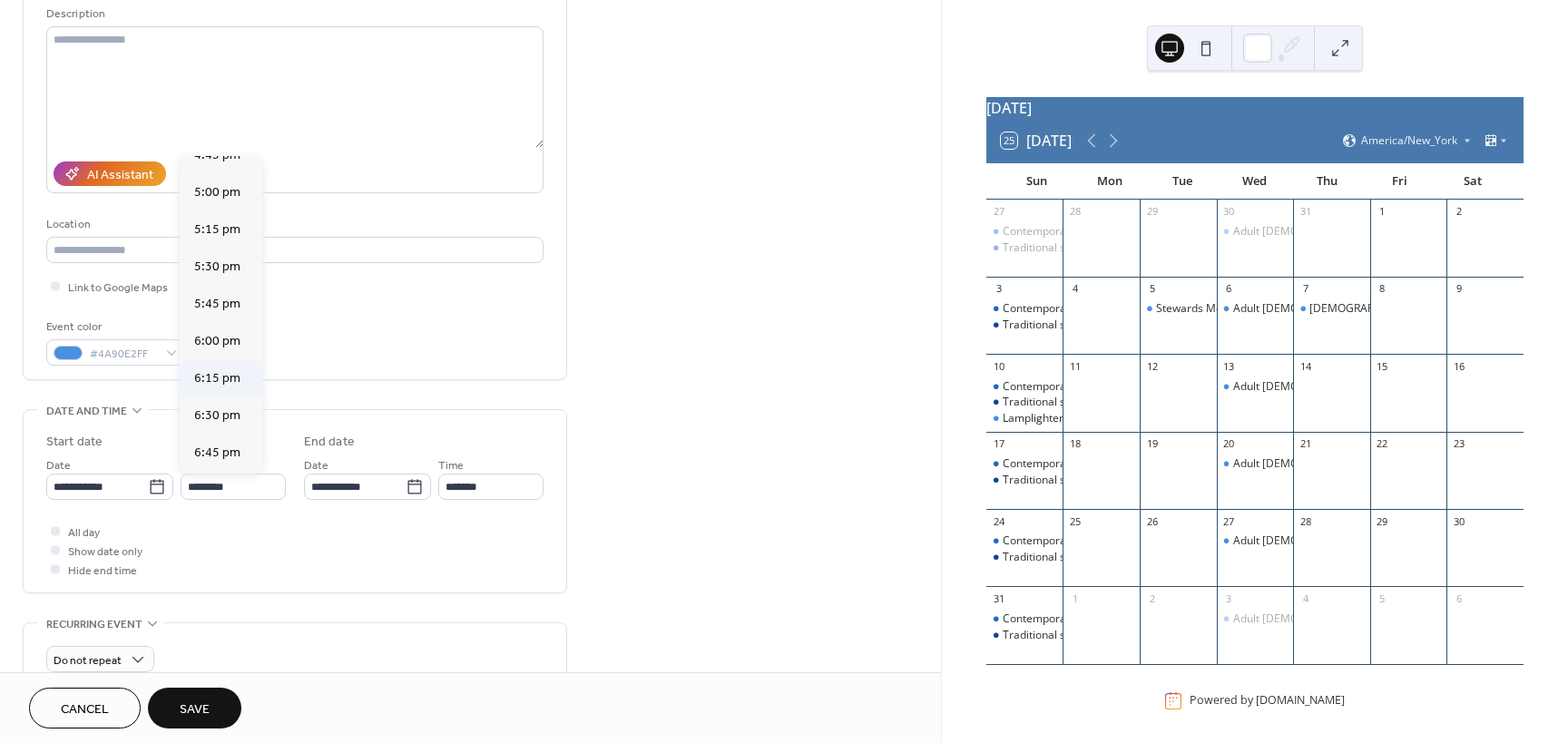 type on "*******" 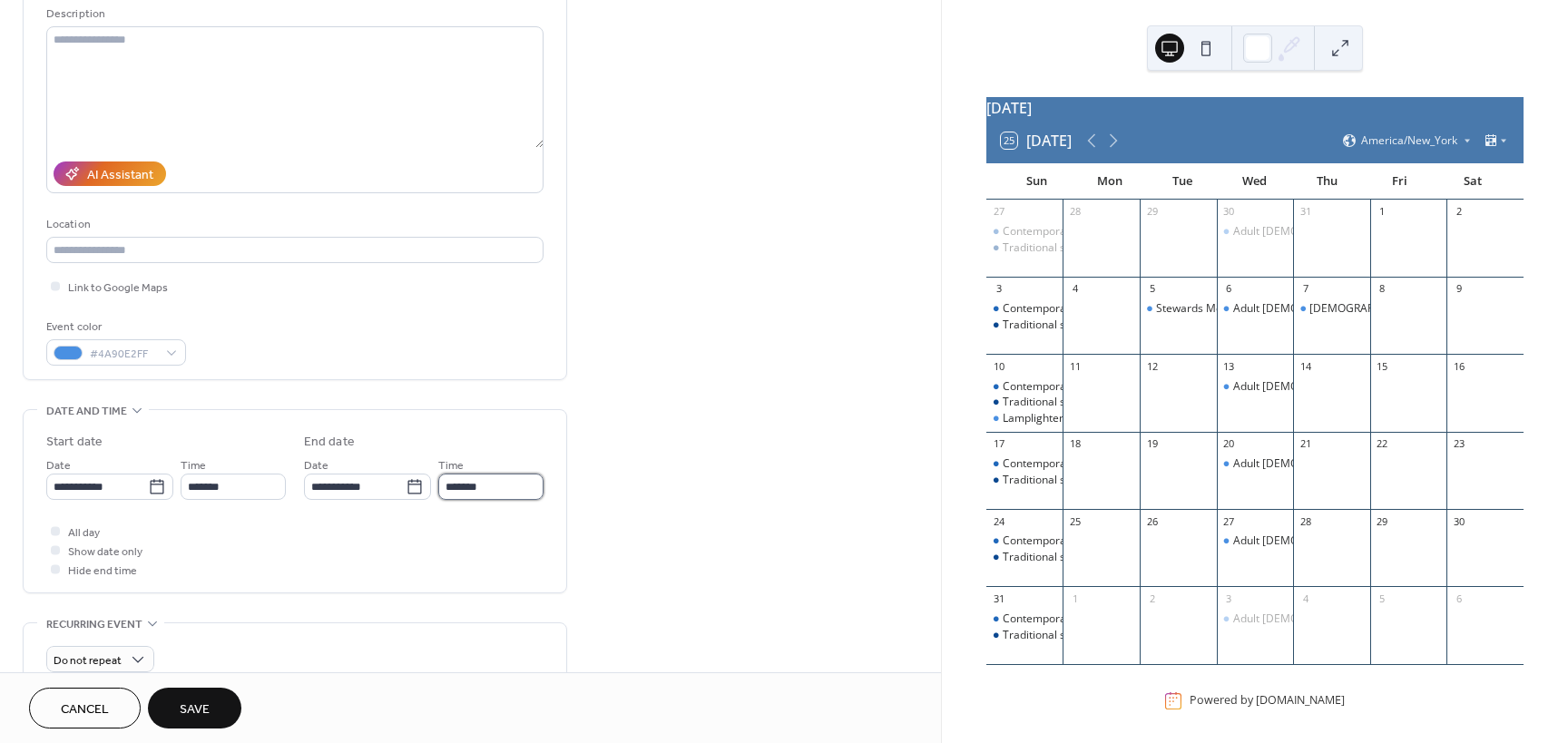click on "*******" at bounding box center (491, 486) 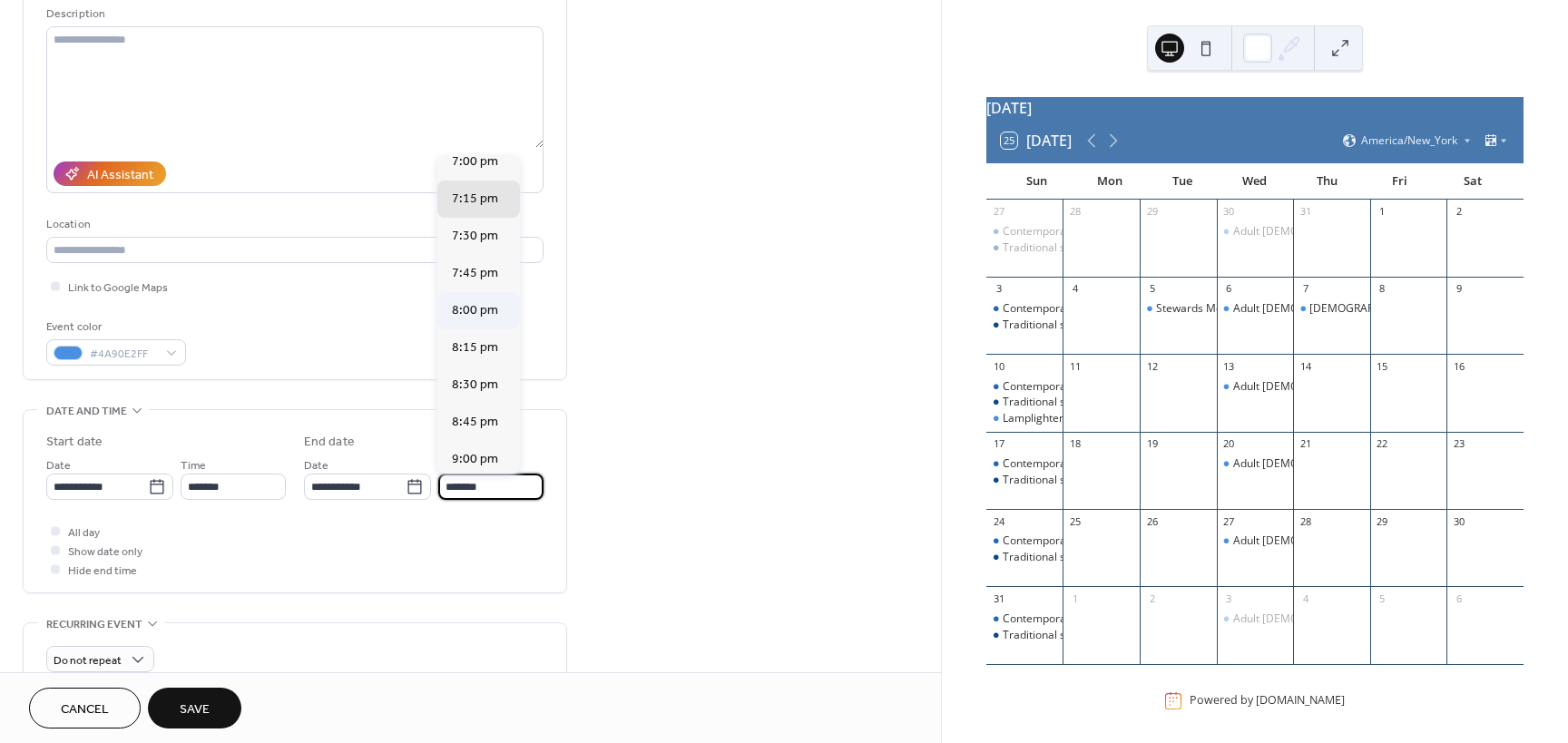 scroll, scrollTop: 91, scrollLeft: 0, axis: vertical 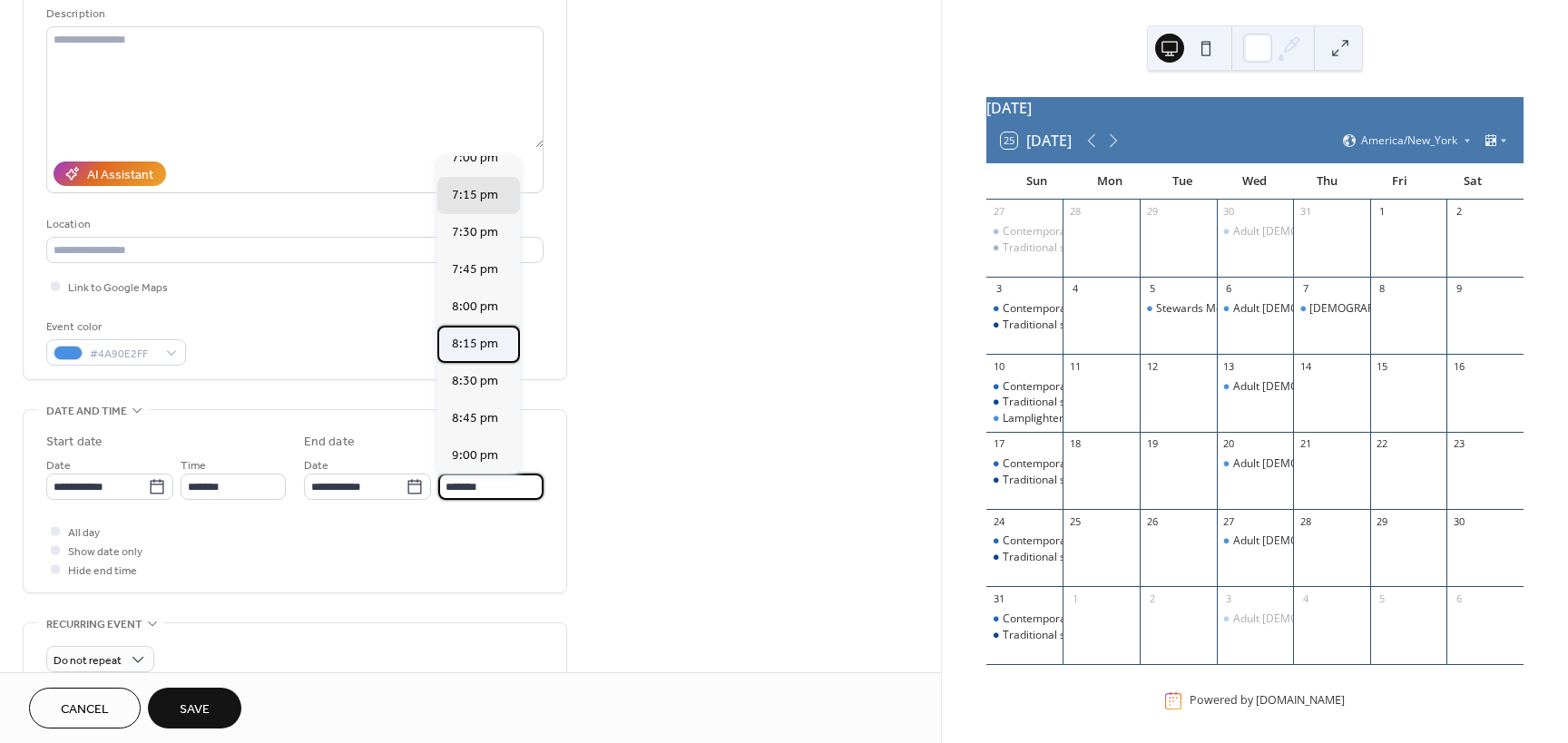 click on "8:15 pm" at bounding box center (475, 344) 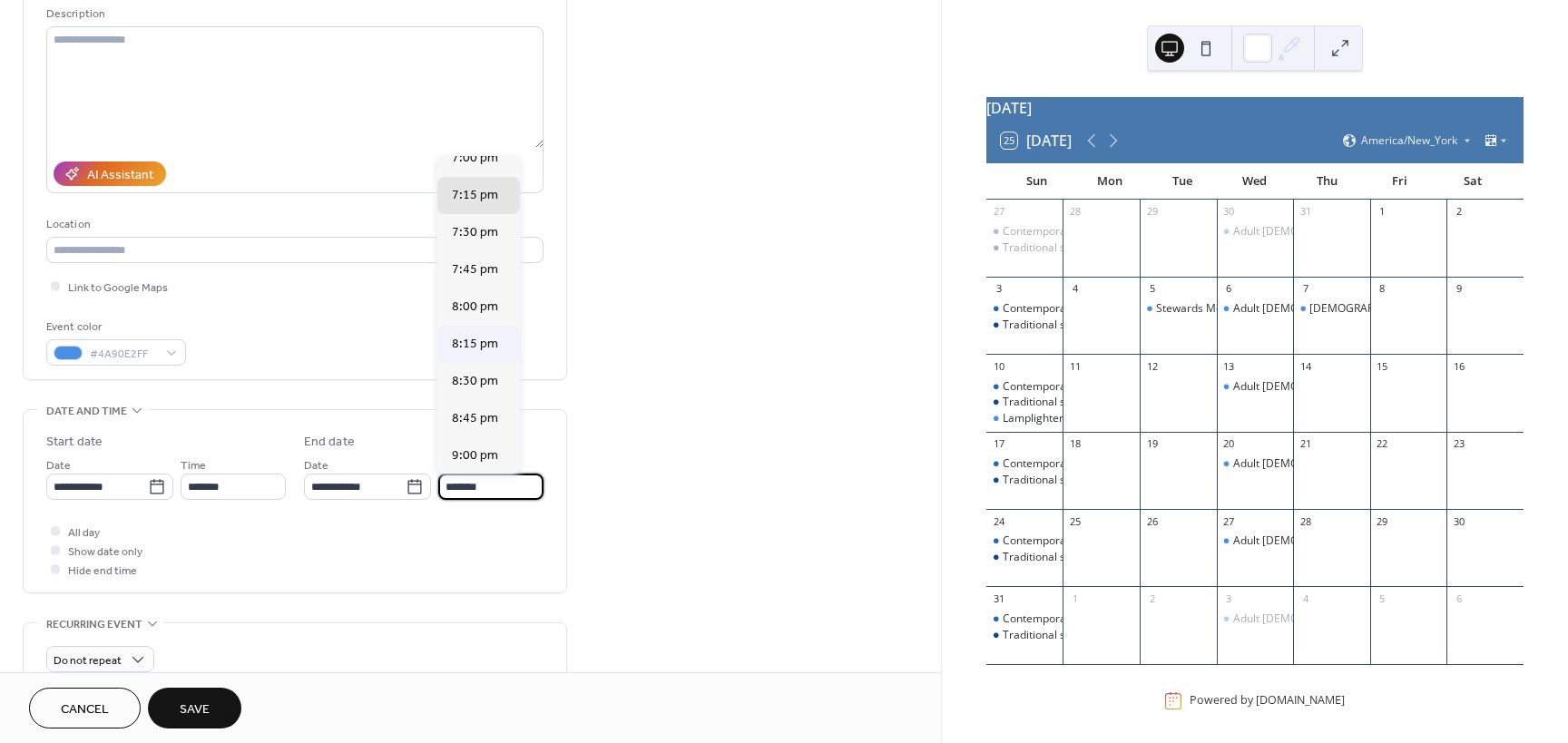 type on "*******" 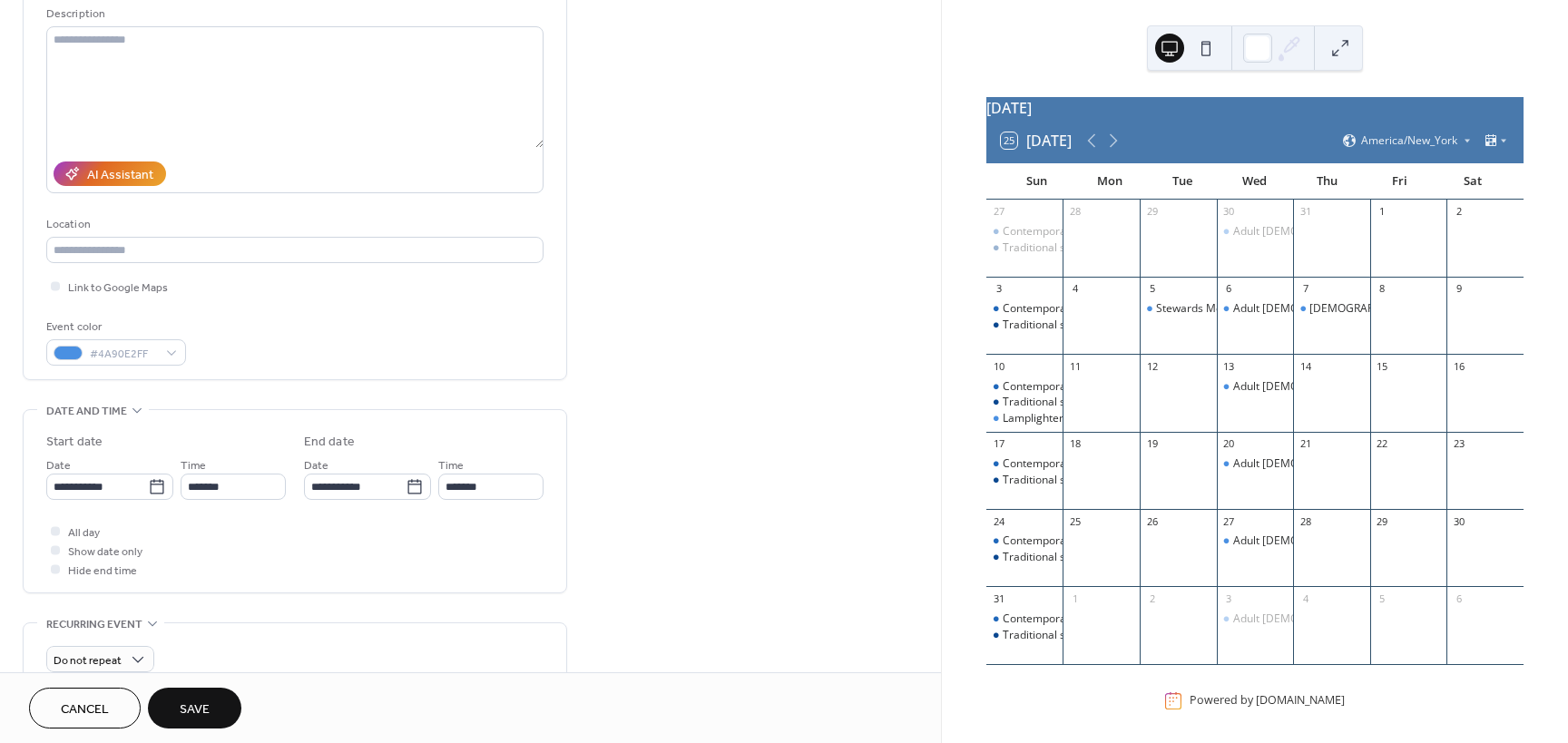 click on "**********" at bounding box center [470, 510] 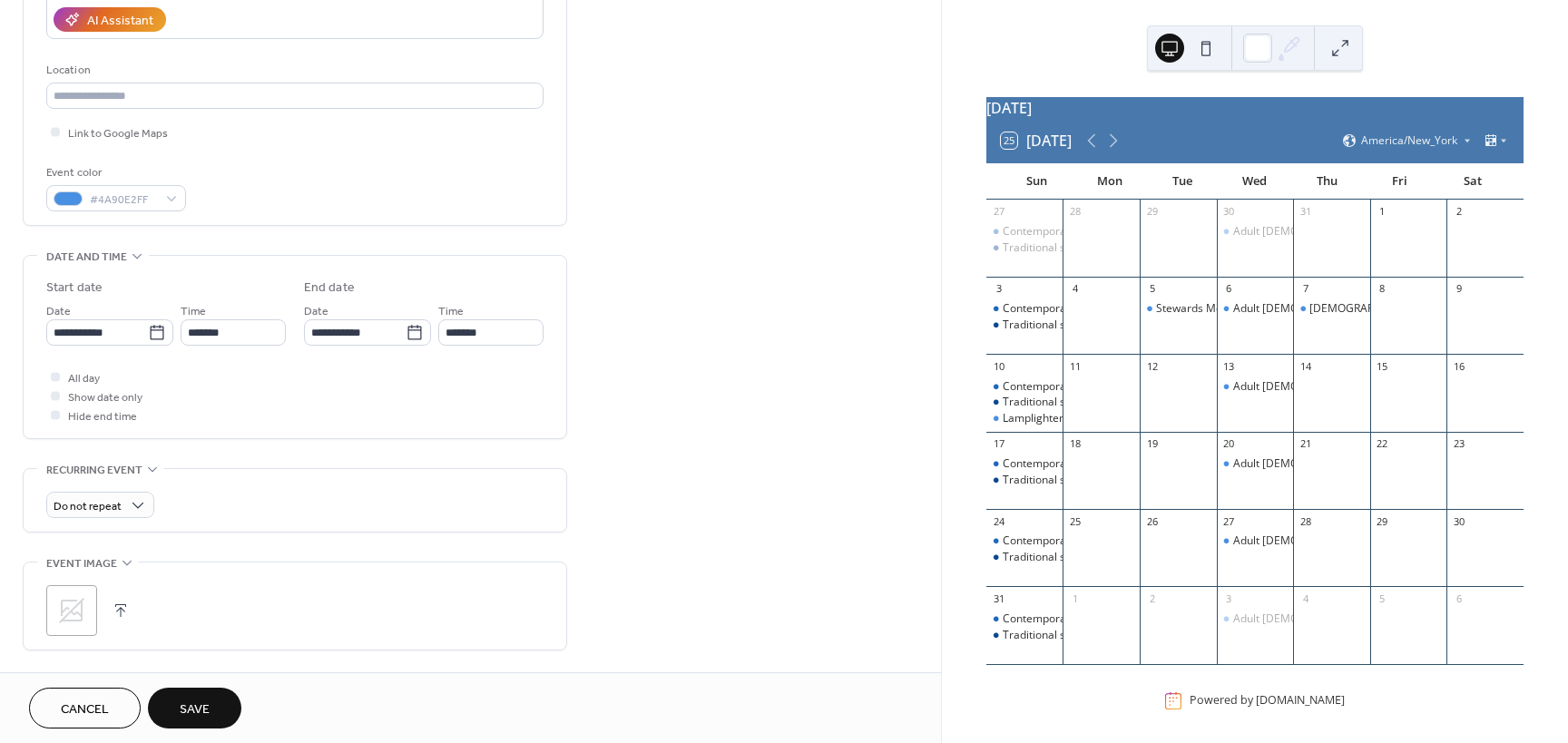 scroll, scrollTop: 363, scrollLeft: 0, axis: vertical 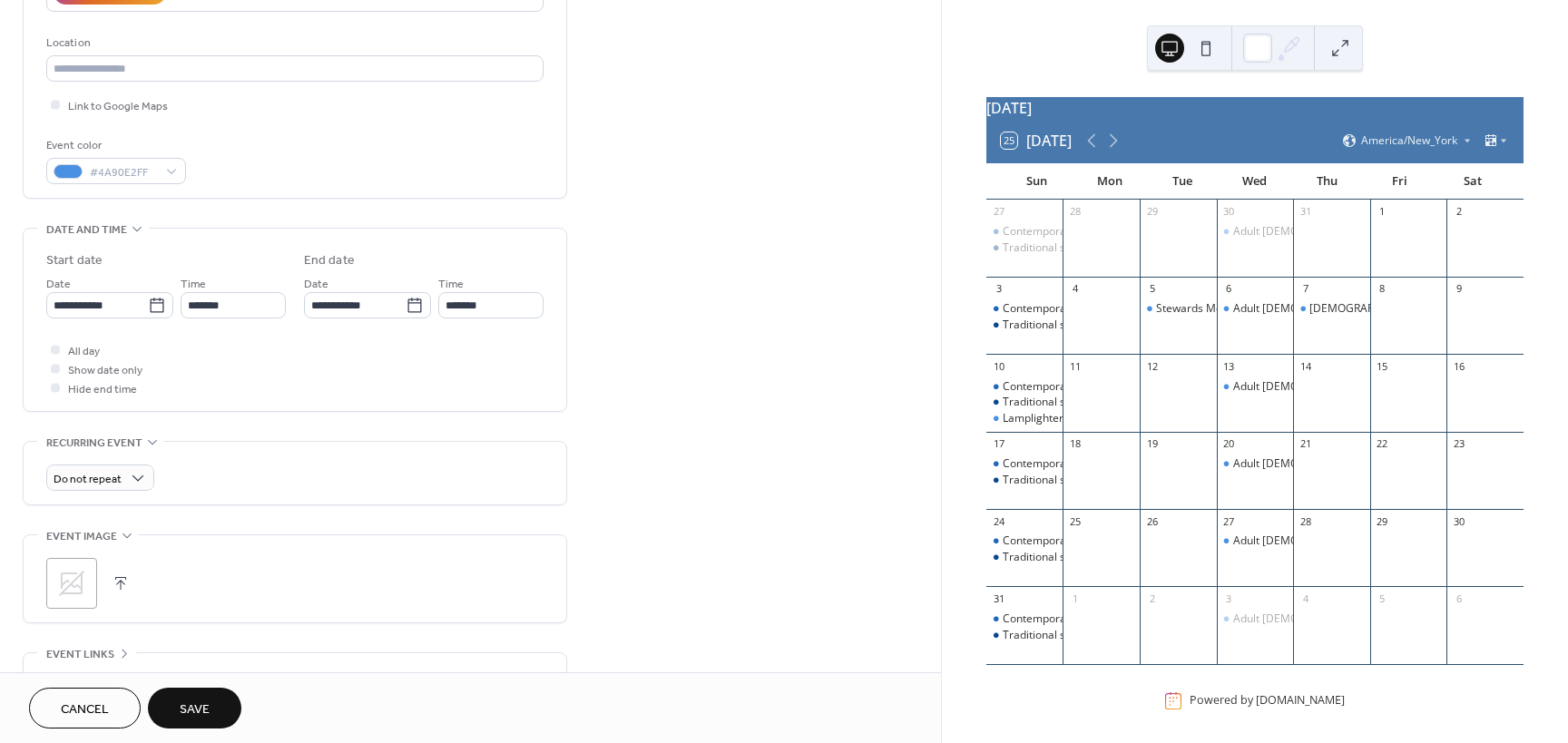 click on ";" at bounding box center (72, 583) 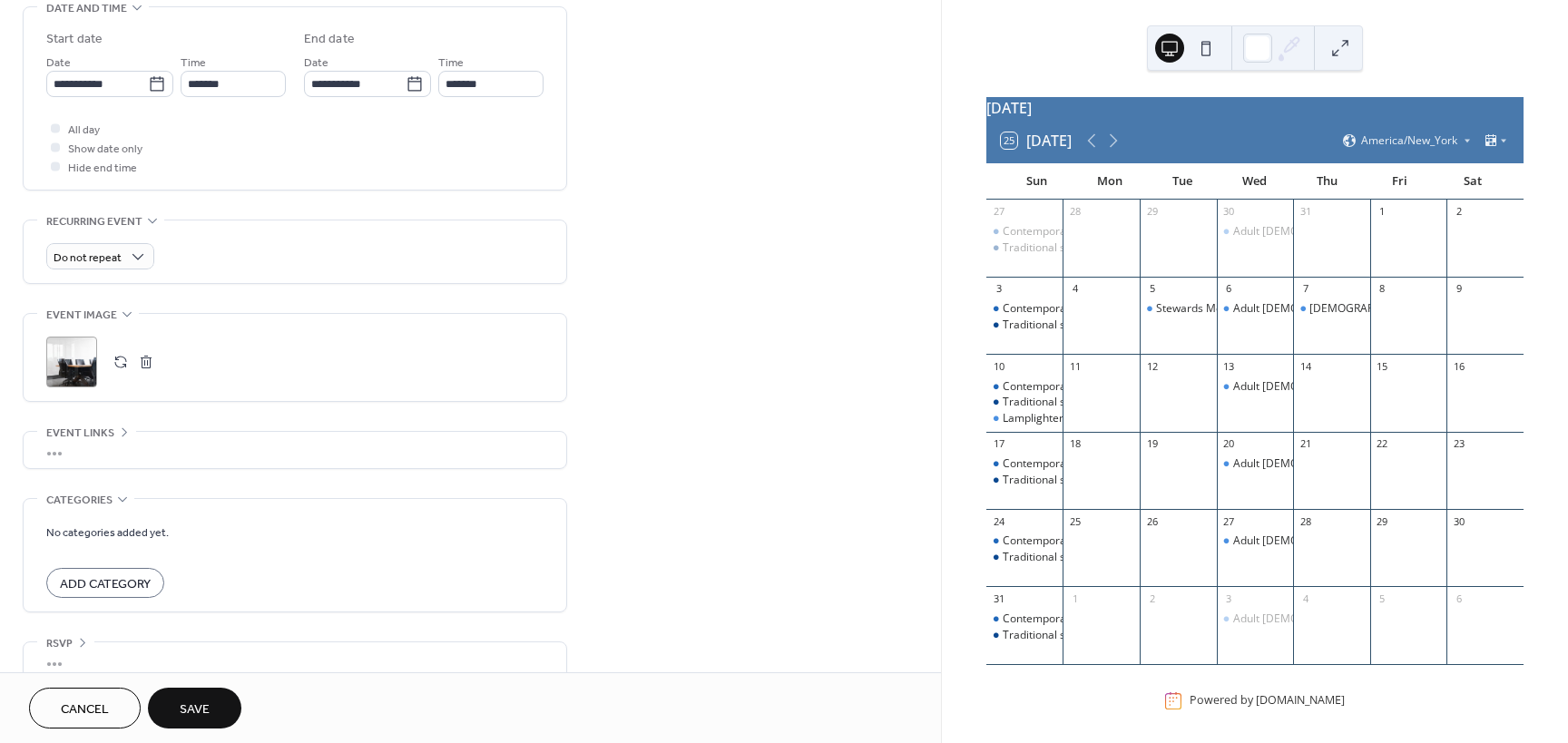 scroll, scrollTop: 610, scrollLeft: 0, axis: vertical 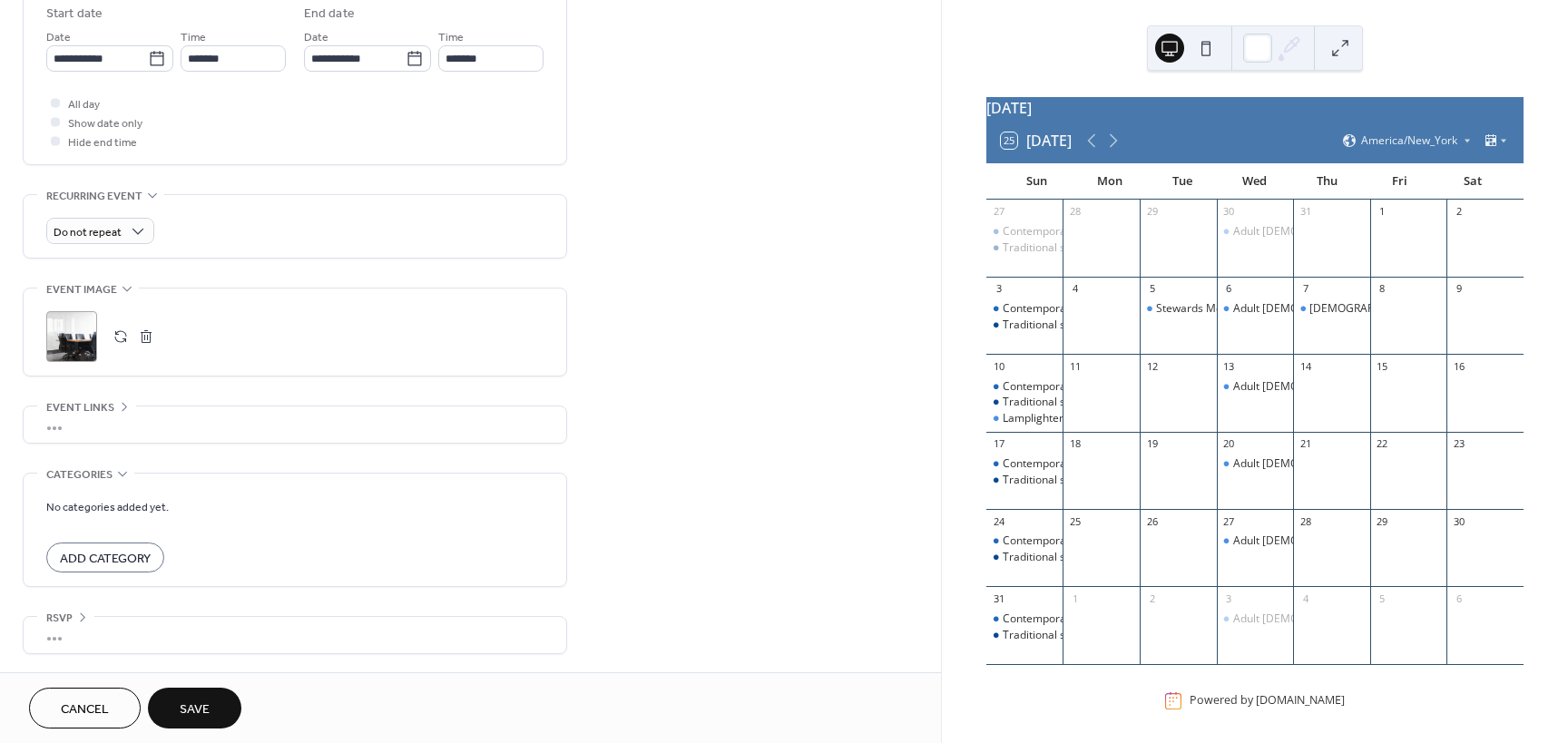 click on "Save" at bounding box center [194, 708] 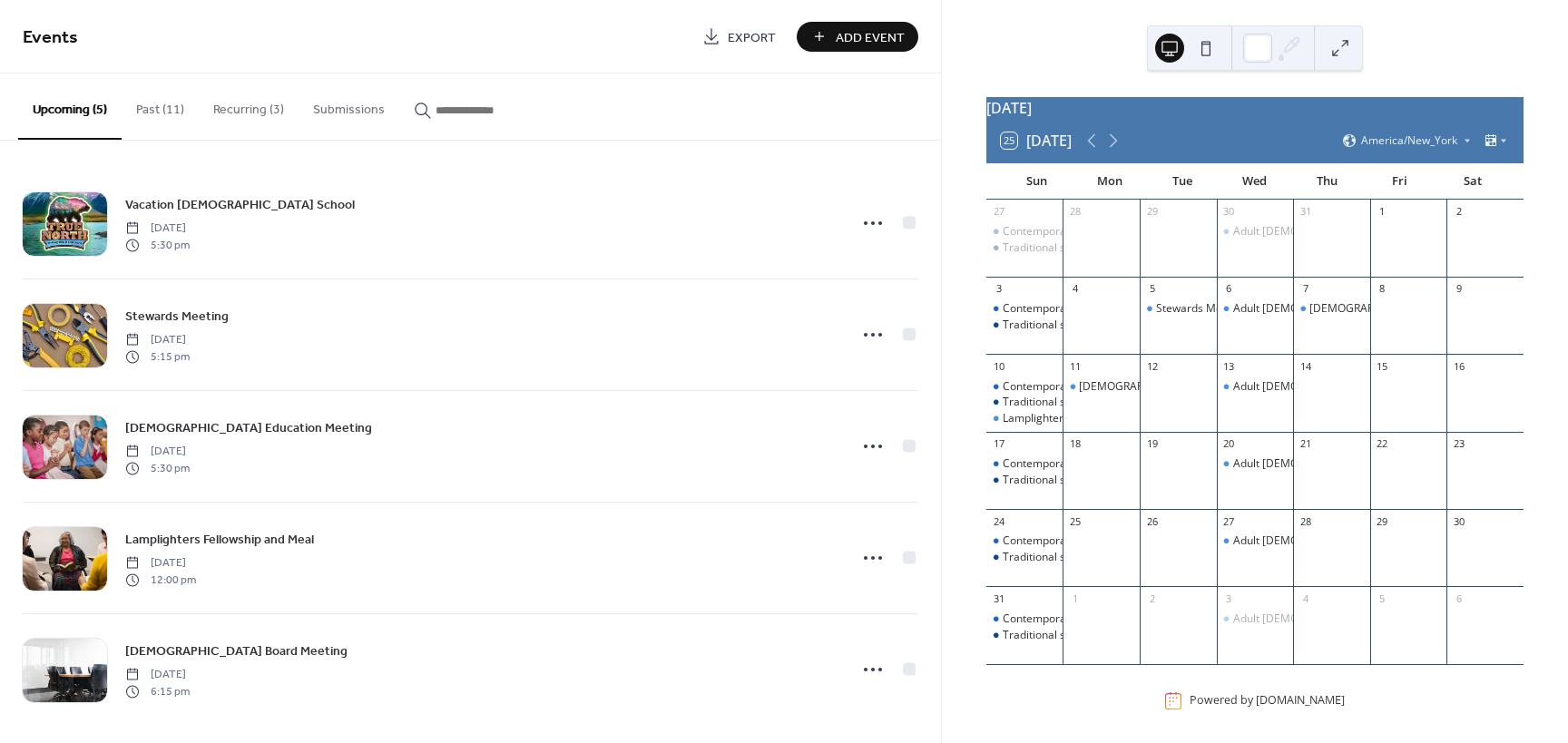 click on "Add Event" at bounding box center (870, 37) 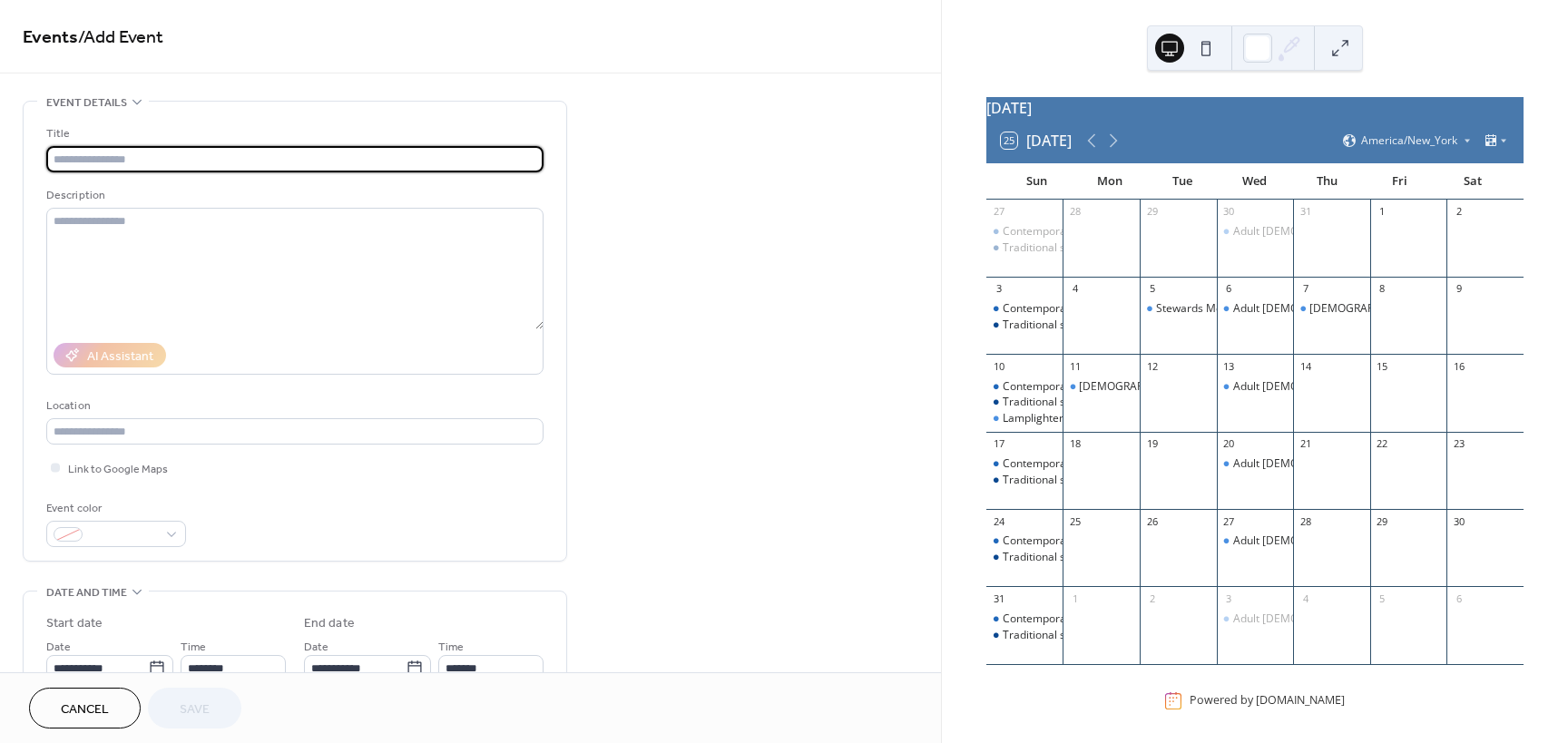 click at bounding box center (295, 159) 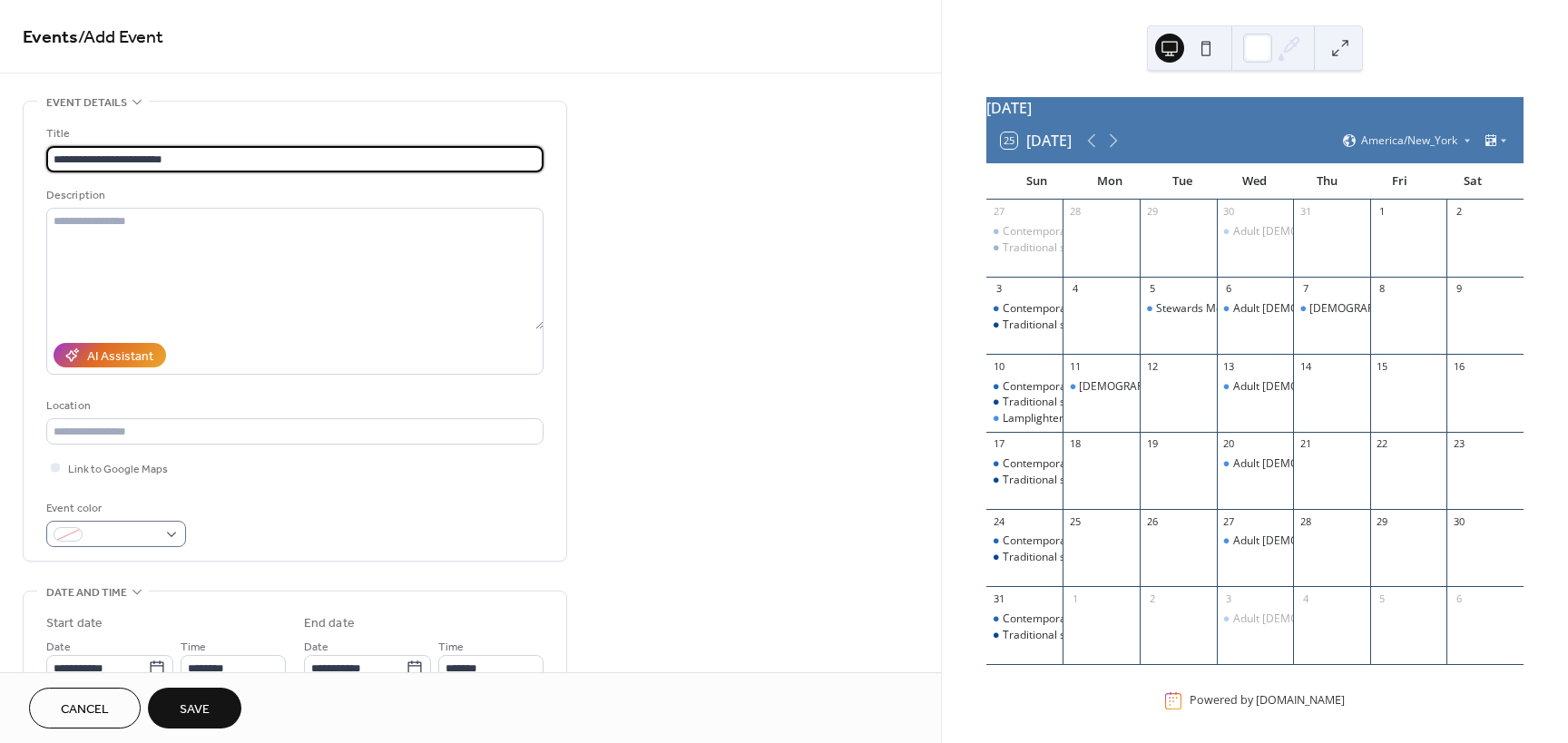 type on "**********" 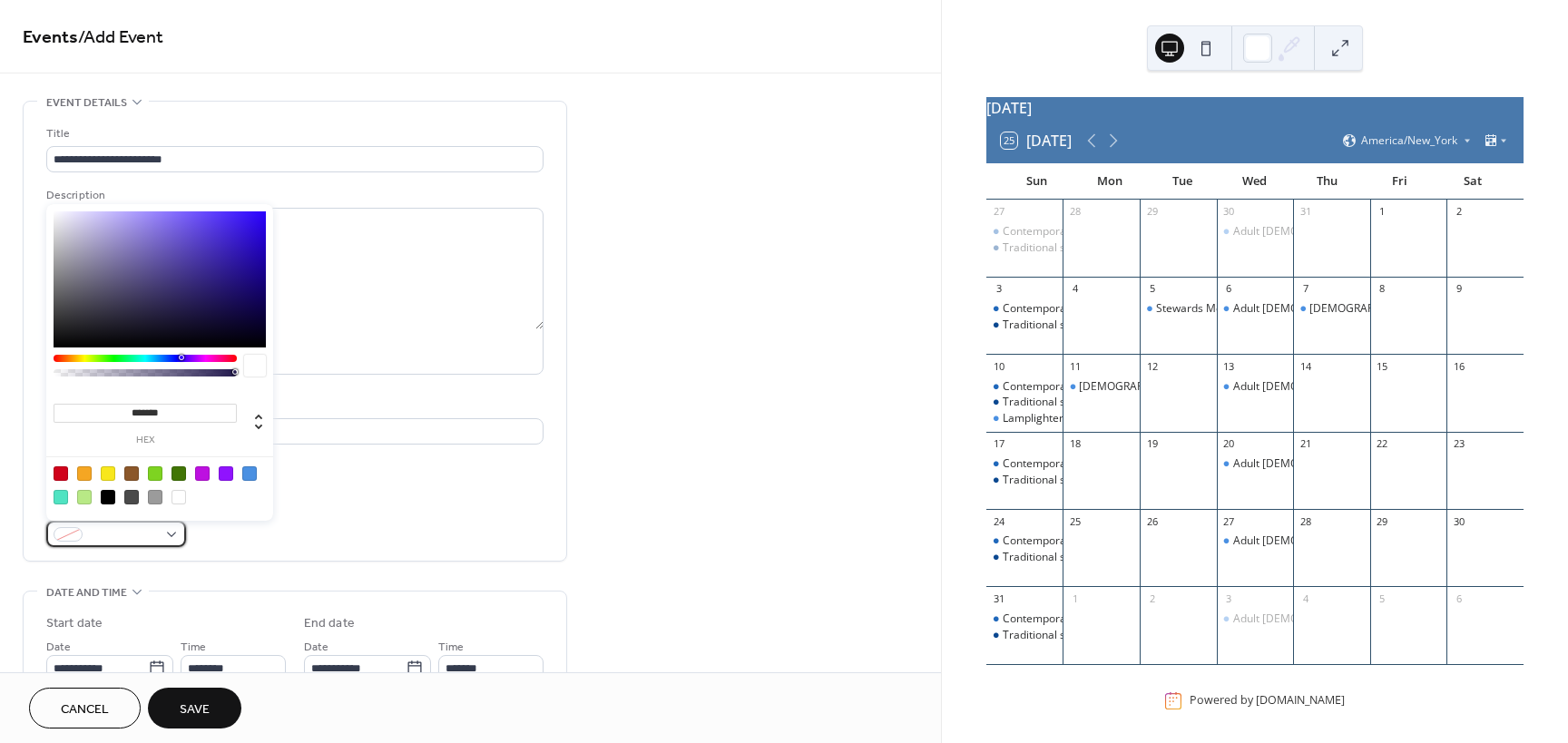 click at bounding box center (116, 533) 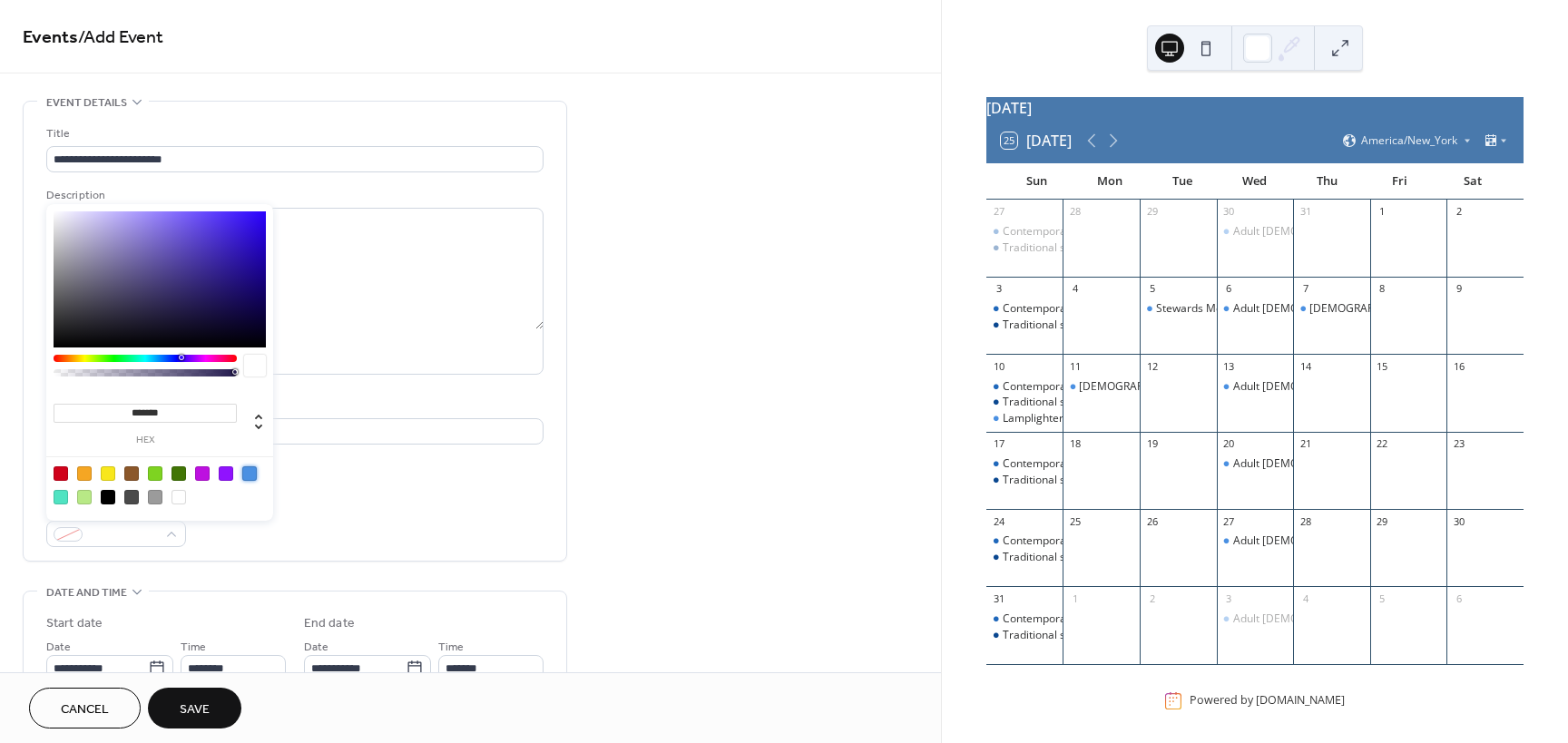 click at bounding box center (250, 474) 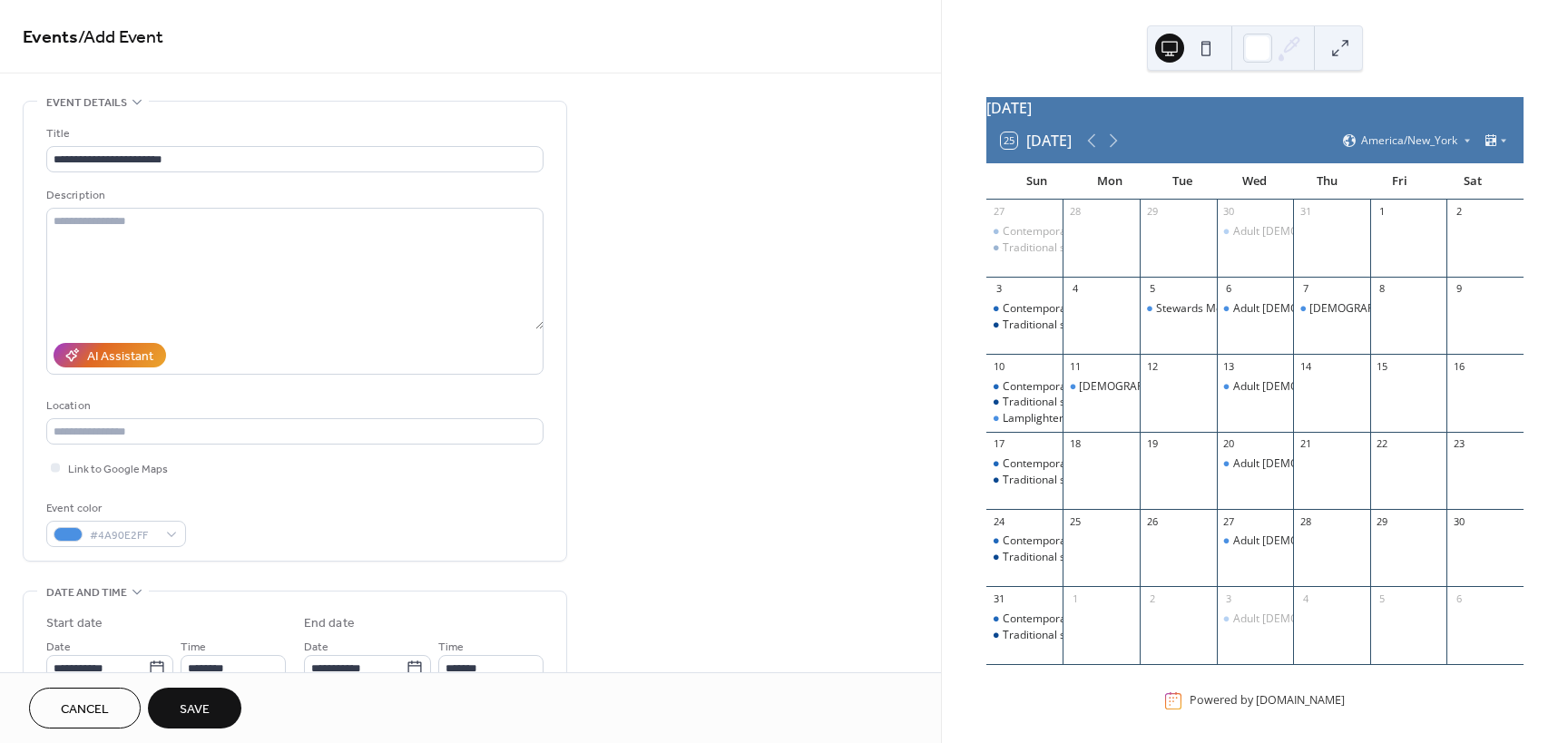 click on "**********" at bounding box center [470, 691] 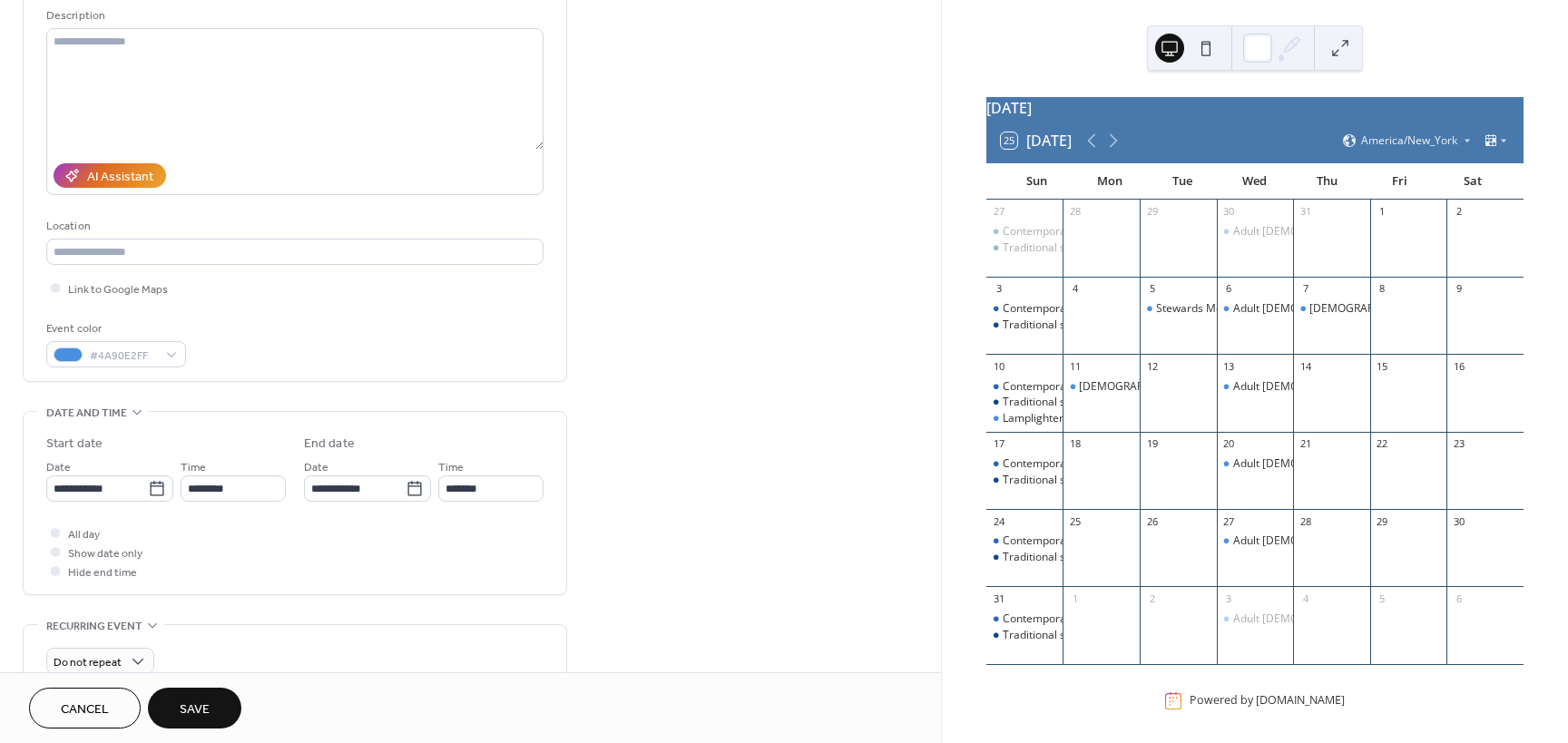 scroll, scrollTop: 181, scrollLeft: 0, axis: vertical 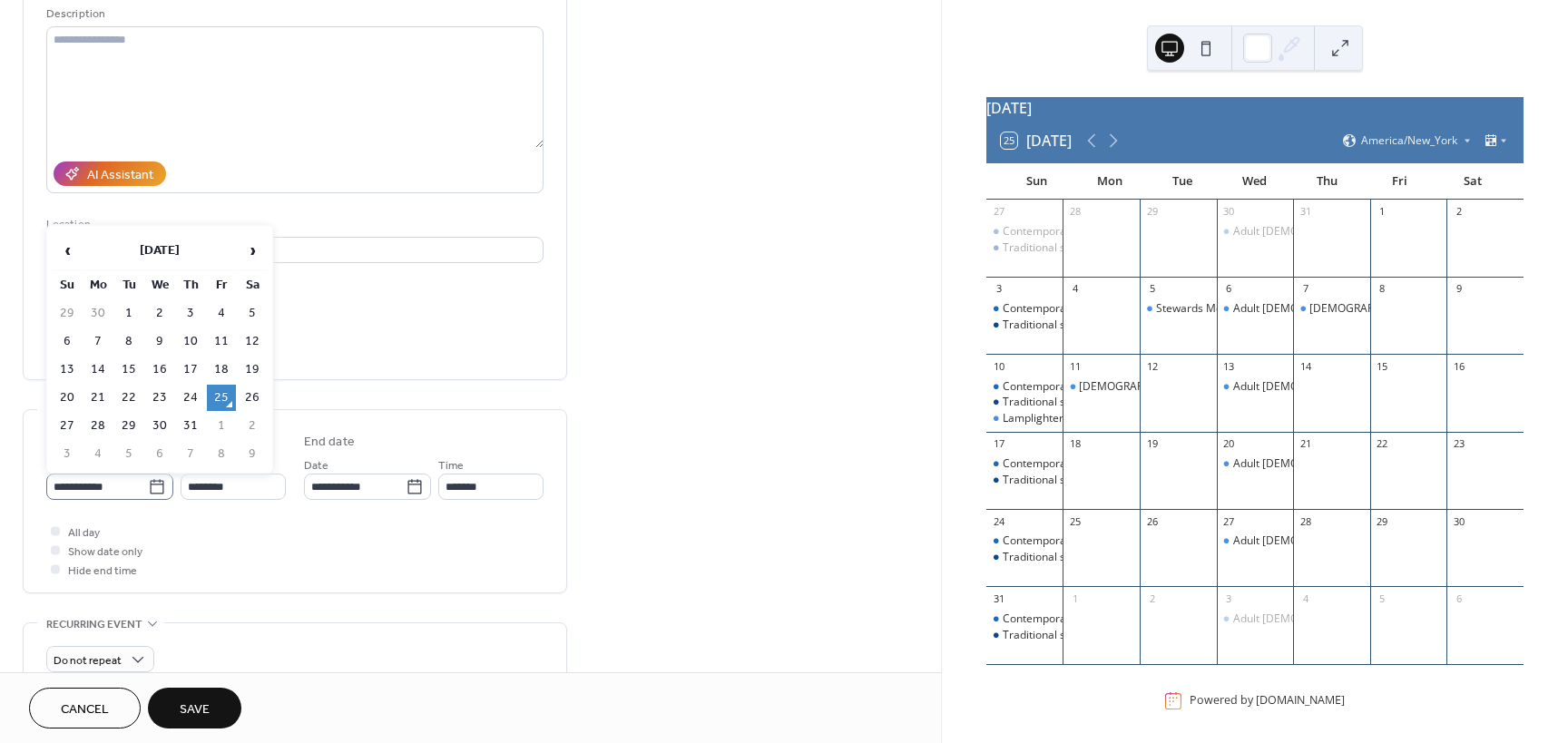 click 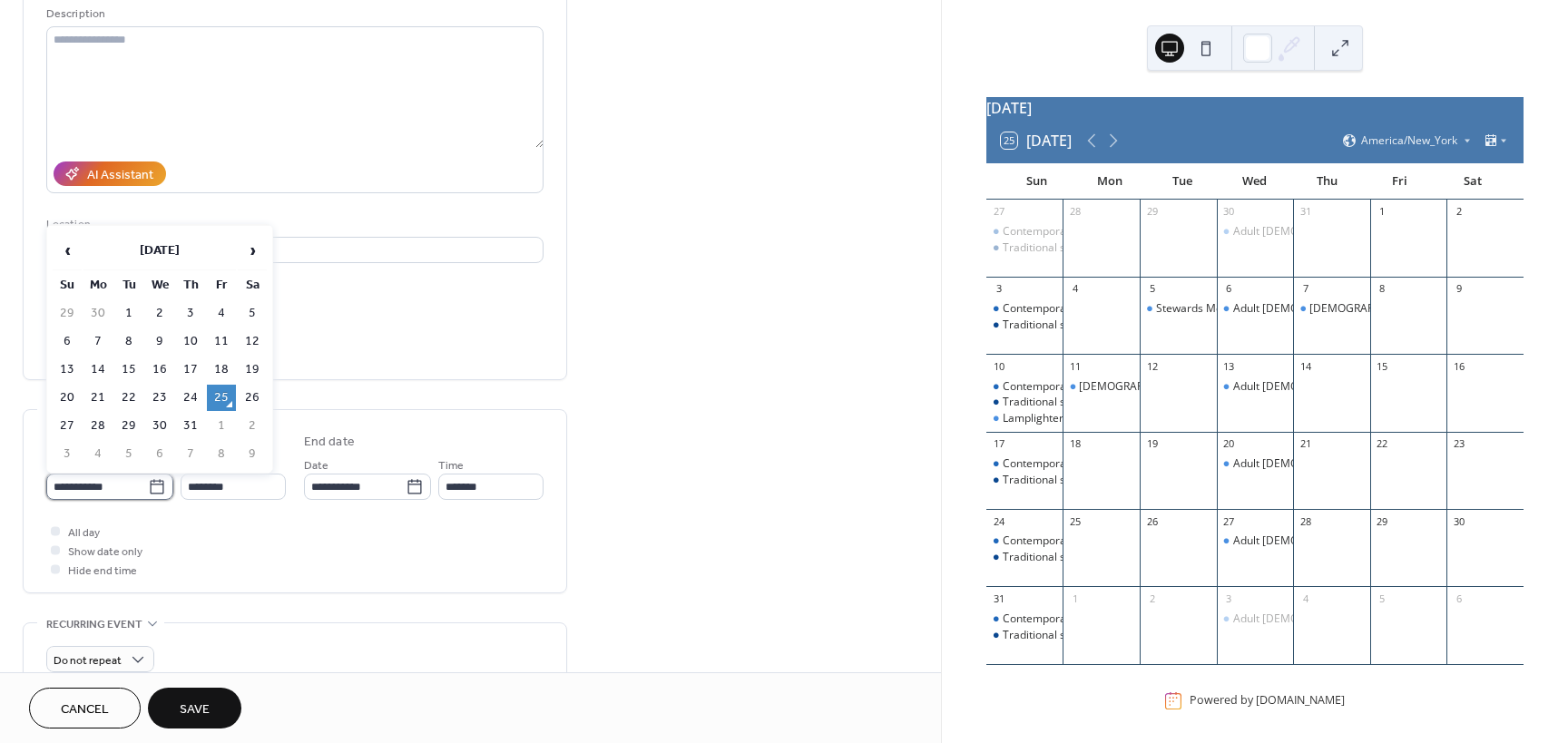 click on "**********" at bounding box center [97, 486] 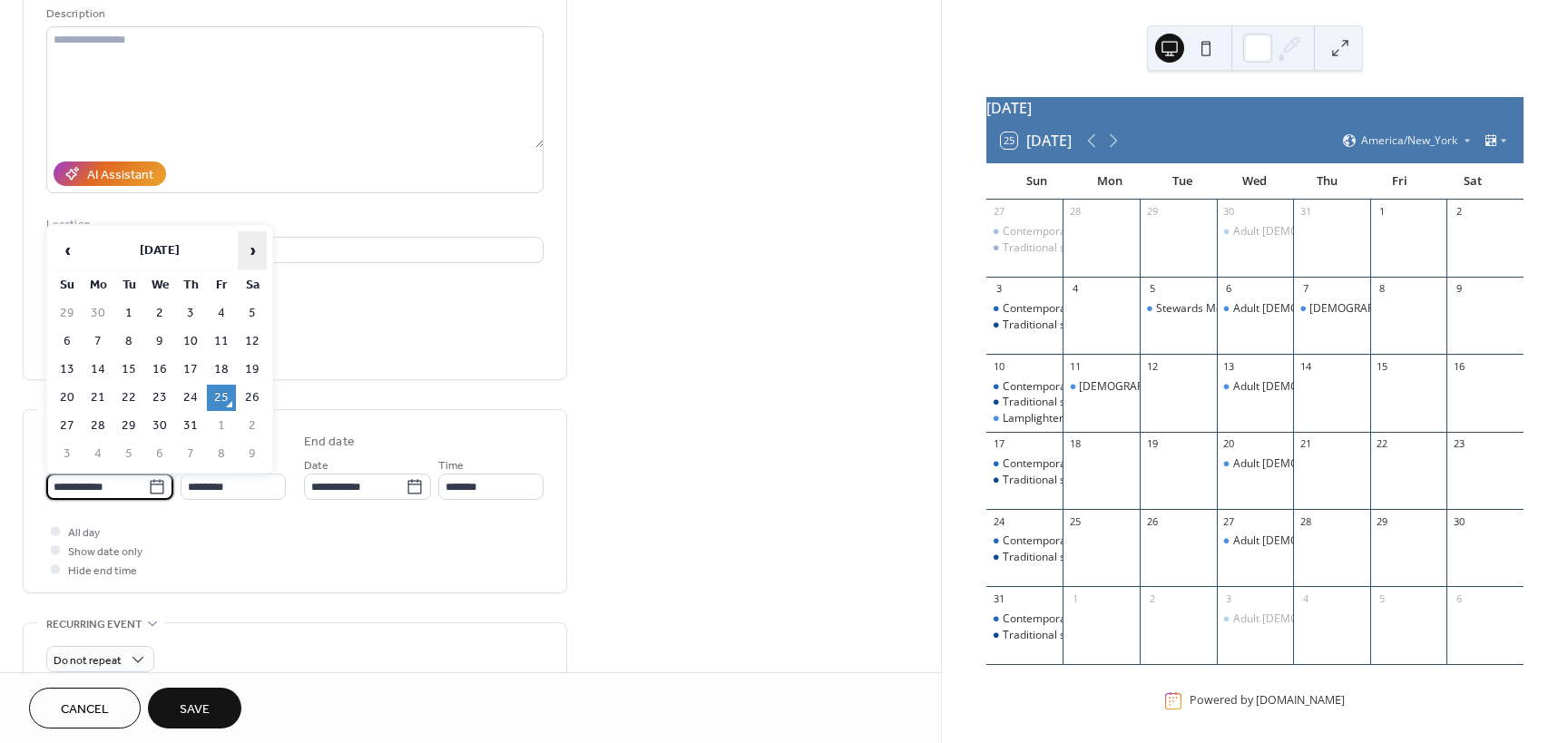 click on "›" at bounding box center [252, 250] 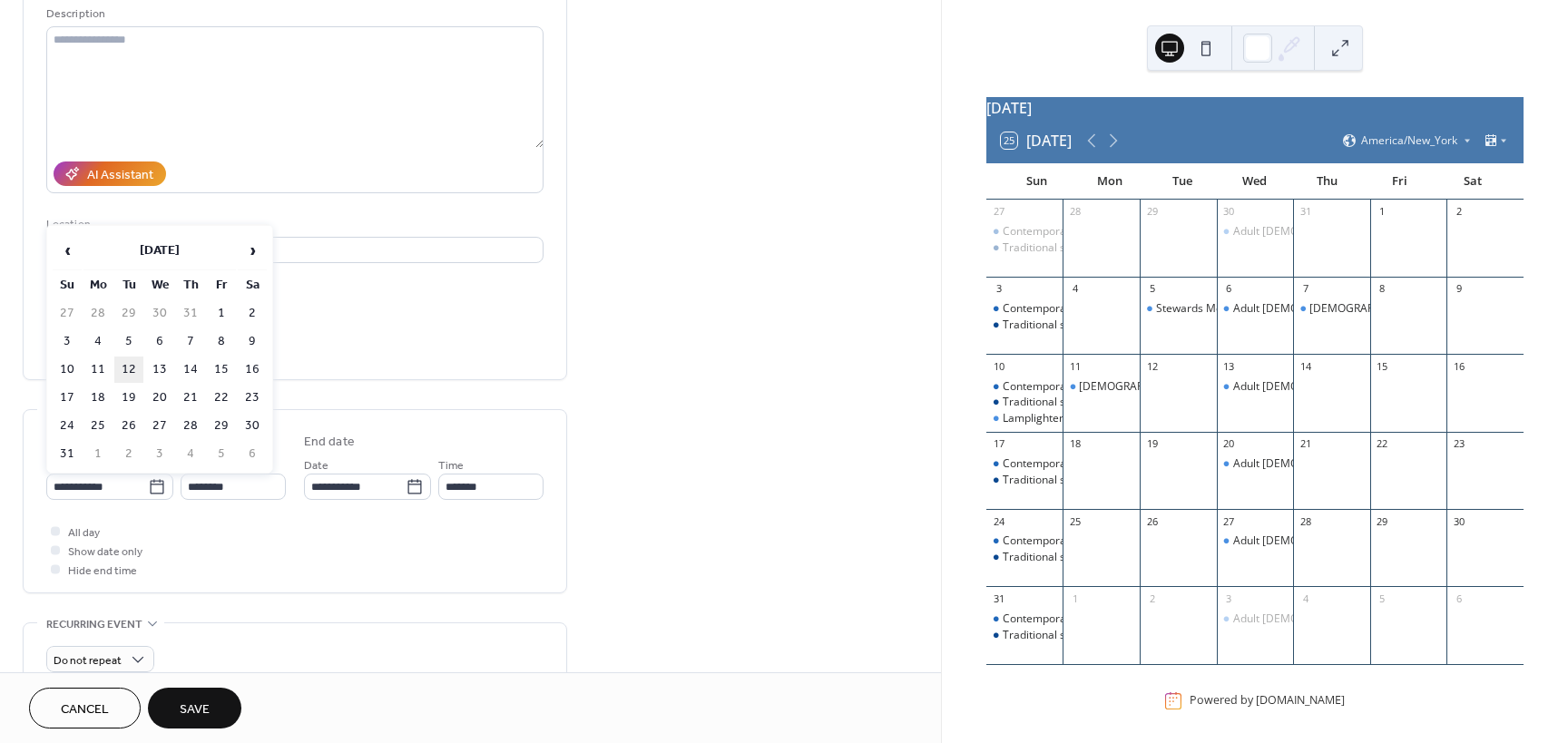 click on "12" at bounding box center (129, 369) 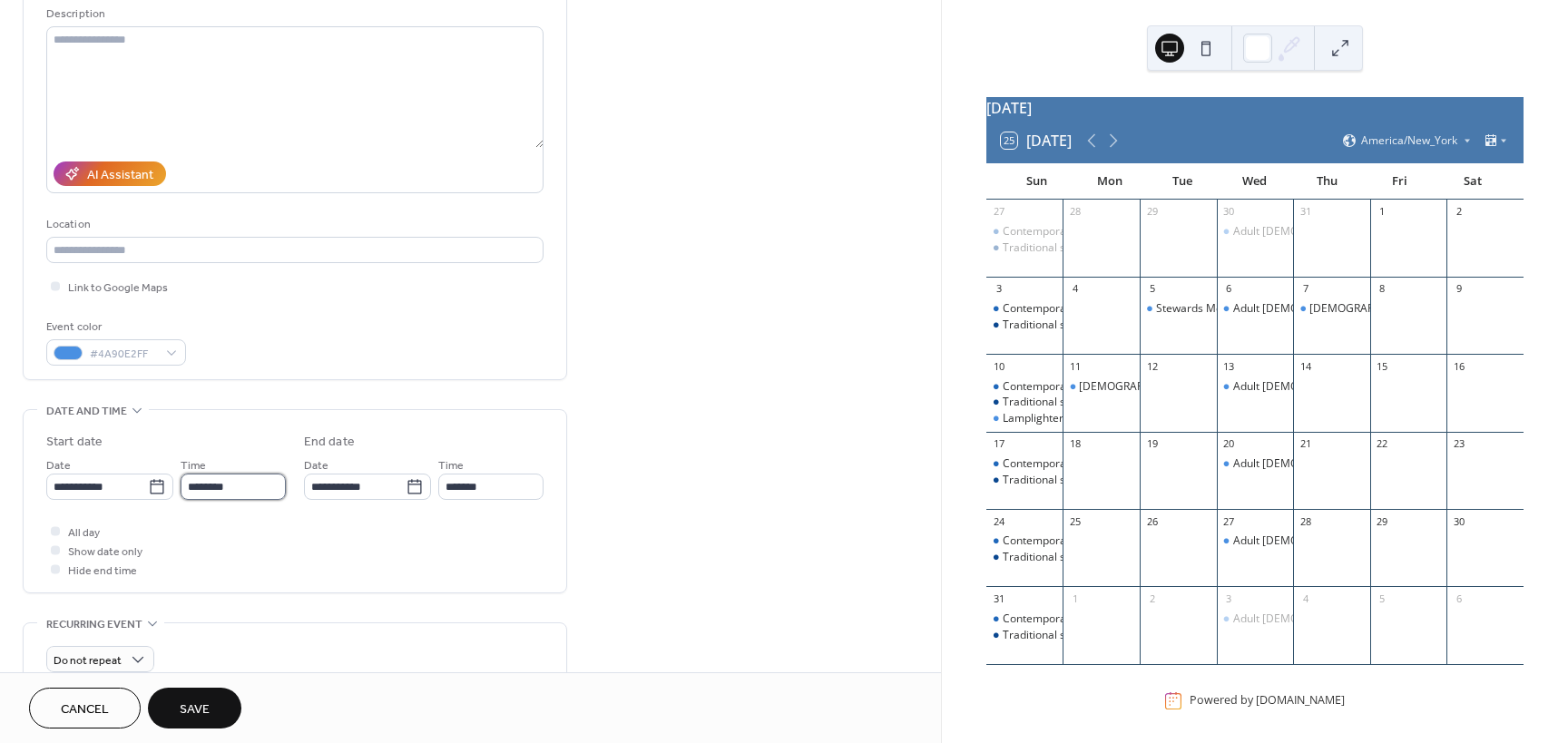 click on "********" at bounding box center [233, 486] 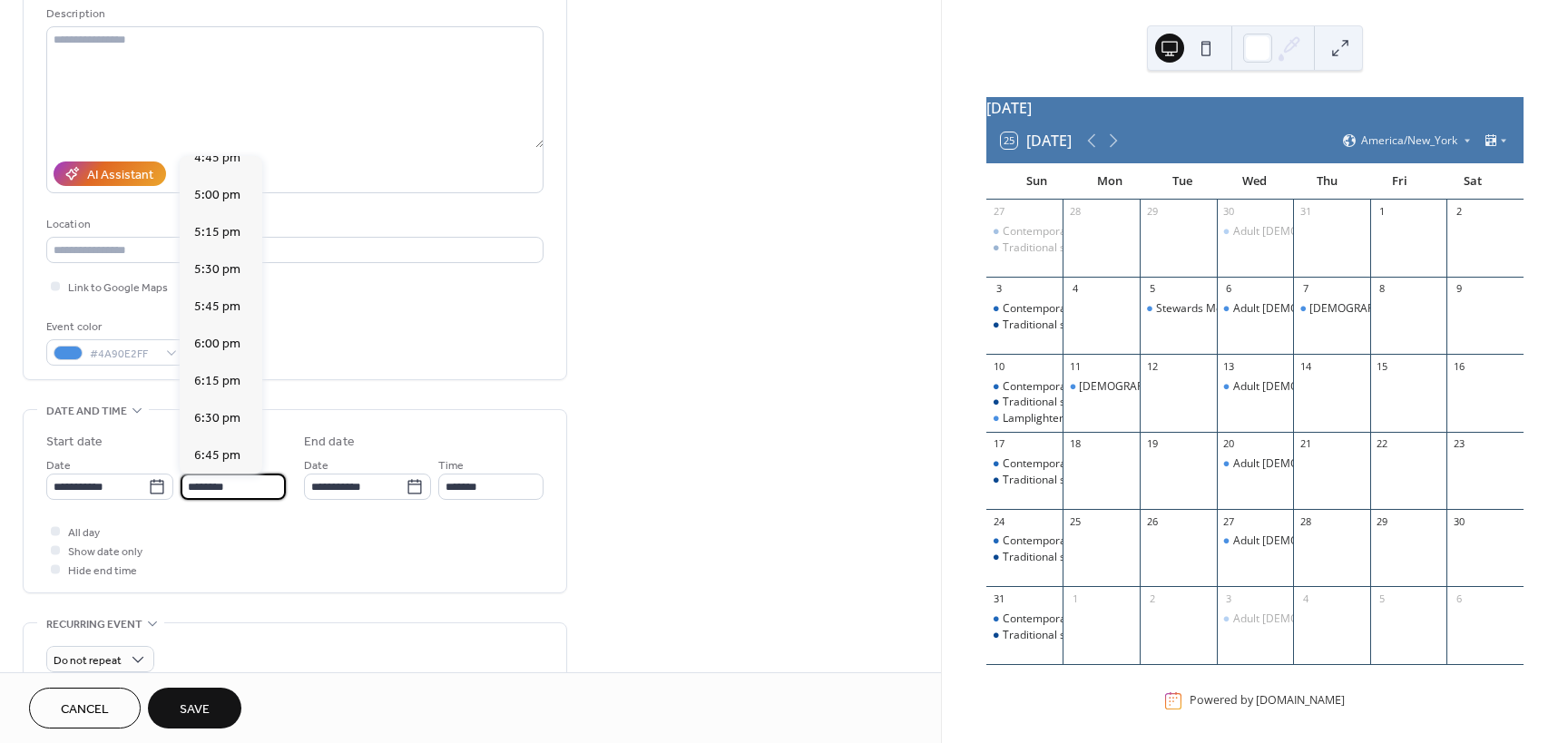 scroll, scrollTop: 2511, scrollLeft: 0, axis: vertical 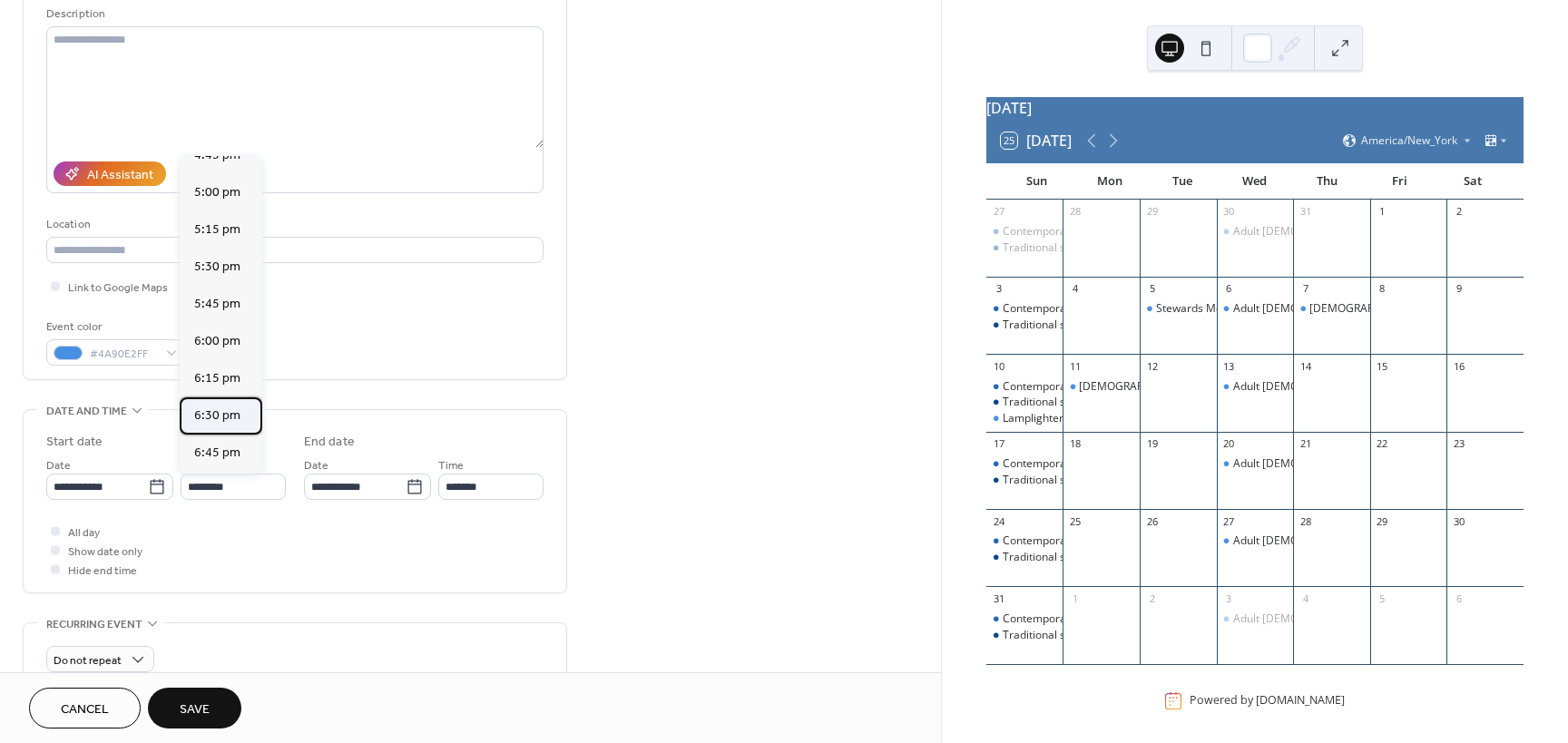 click on "6:30 pm" at bounding box center (217, 415) 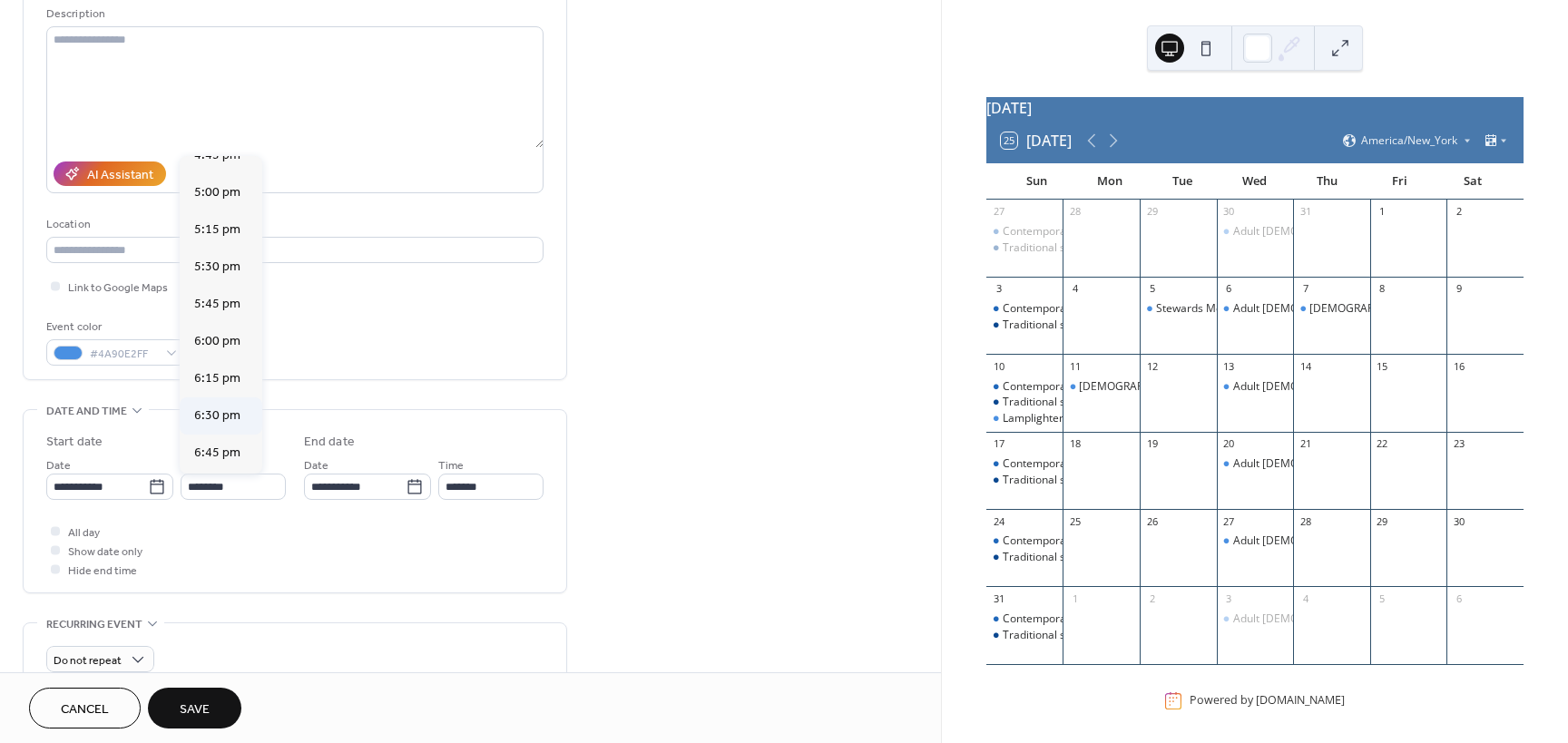 type on "*******" 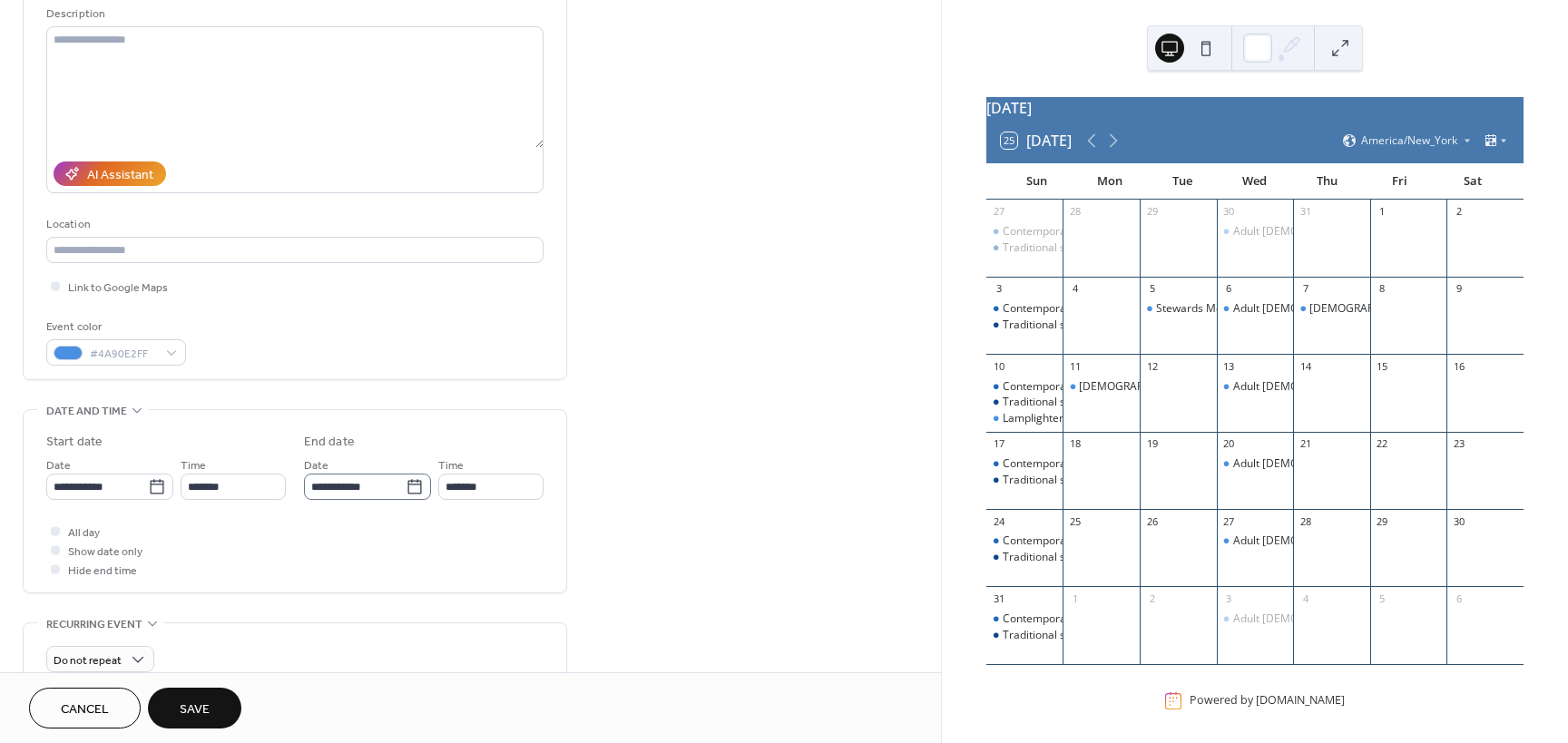 scroll, scrollTop: 1, scrollLeft: 0, axis: vertical 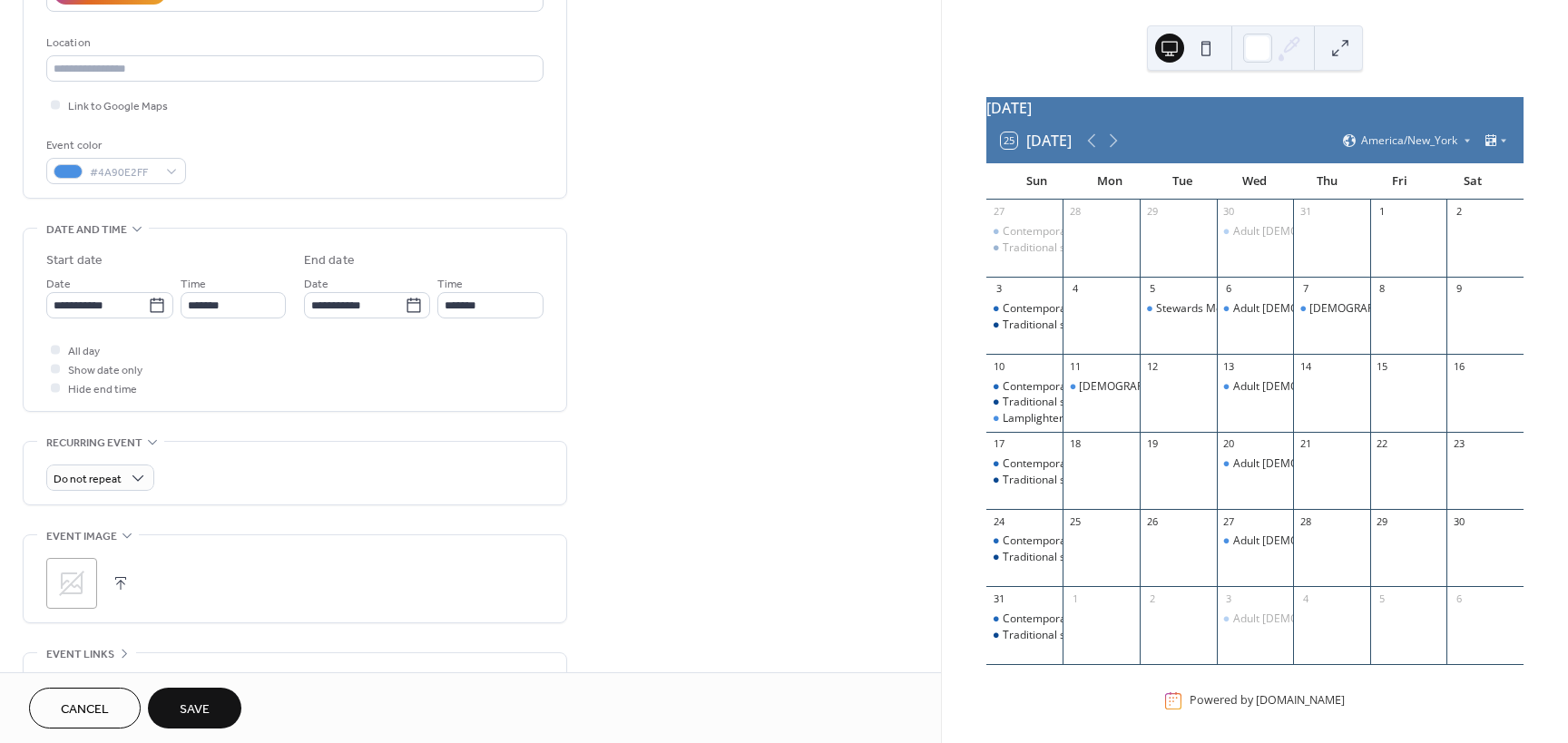 click 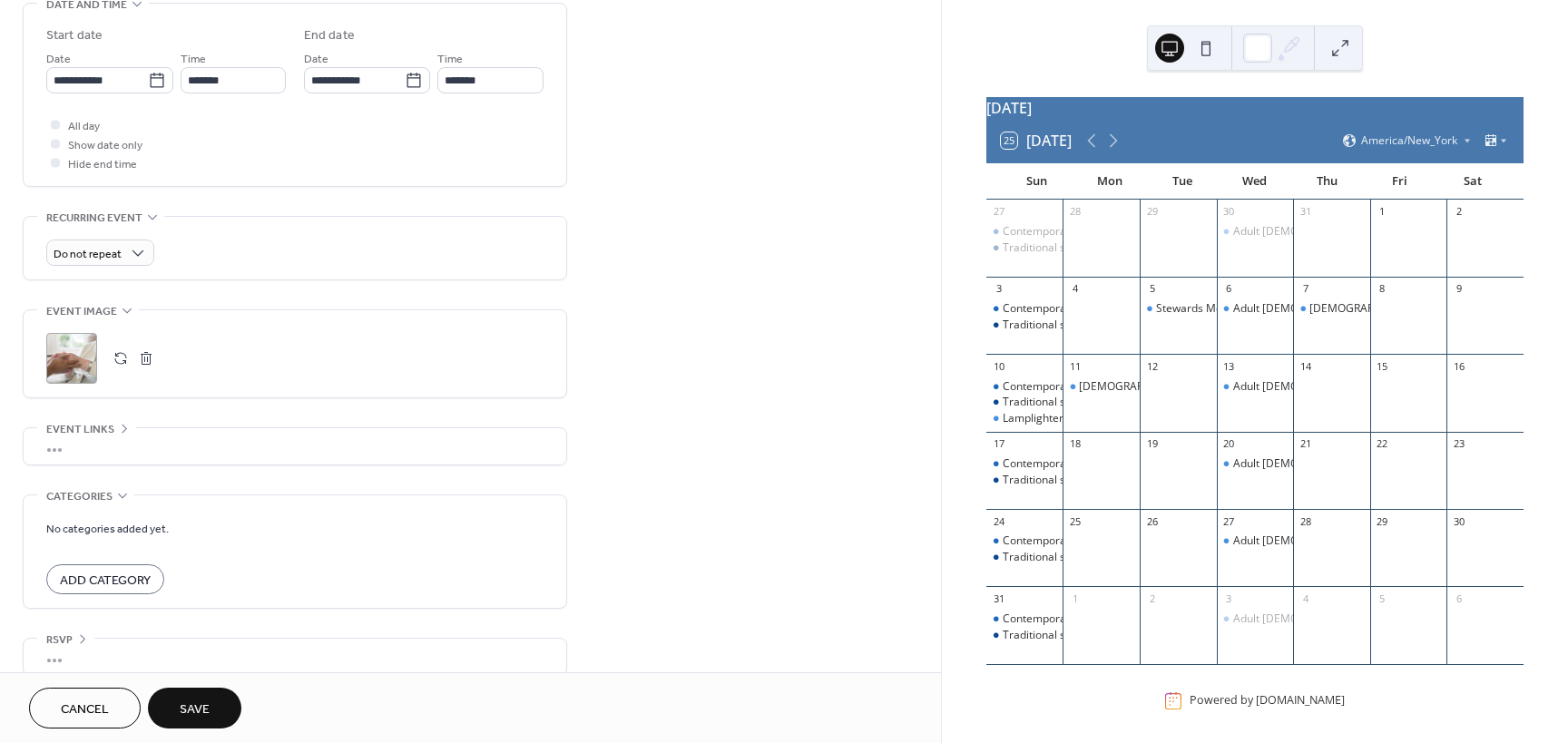 scroll, scrollTop: 610, scrollLeft: 0, axis: vertical 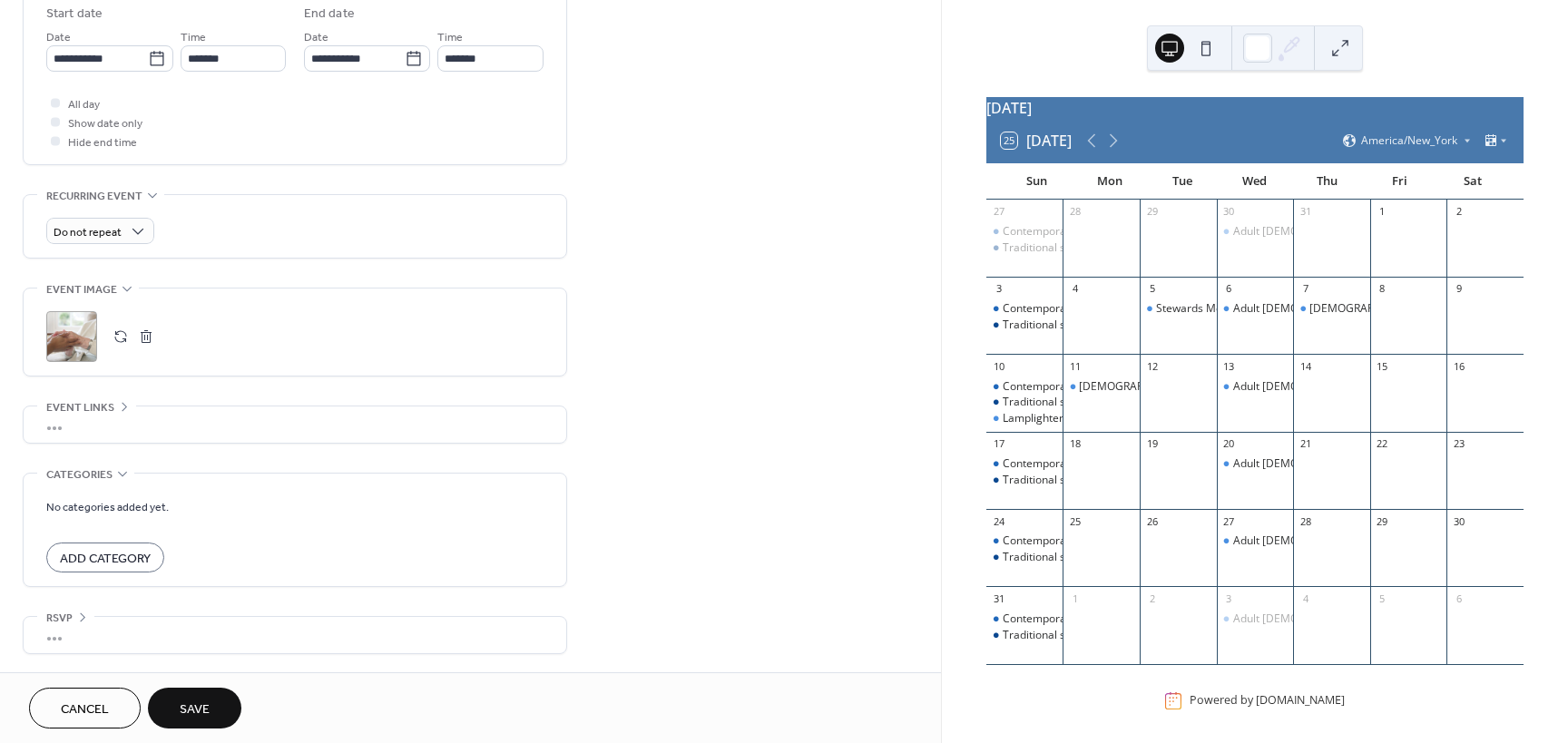 click on "Save" at bounding box center [194, 709] 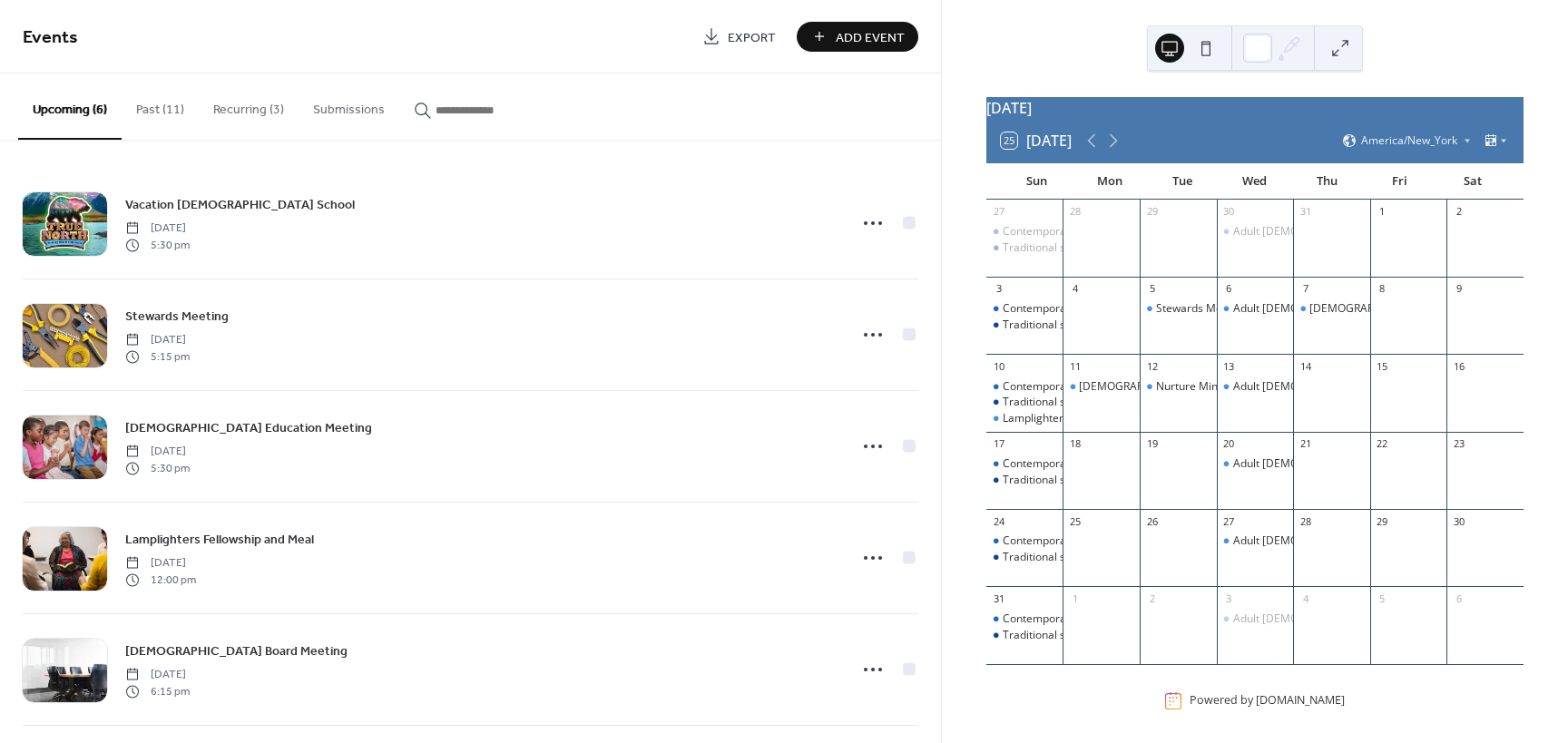 click on "Add Event" at bounding box center [870, 37] 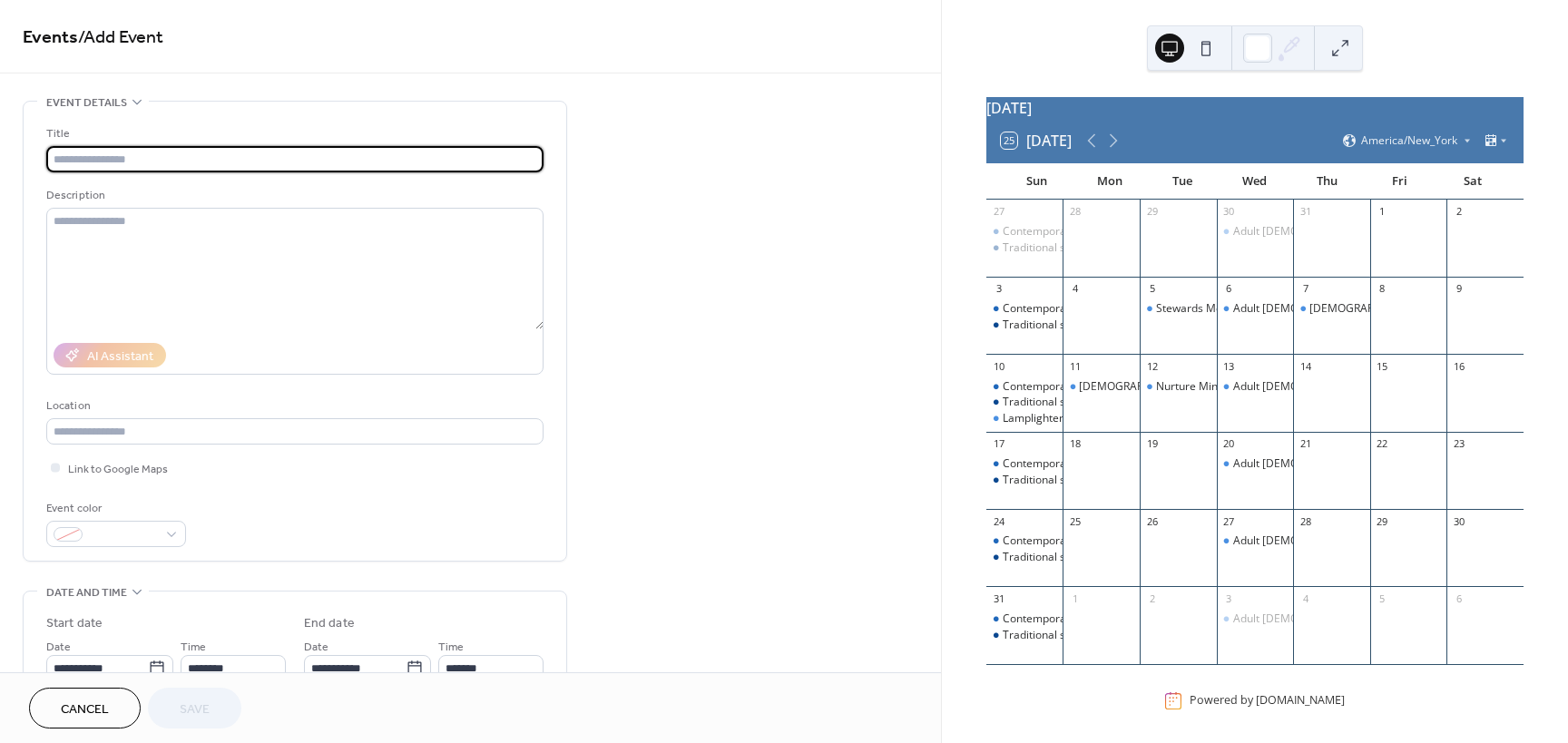 click at bounding box center [295, 159] 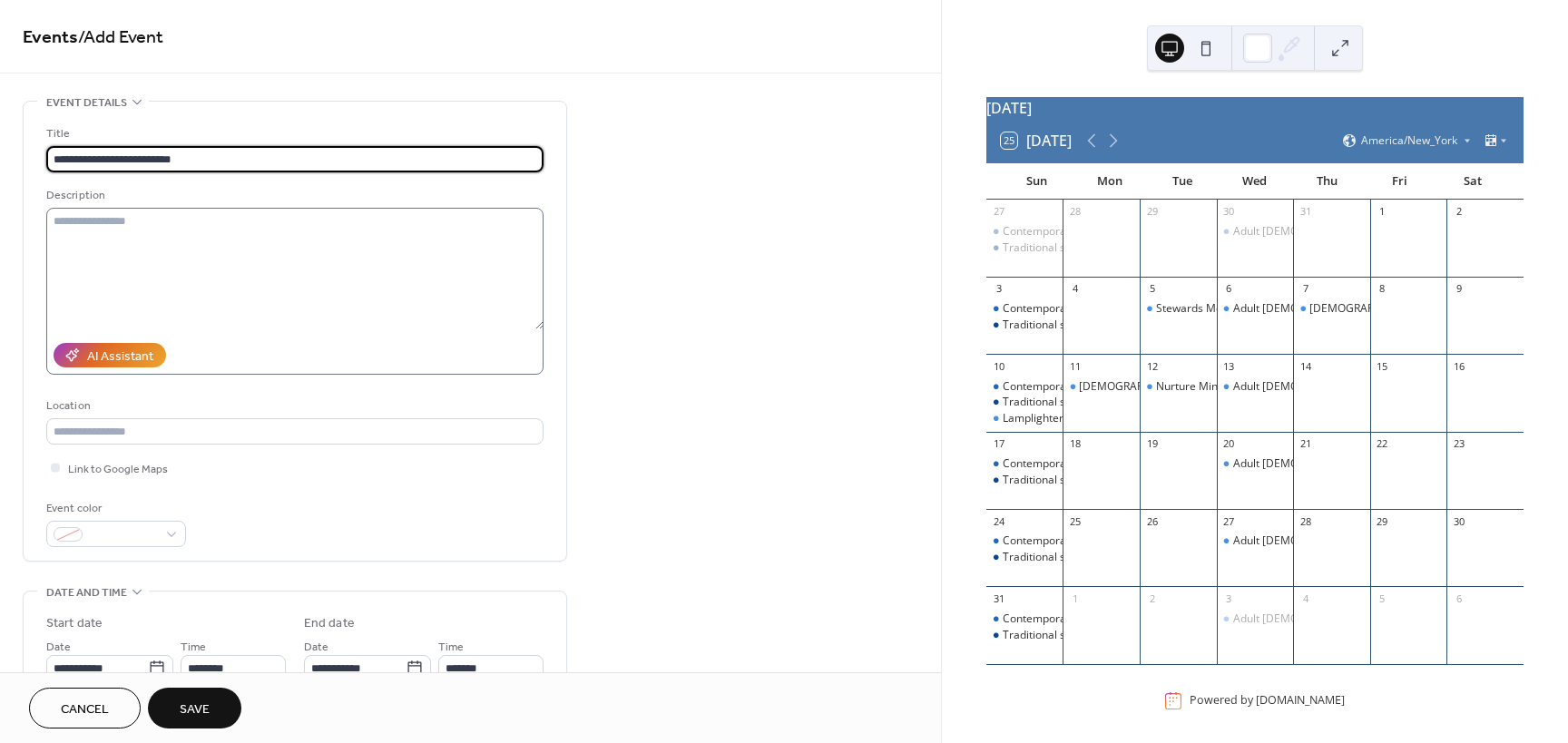 scroll, scrollTop: 91, scrollLeft: 0, axis: vertical 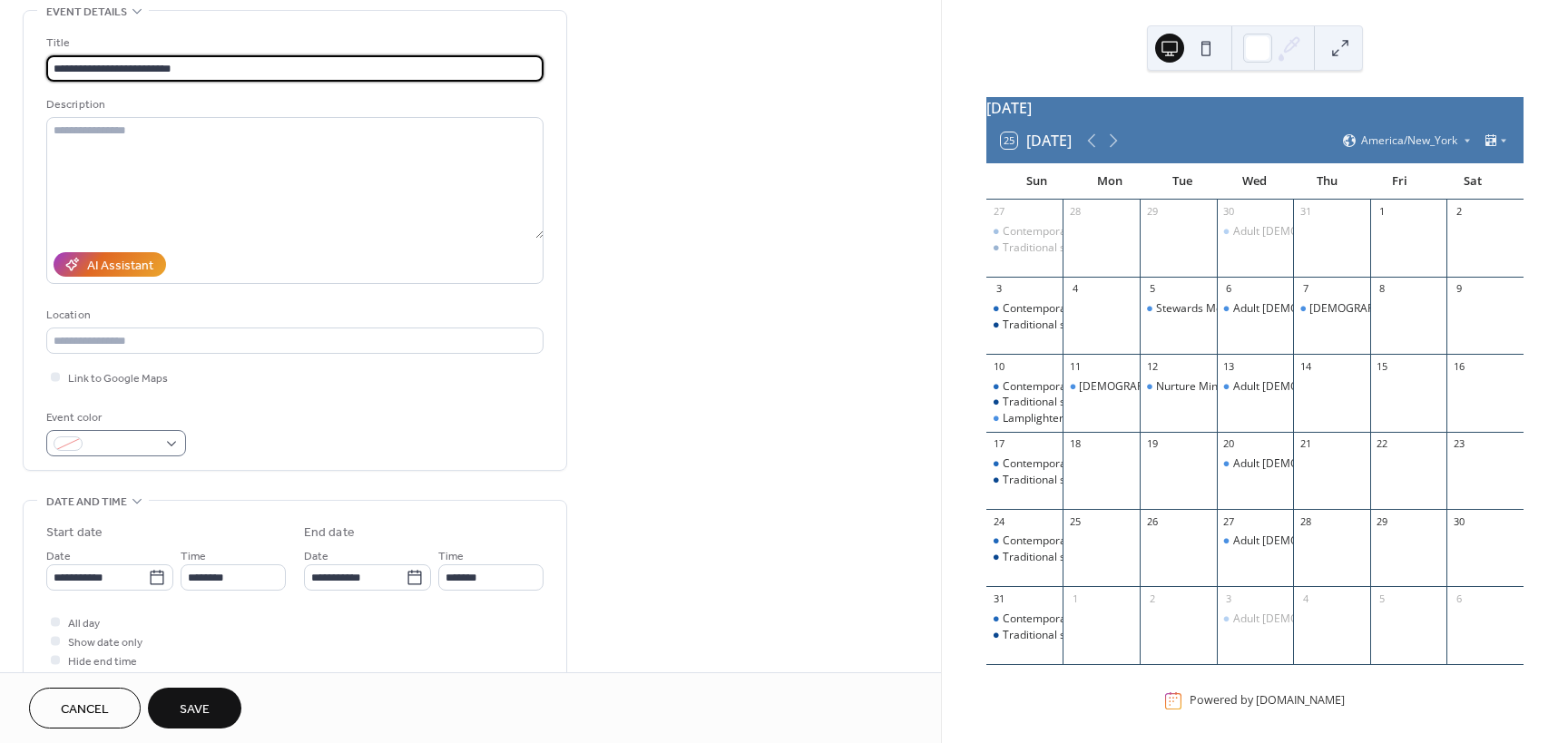 type on "**********" 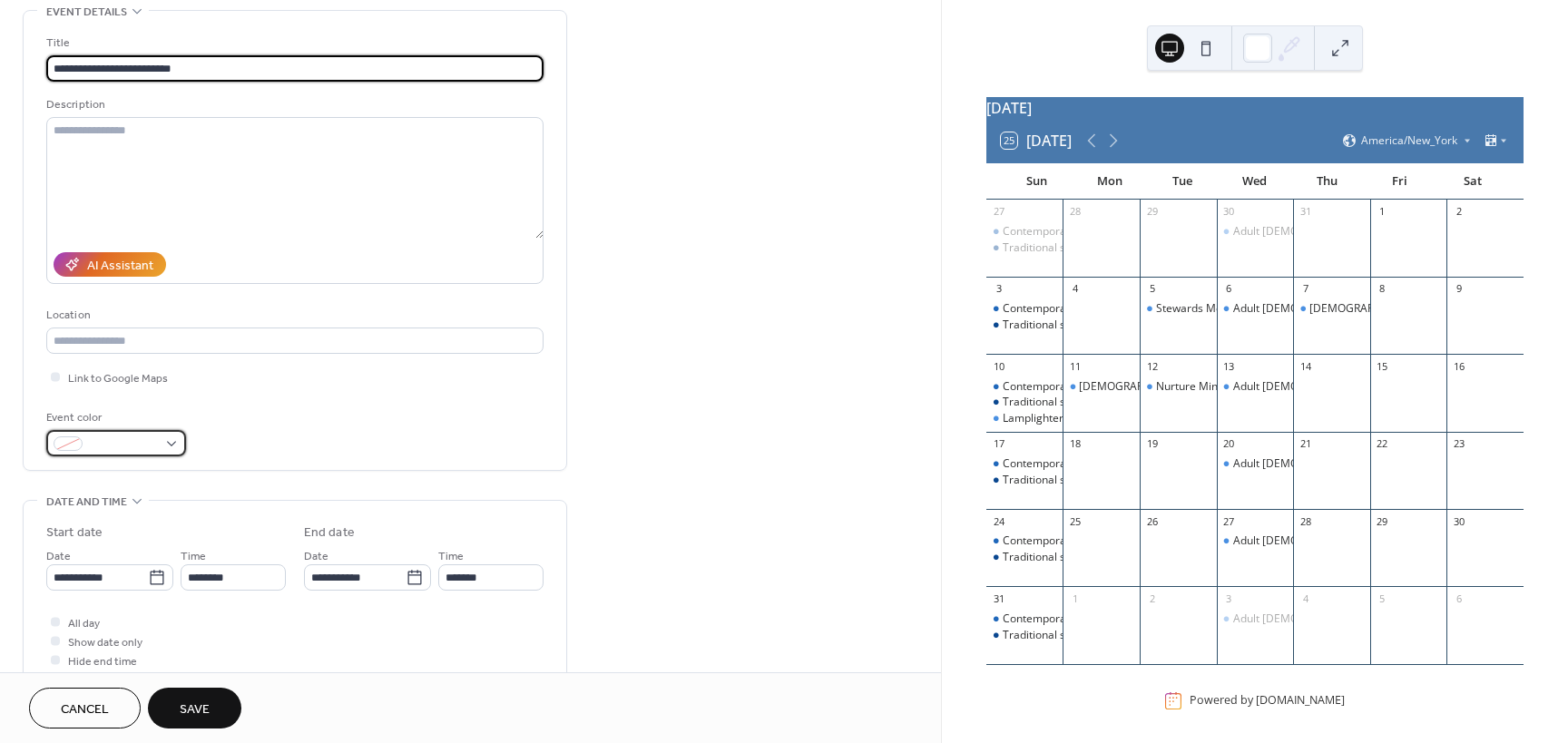 click at bounding box center [116, 443] 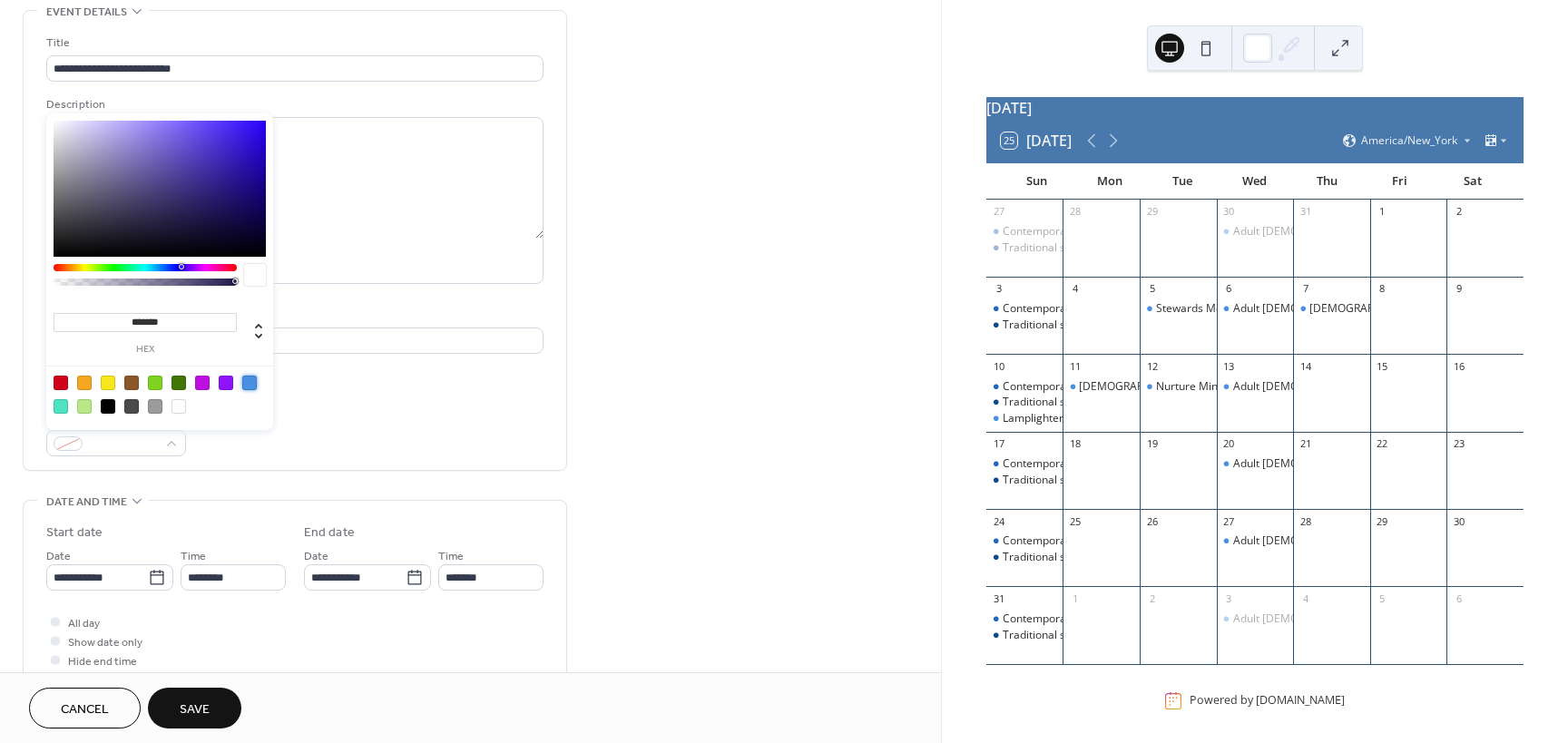 click at bounding box center [250, 383] 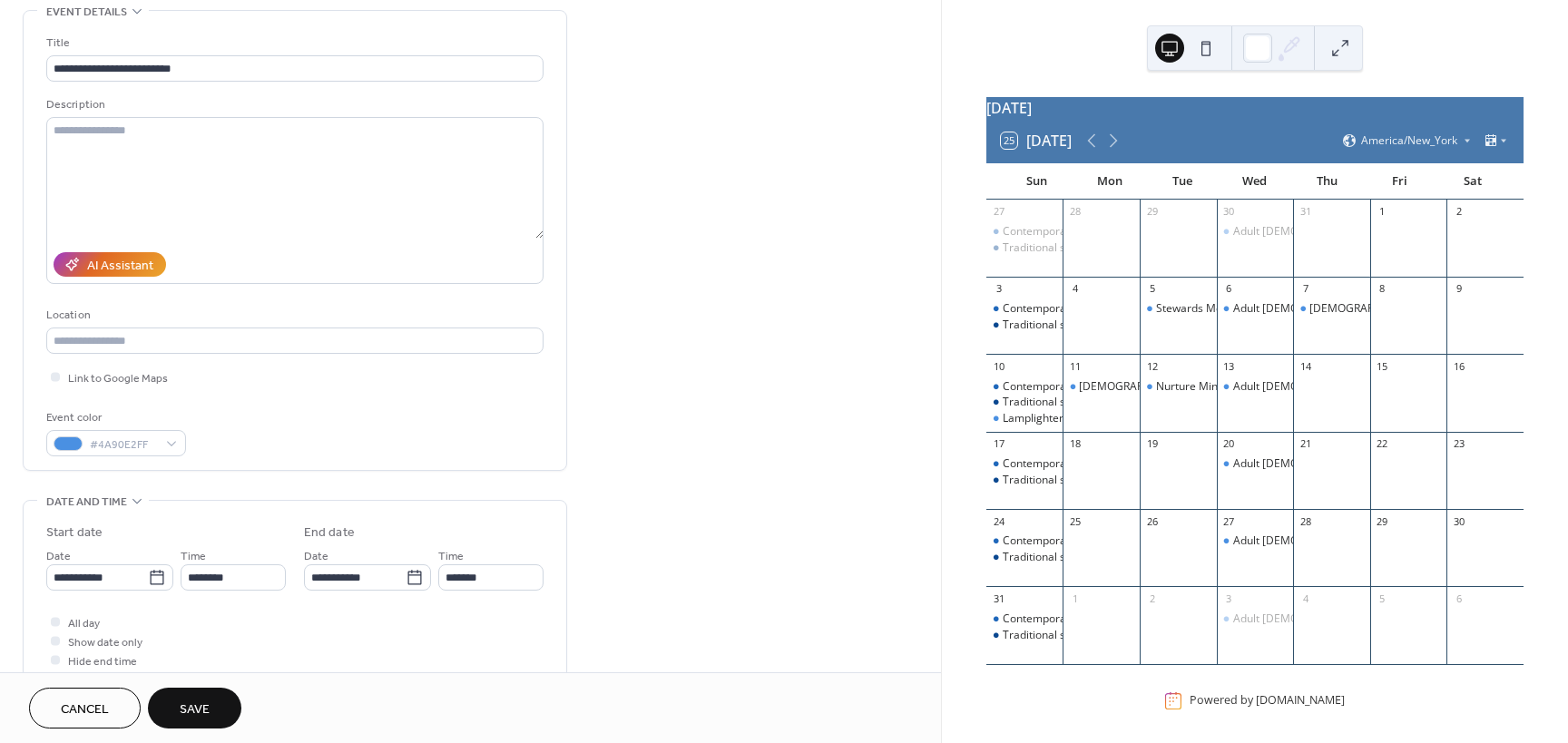 click on "**********" at bounding box center (295, 245) 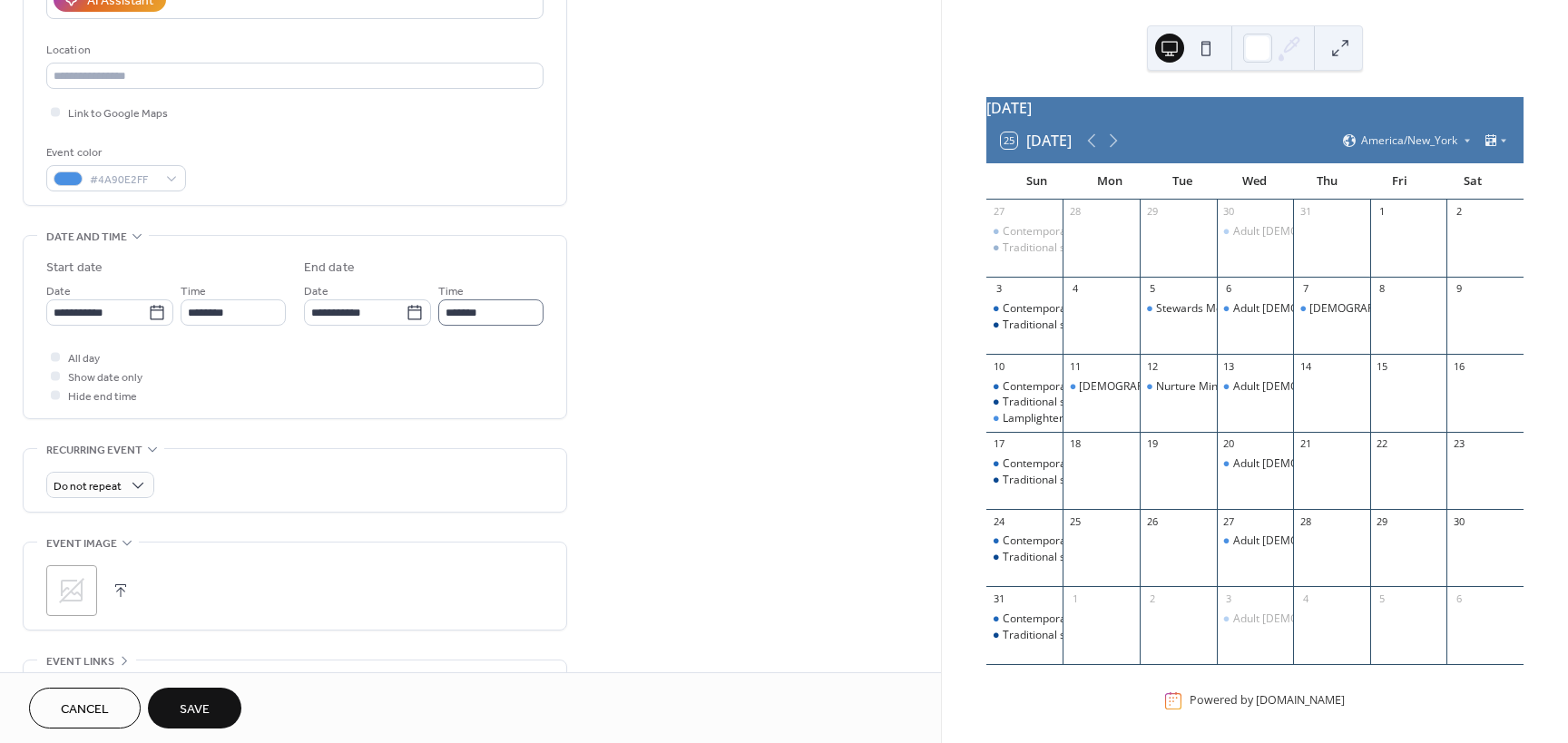 scroll, scrollTop: 363, scrollLeft: 0, axis: vertical 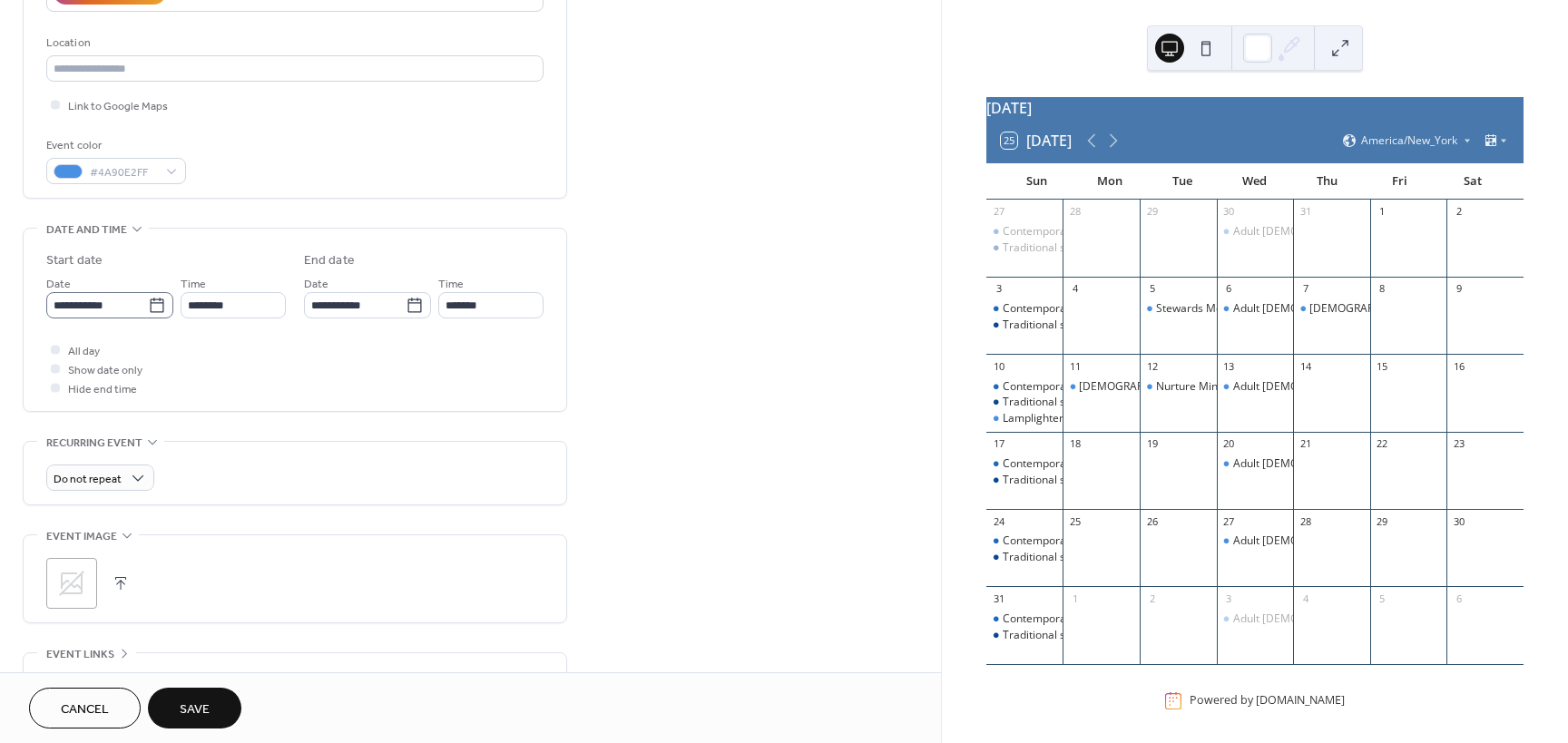 click 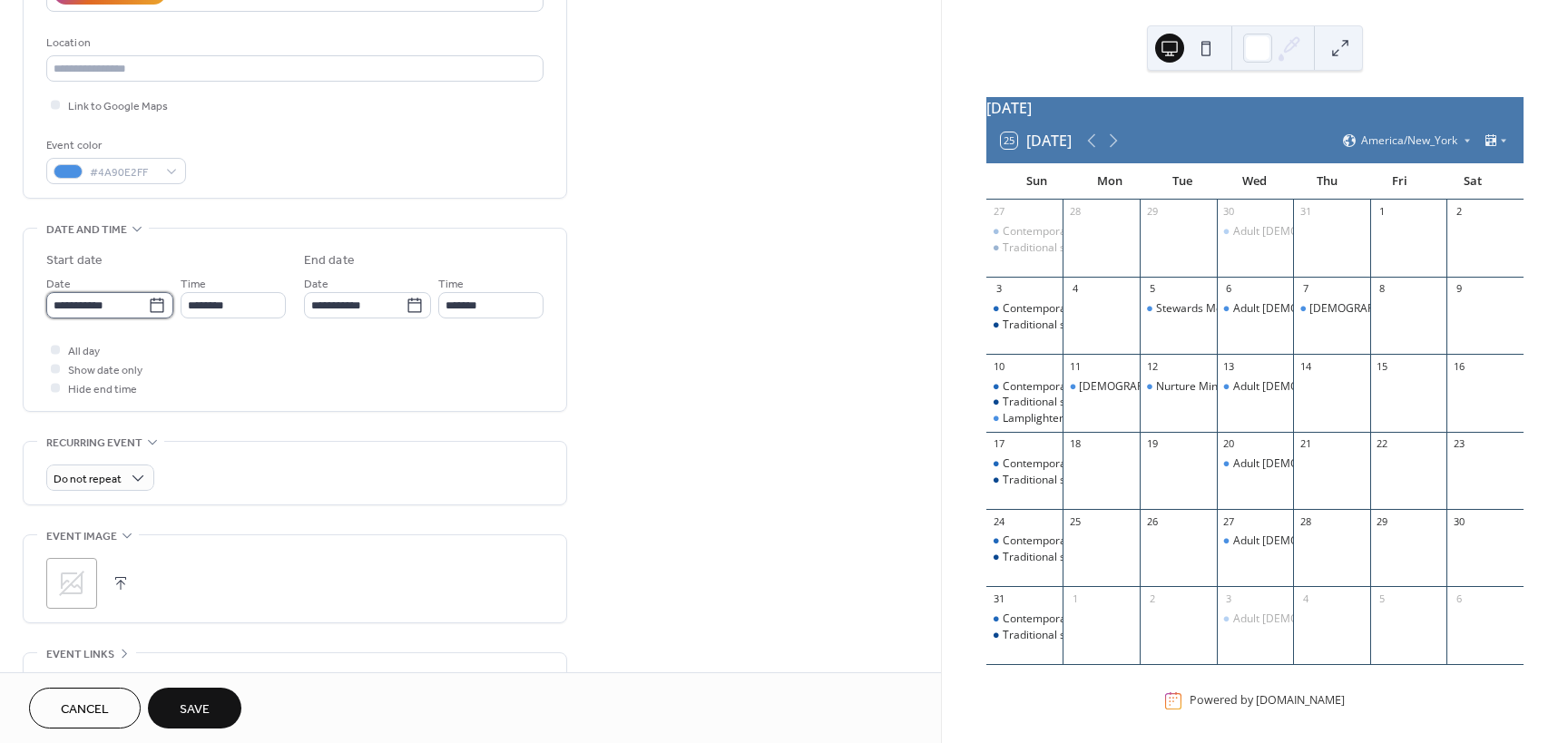 click on "**********" at bounding box center (97, 305) 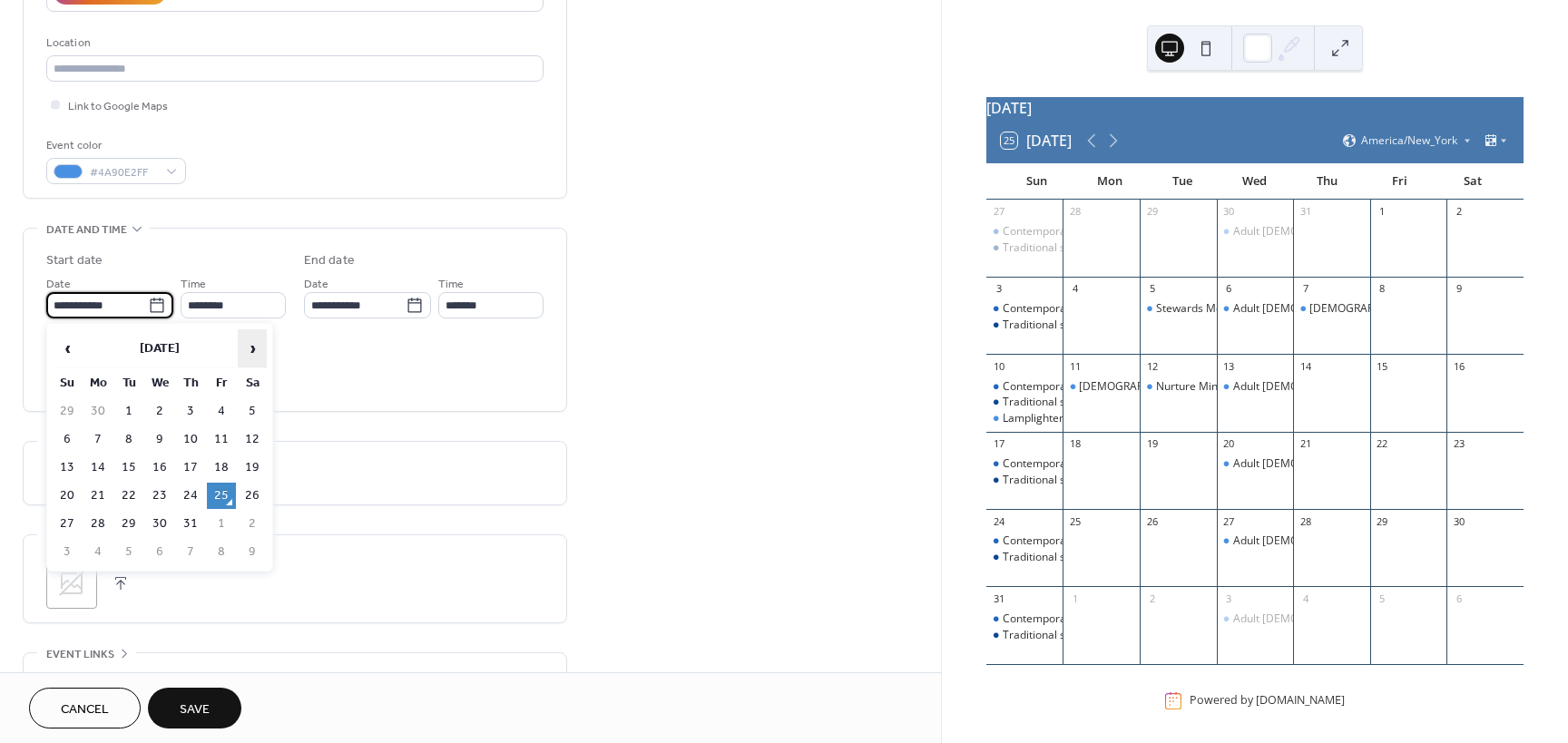 click on "›" at bounding box center (252, 348) 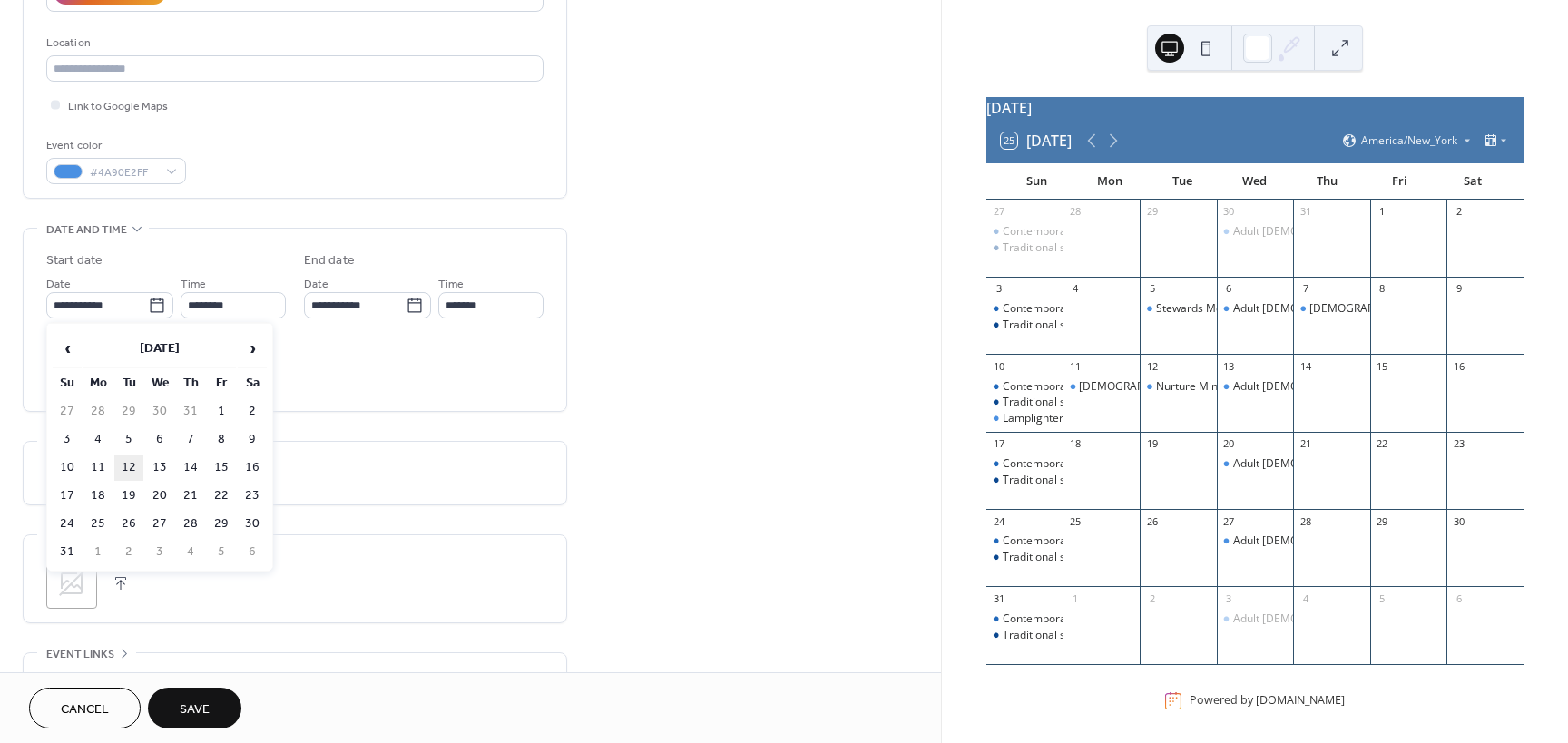 click on "12" at bounding box center (129, 467) 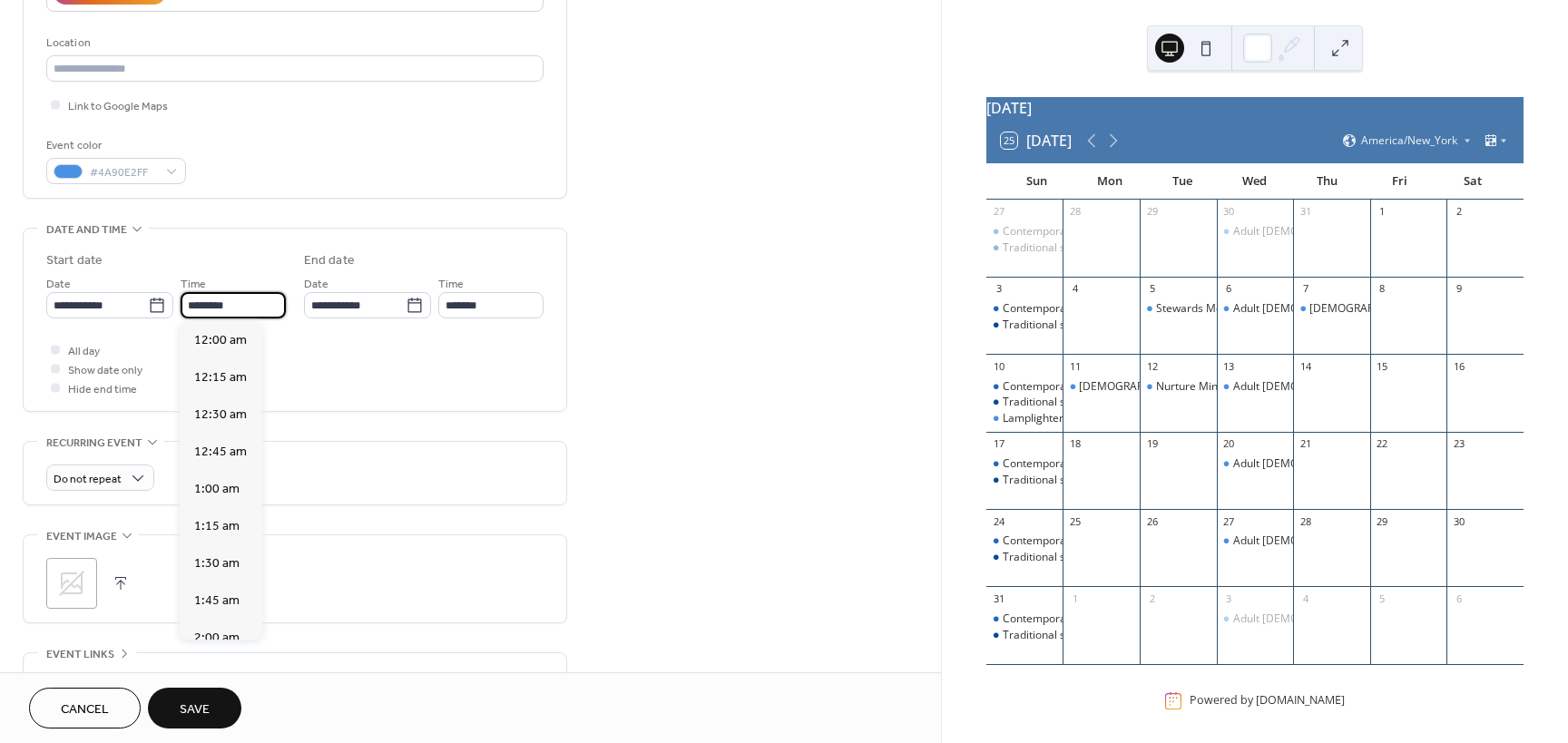 click on "********" at bounding box center [233, 305] 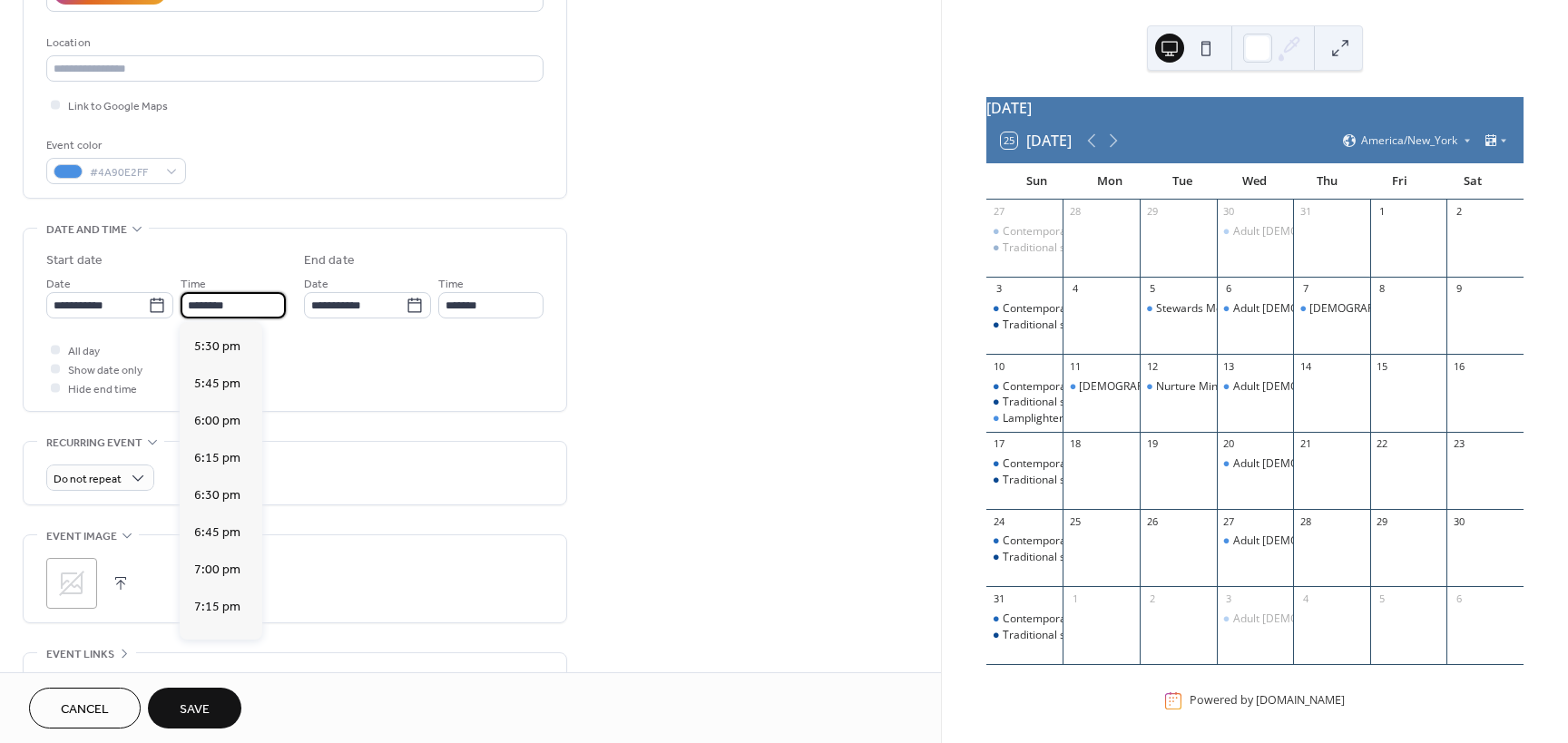 scroll, scrollTop: 2602, scrollLeft: 0, axis: vertical 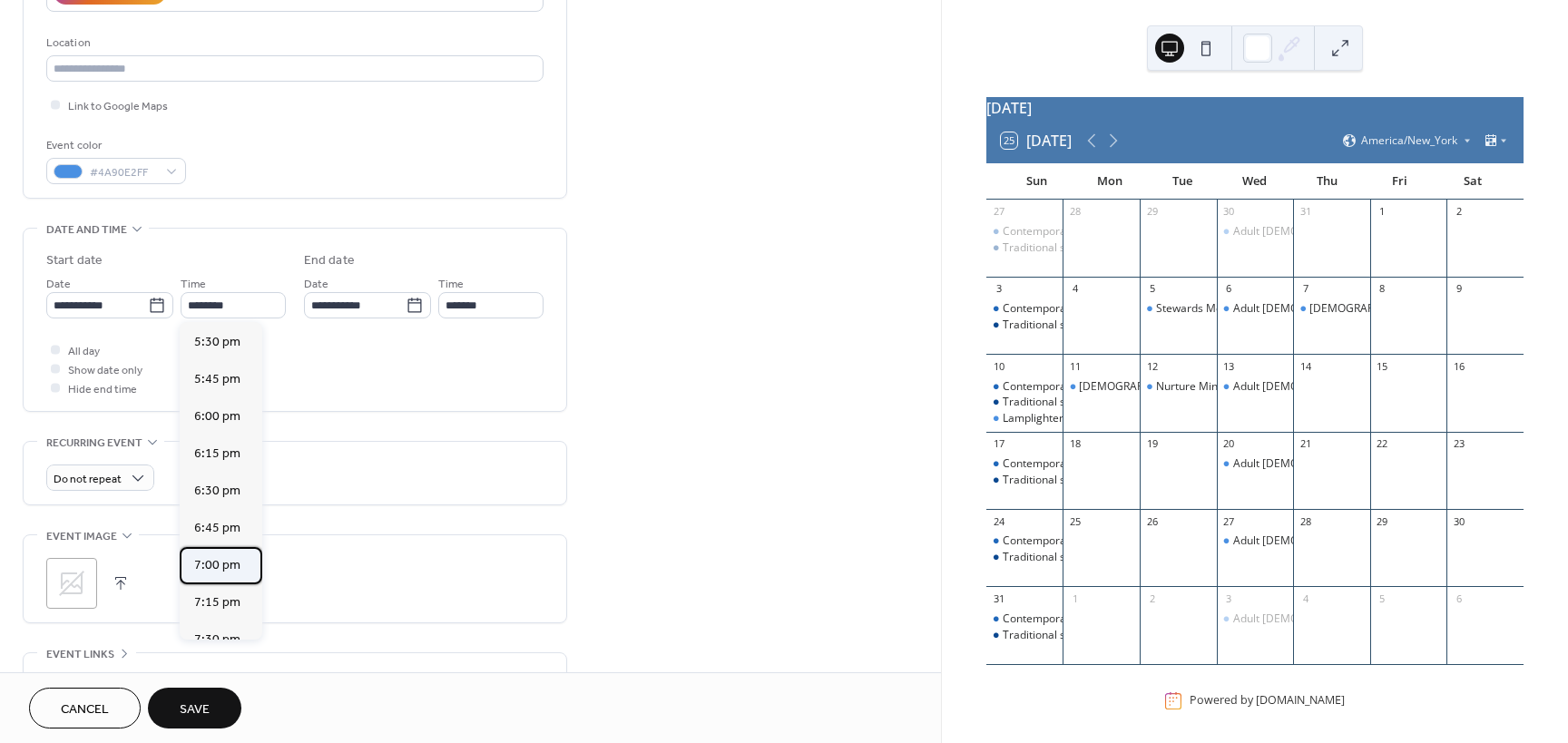 click on "7:00 pm" at bounding box center (217, 565) 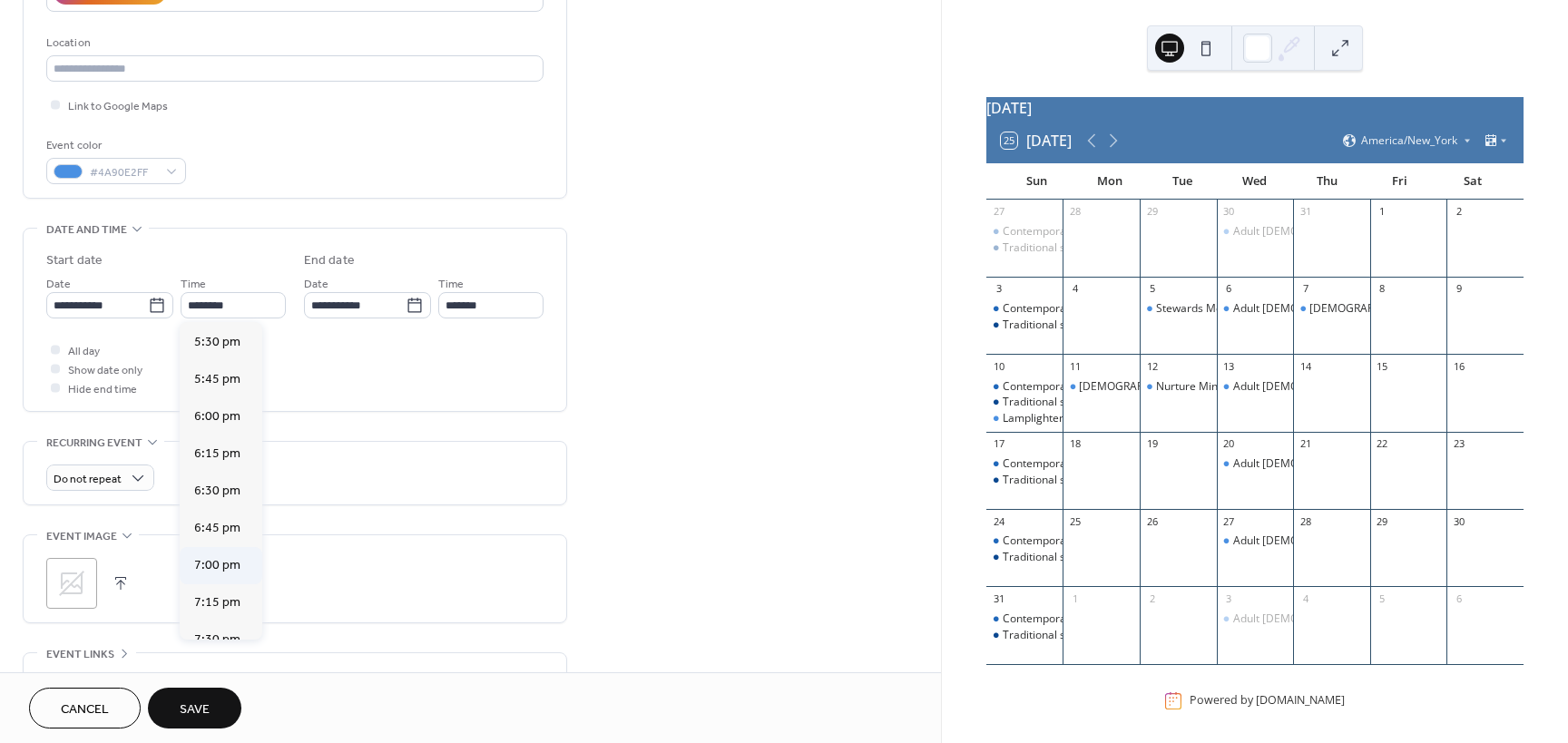 type on "*******" 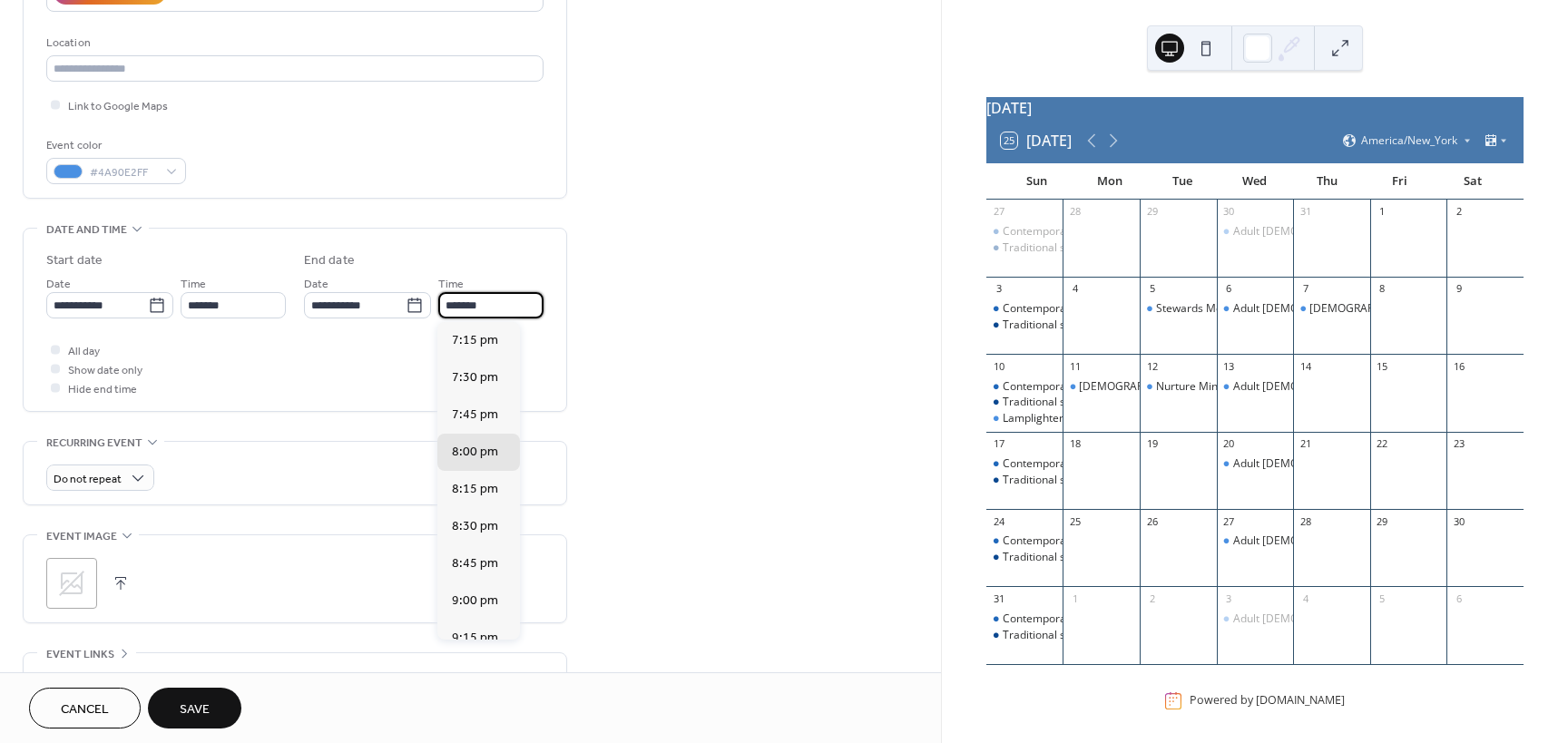 click on "*******" at bounding box center [491, 305] 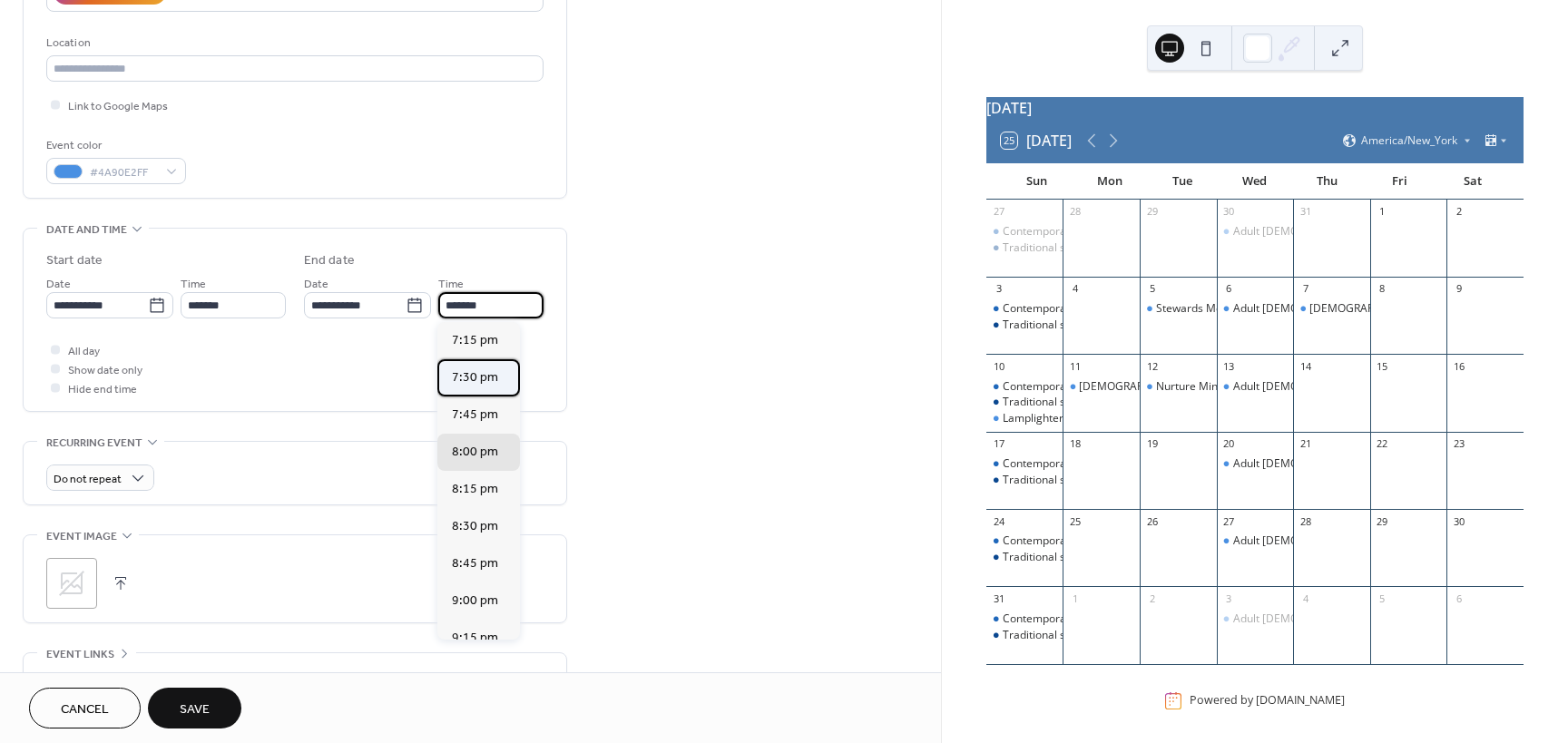 click on "7:30 pm" at bounding box center [475, 377] 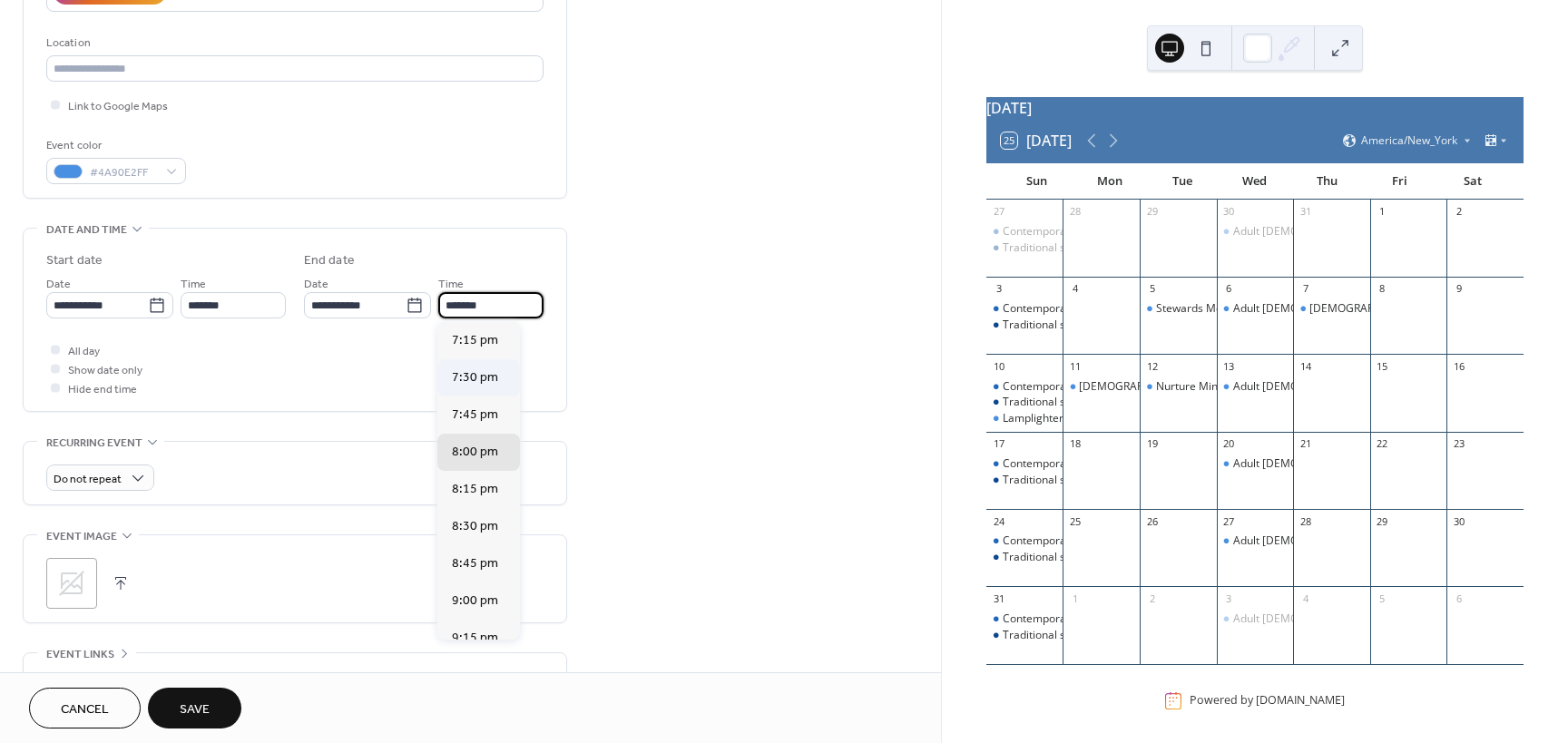type on "*******" 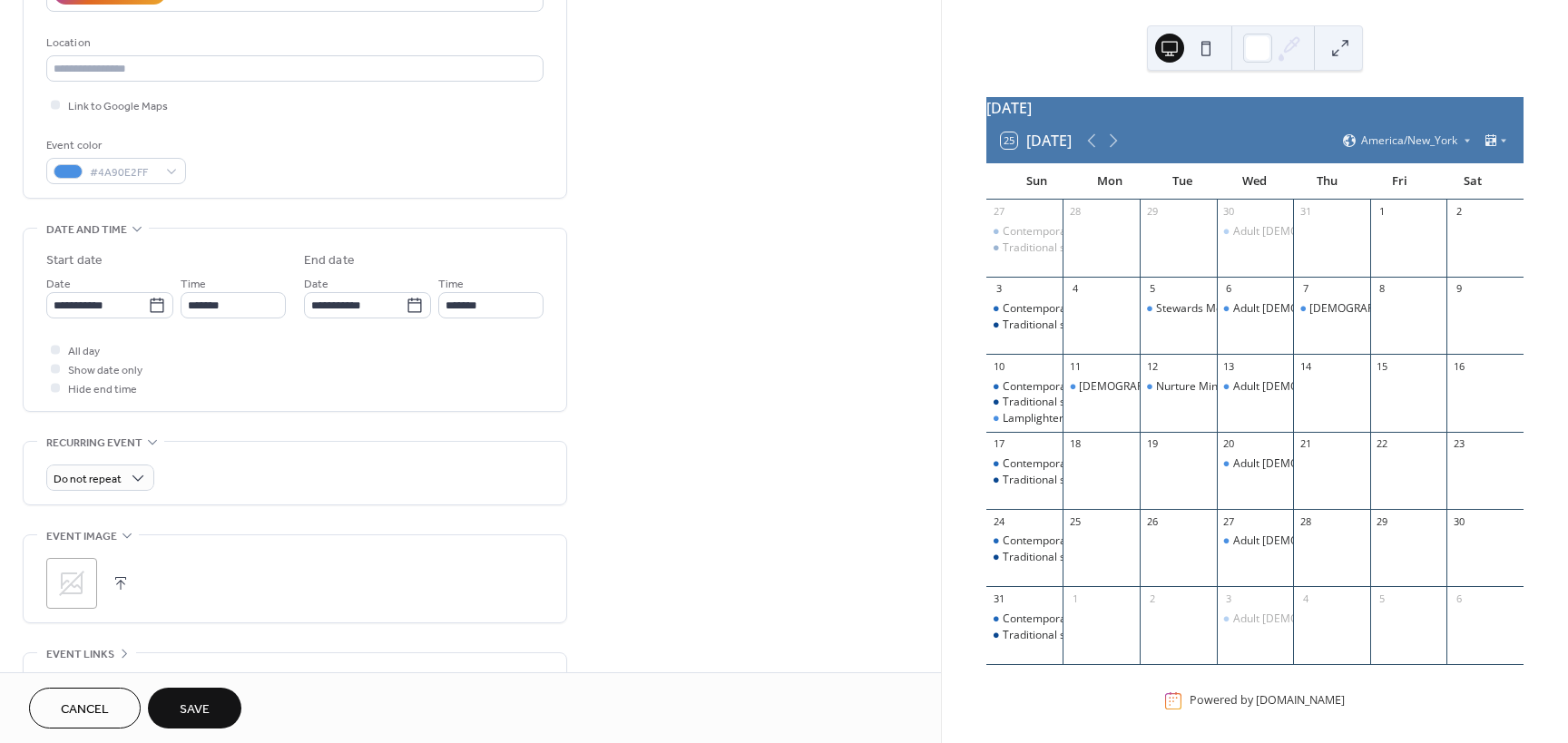 click on "**********" at bounding box center [470, 328] 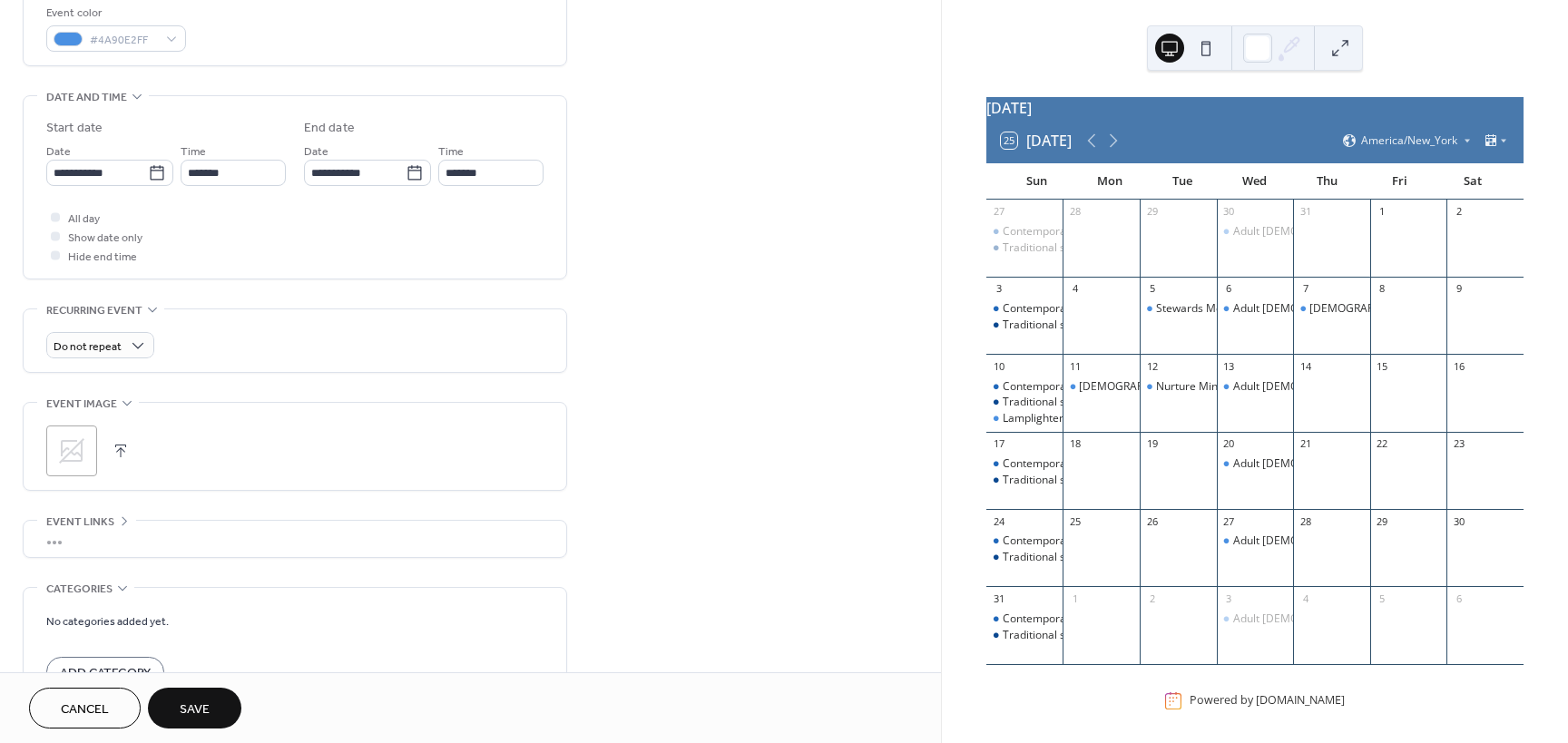 scroll, scrollTop: 544, scrollLeft: 0, axis: vertical 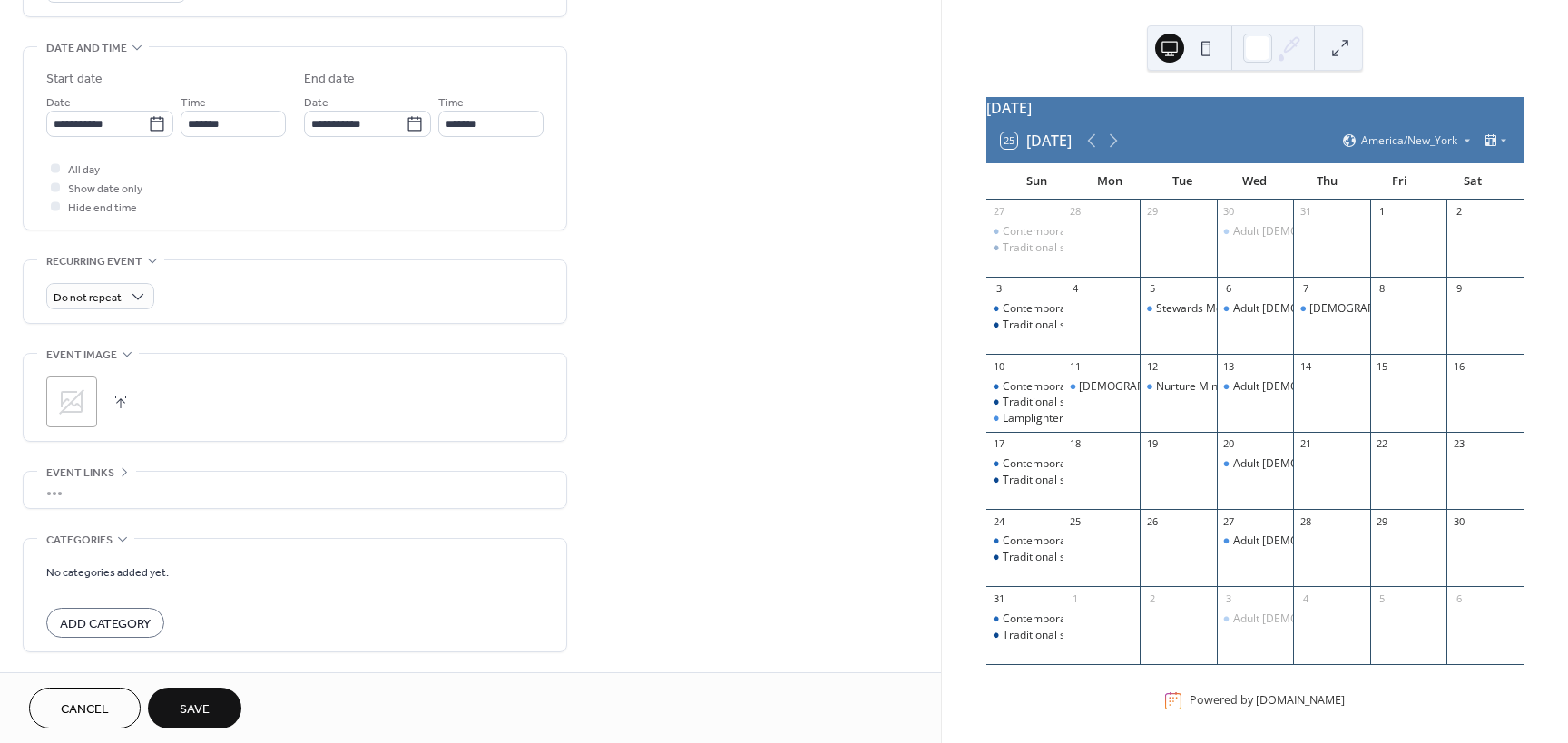 click on ";" at bounding box center [72, 402] 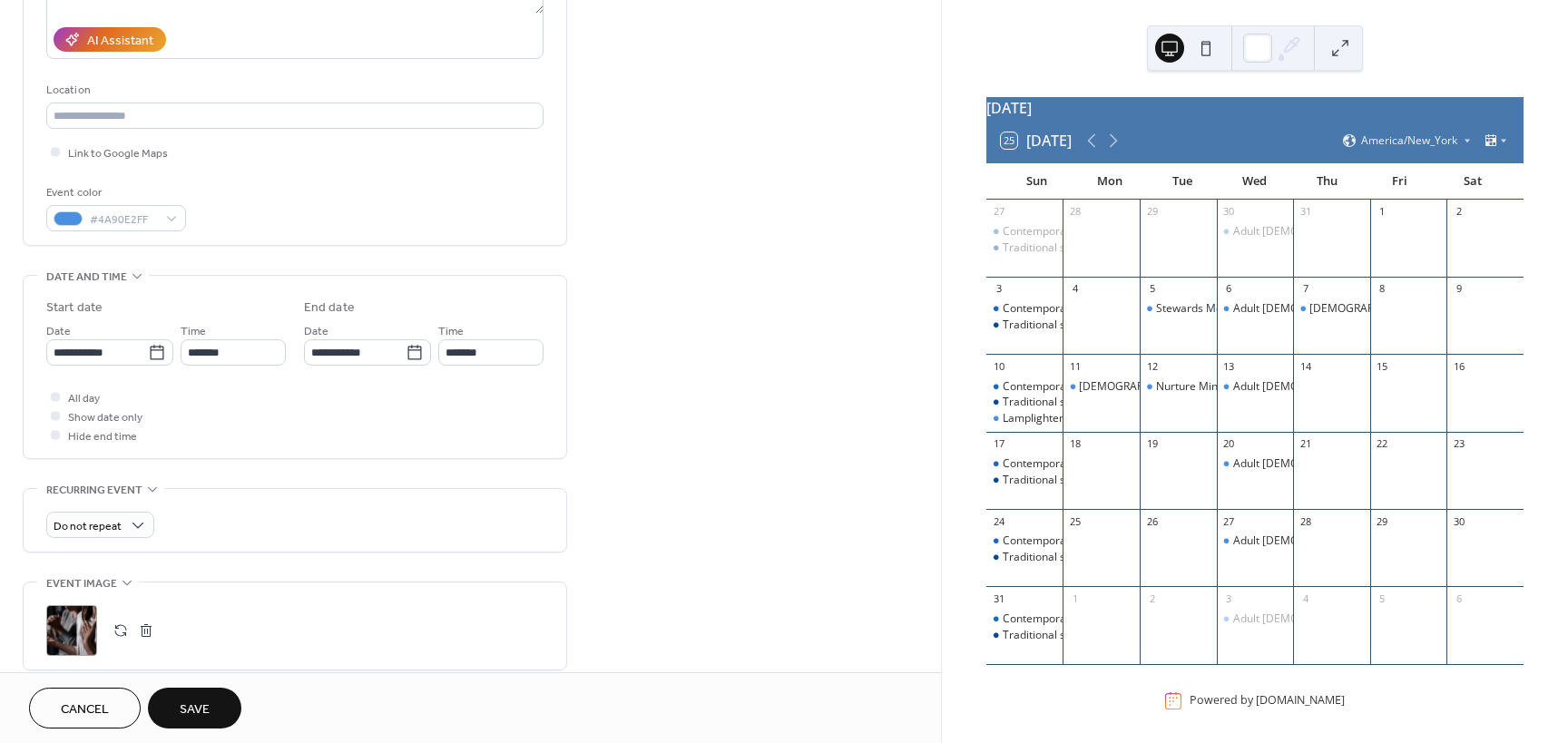 scroll, scrollTop: 247, scrollLeft: 0, axis: vertical 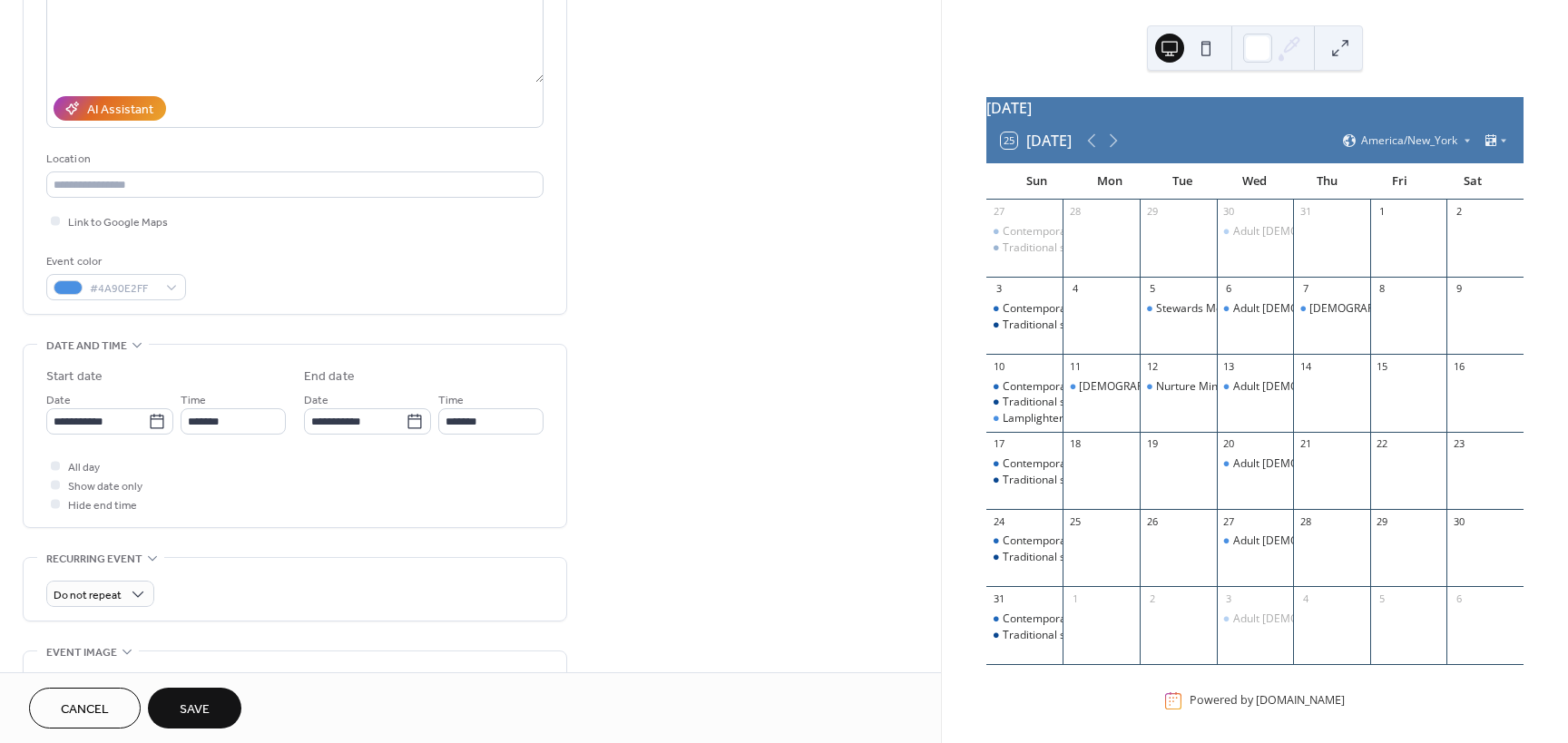 click on "Save" at bounding box center [194, 709] 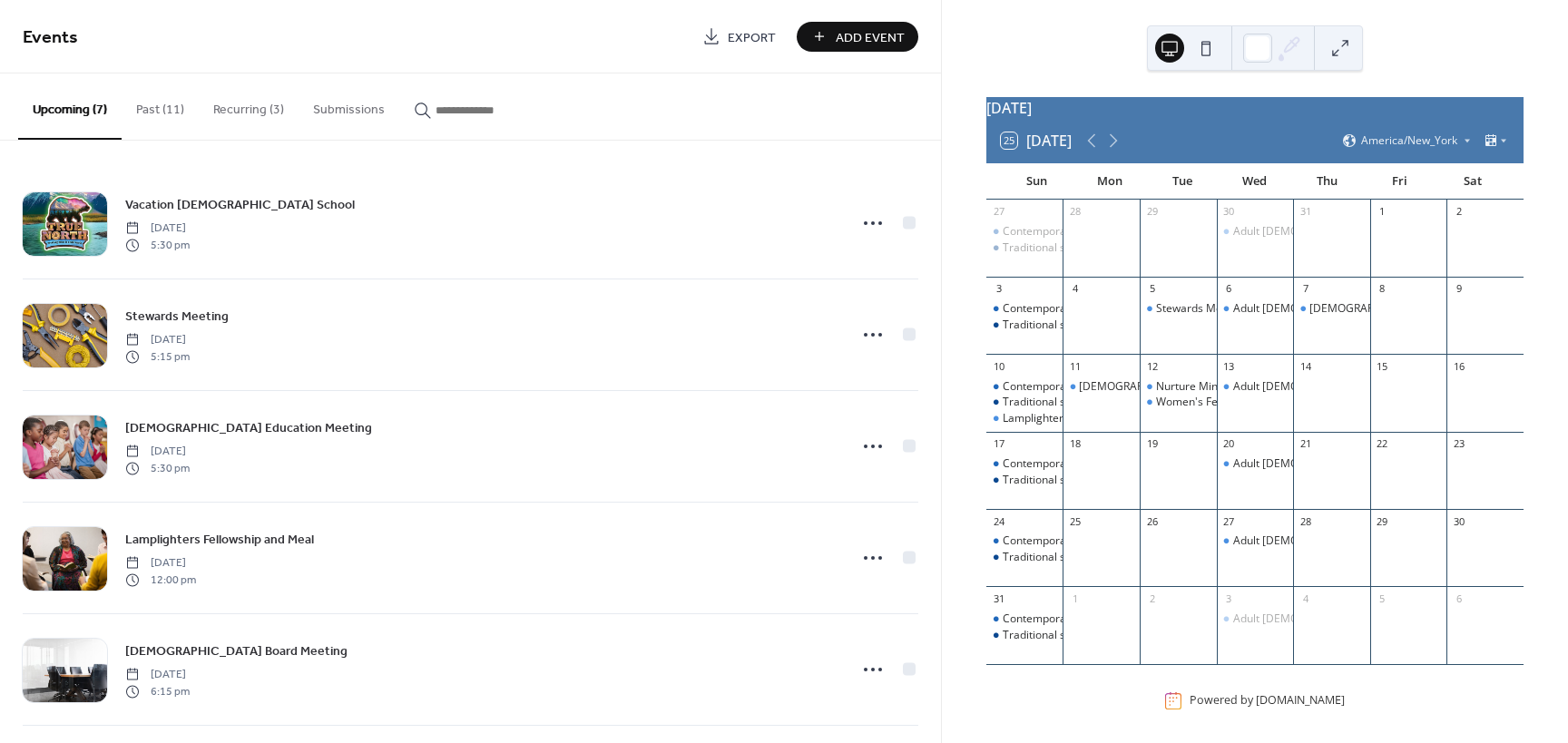 click on "Add Event" at bounding box center [870, 37] 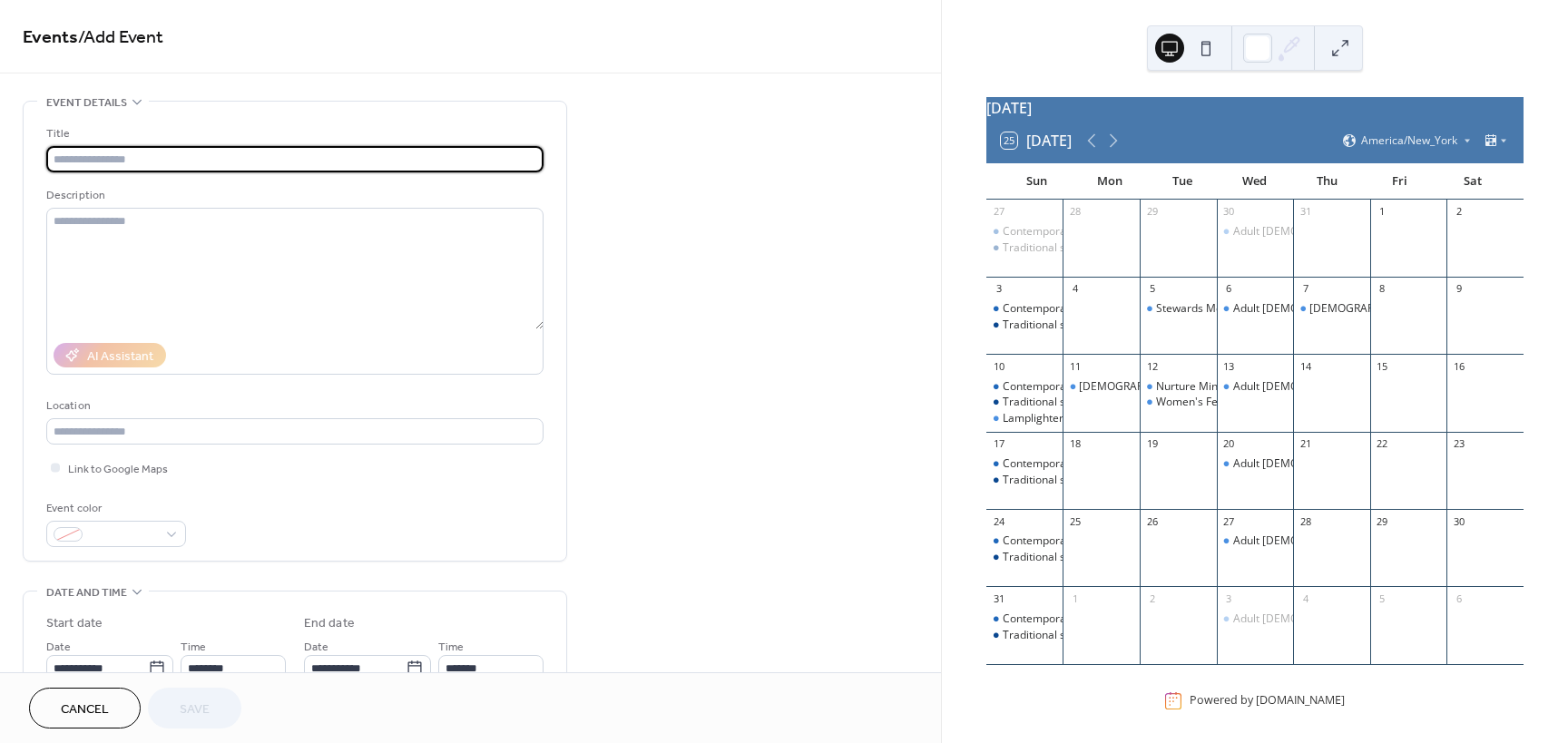 click at bounding box center [295, 159] 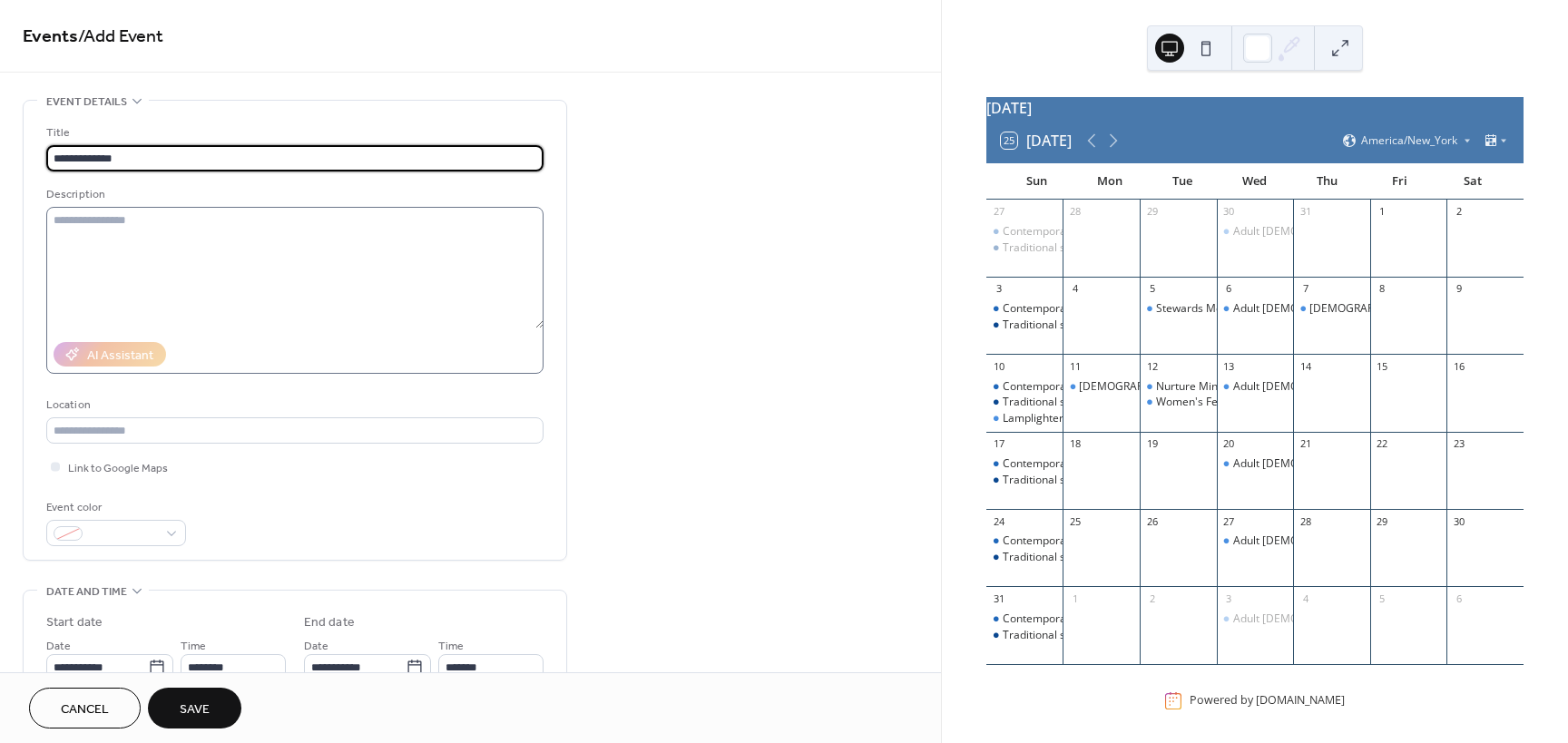 scroll, scrollTop: 0, scrollLeft: 0, axis: both 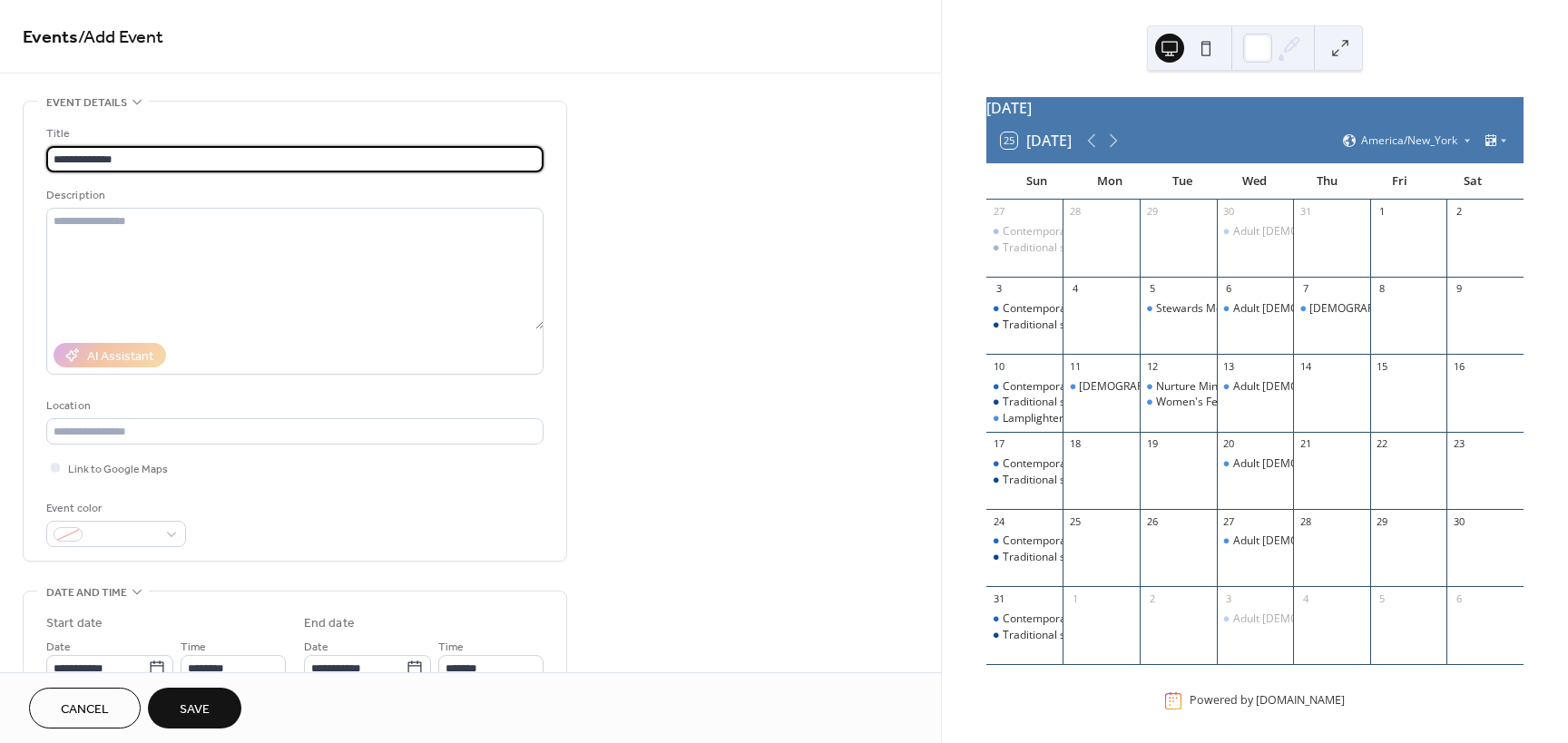 type on "**********" 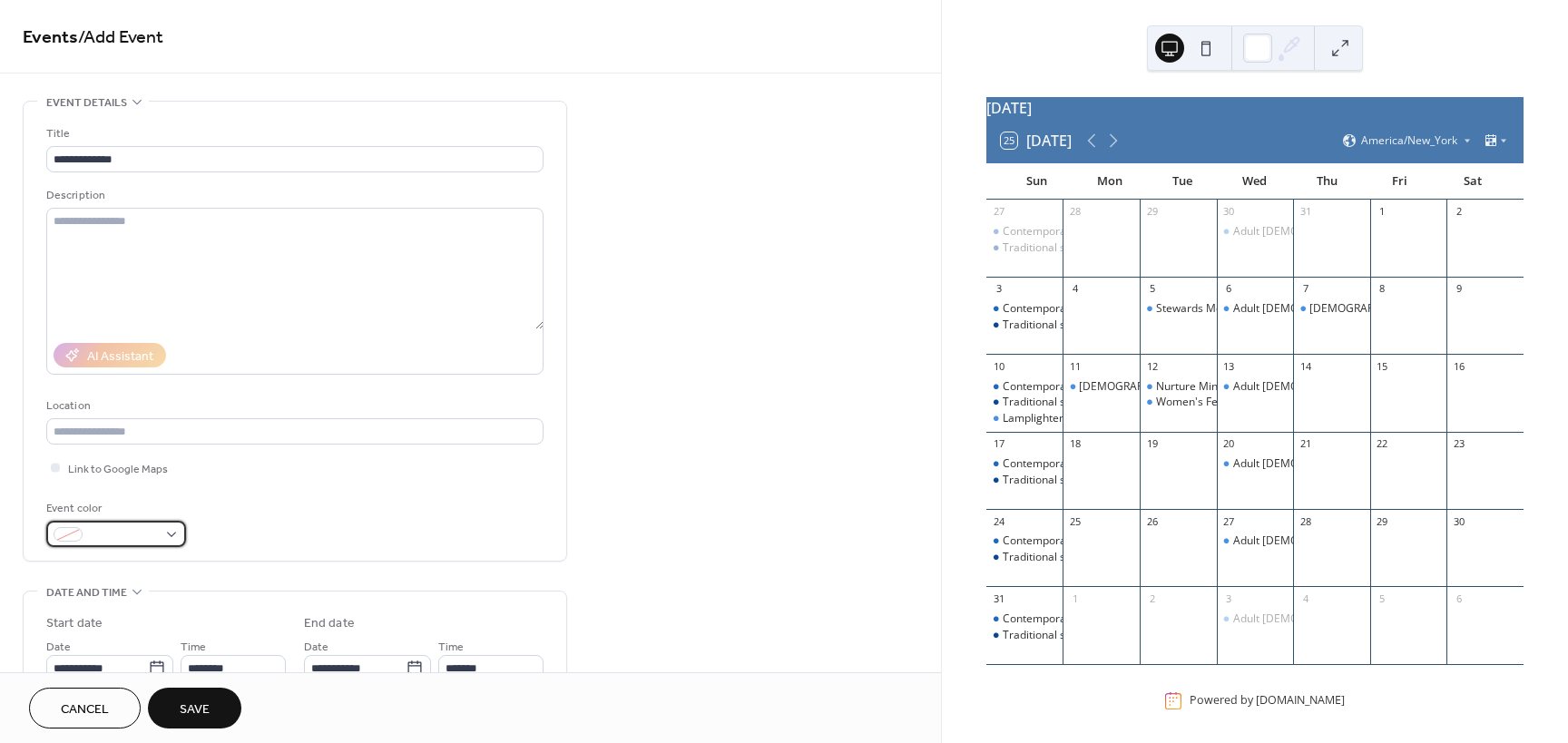 click at bounding box center (116, 533) 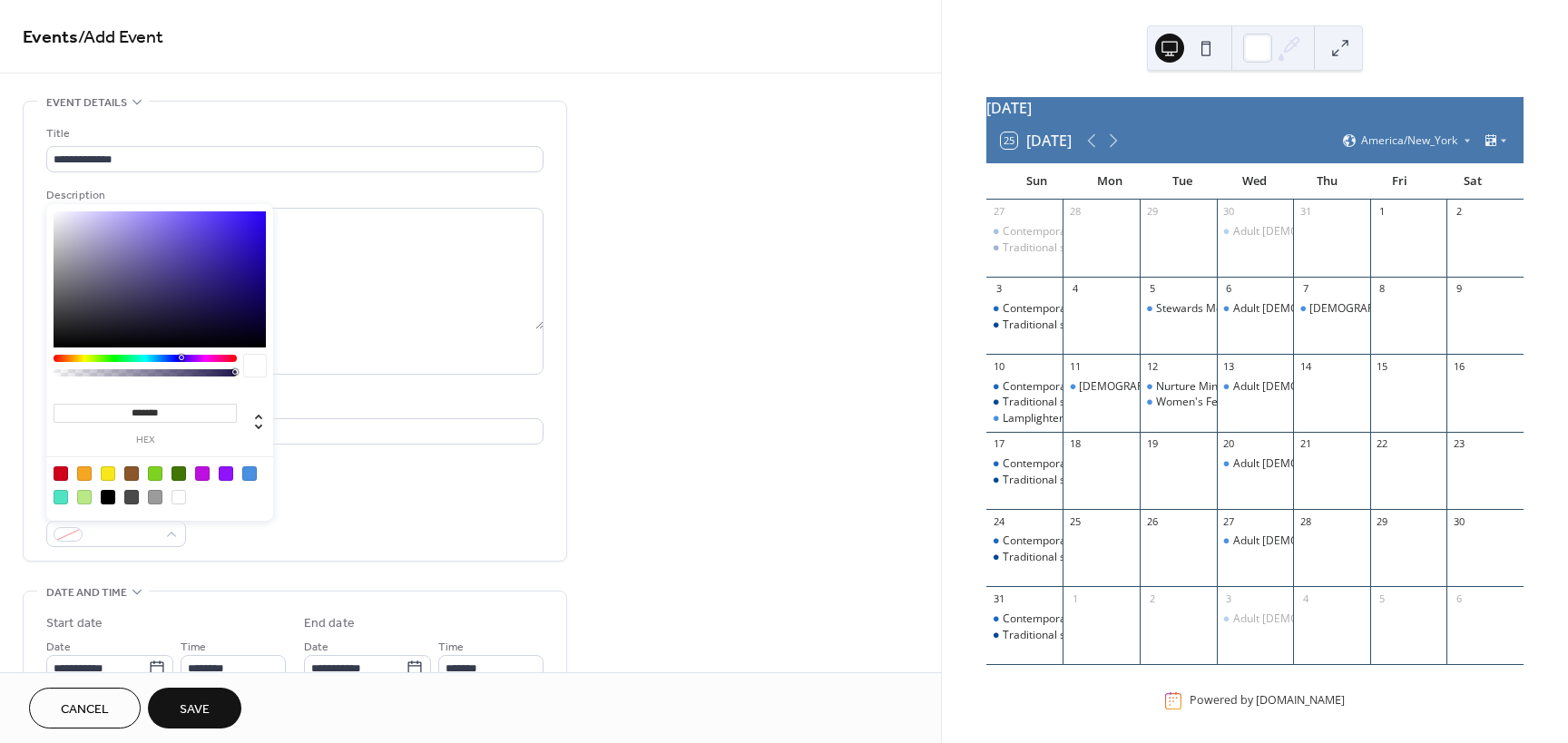 click at bounding box center [250, 474] 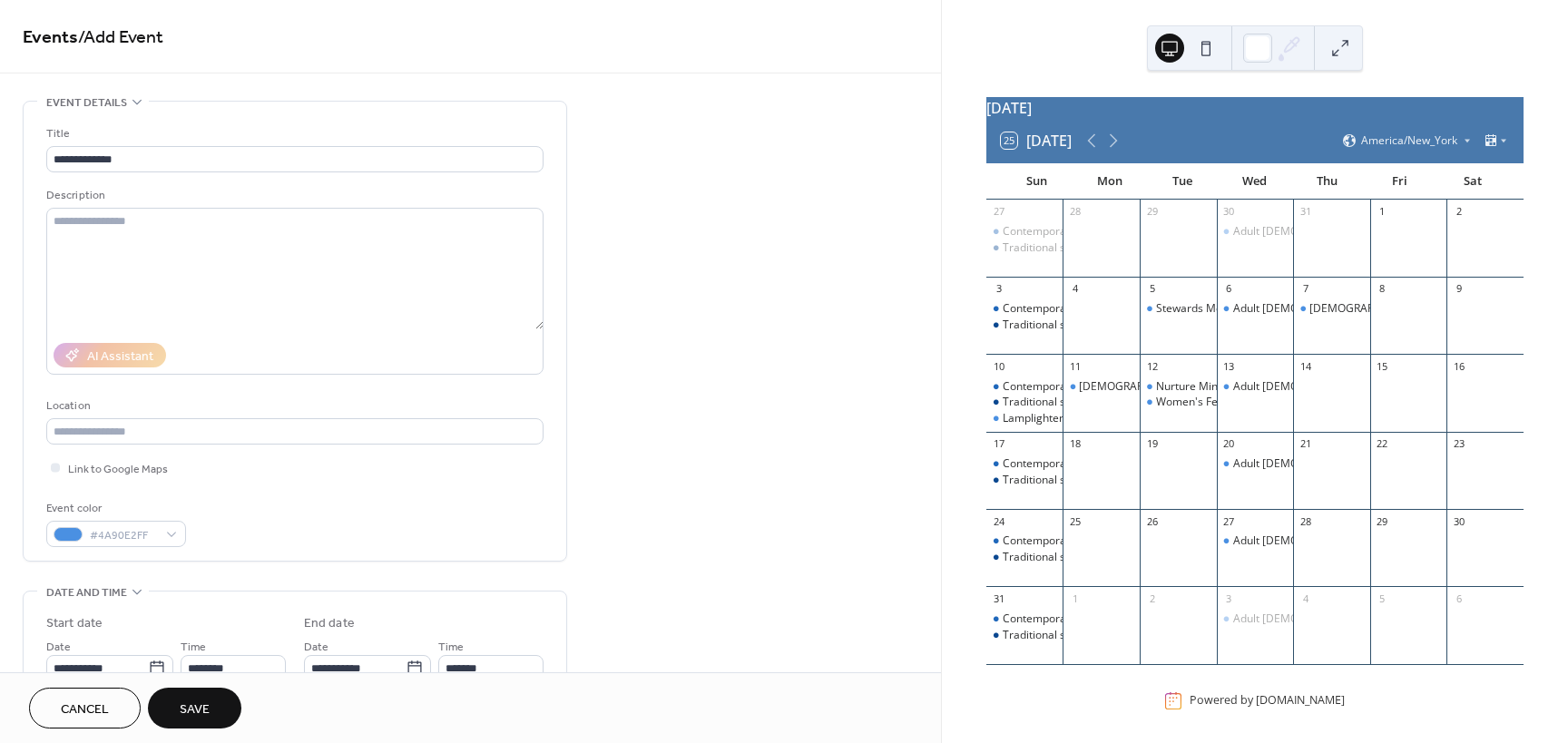 click on "Event color #4A90E2FF" at bounding box center [295, 523] 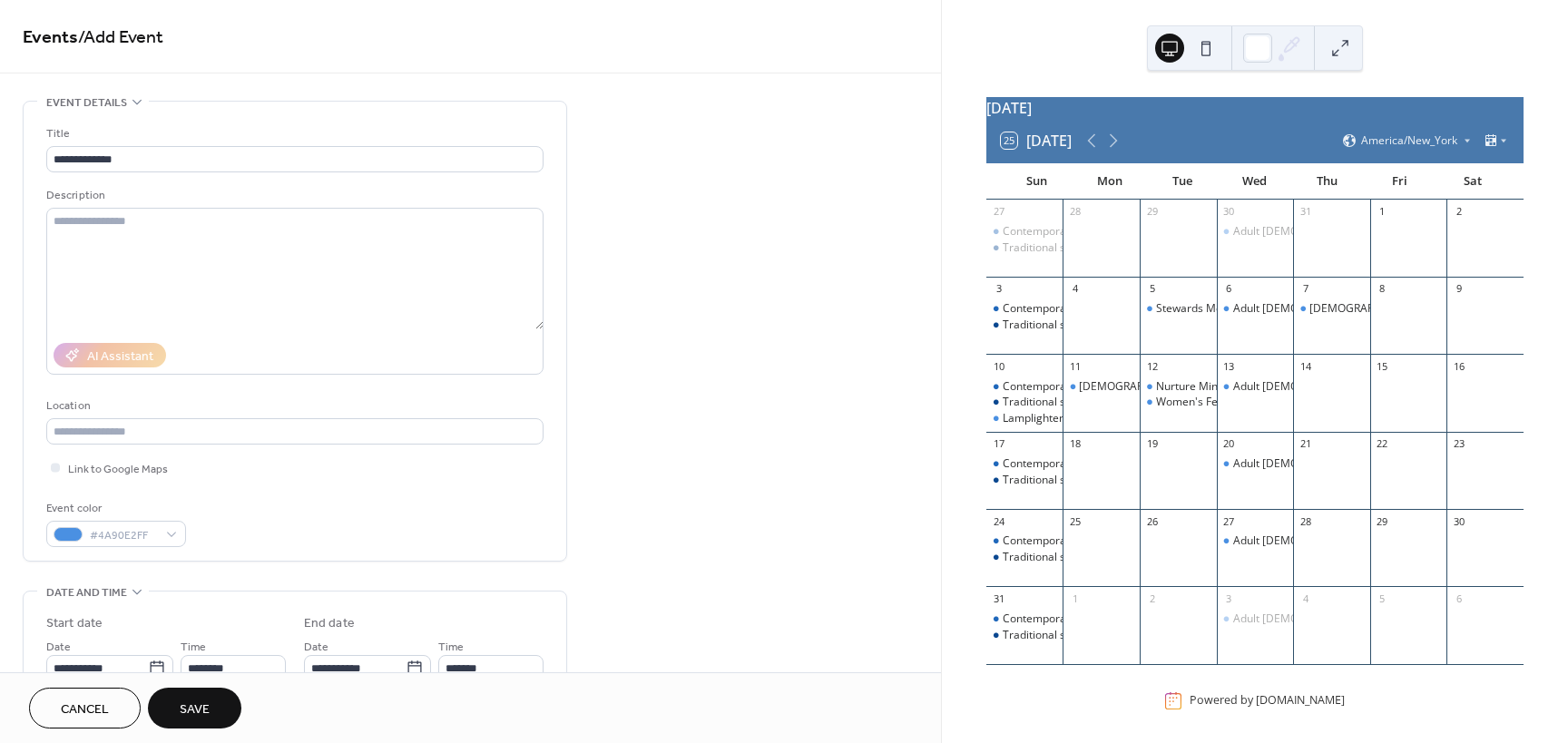 scroll, scrollTop: 454, scrollLeft: 0, axis: vertical 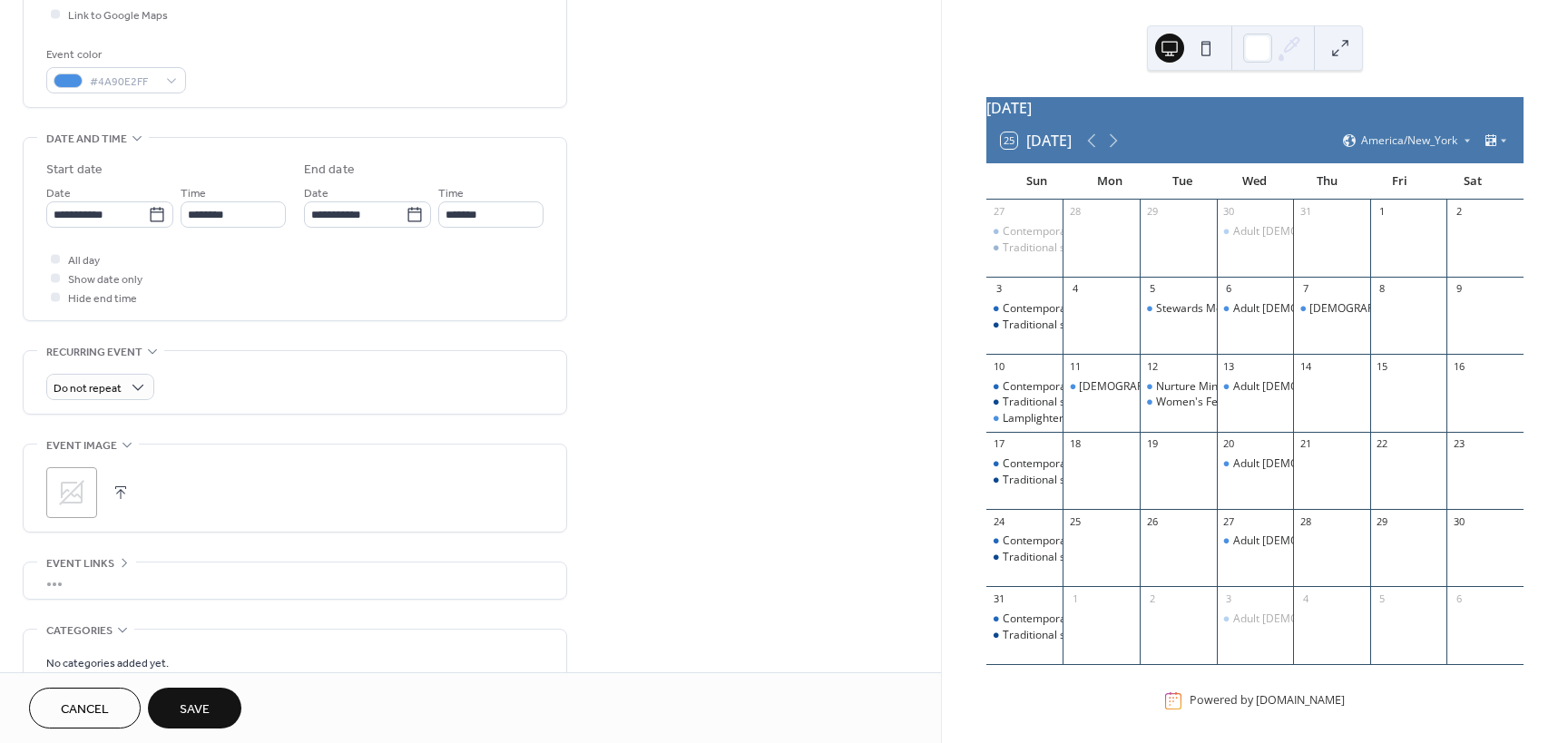 click on ";" at bounding box center (72, 493) 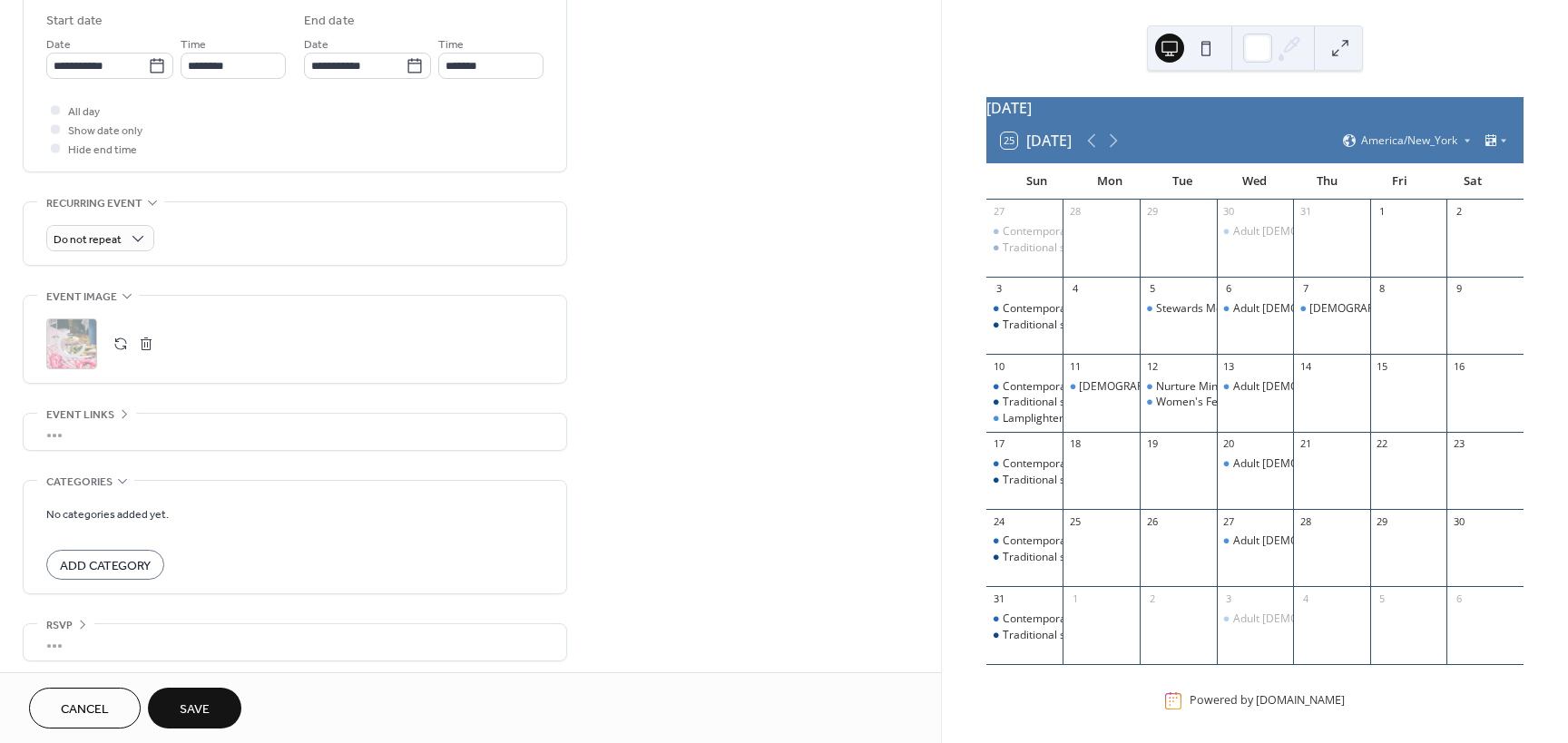 scroll, scrollTop: 610, scrollLeft: 0, axis: vertical 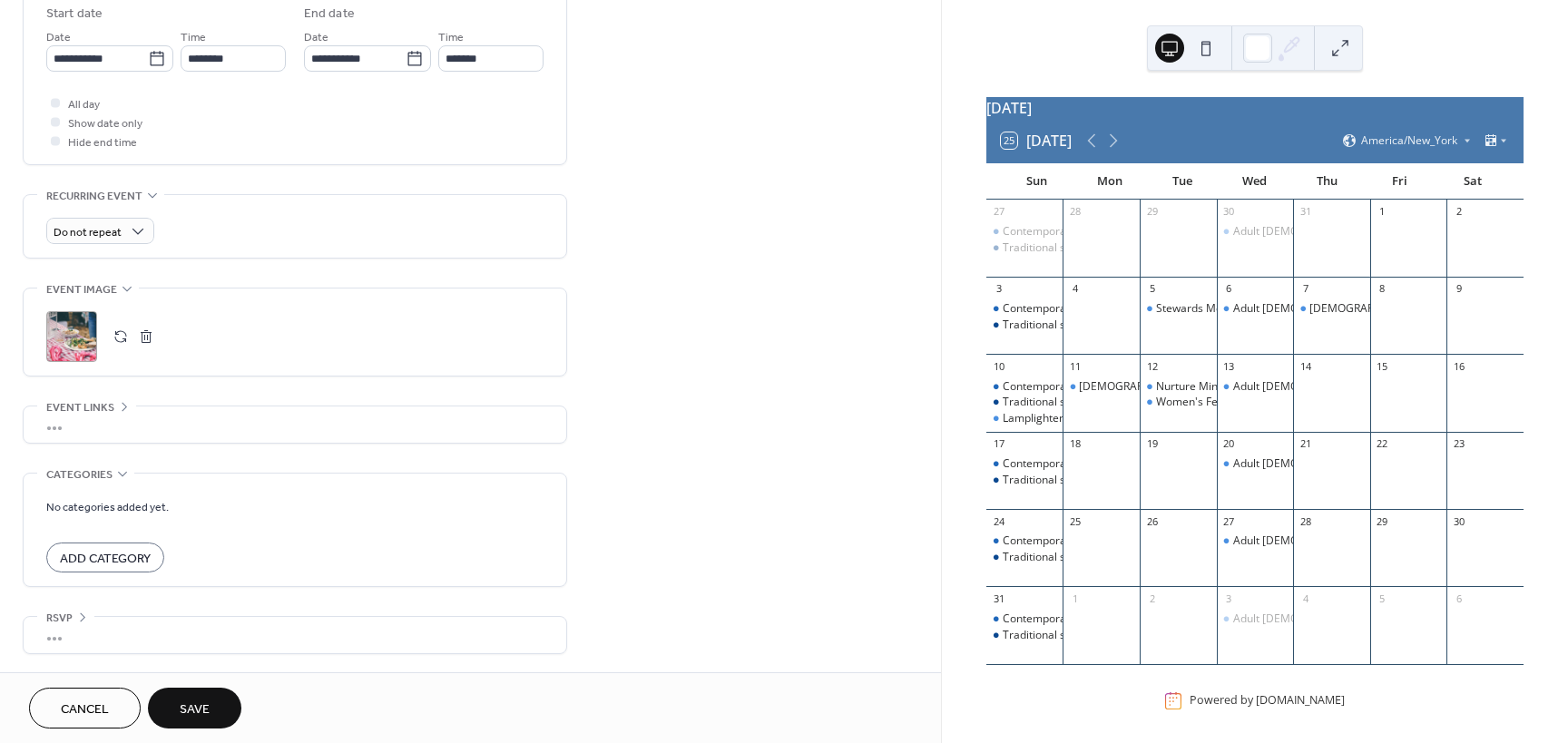 click on "Save" at bounding box center [194, 709] 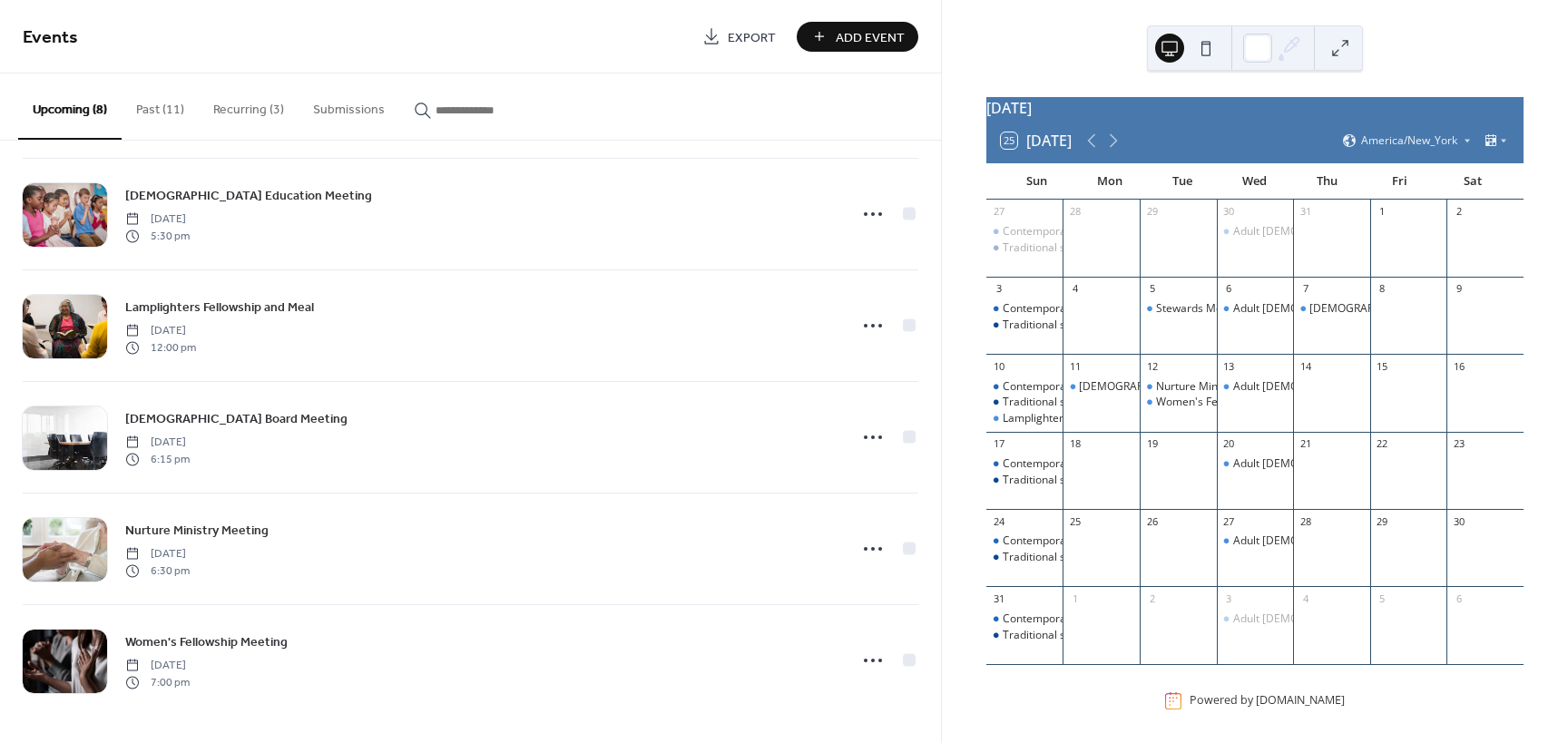 scroll, scrollTop: 0, scrollLeft: 0, axis: both 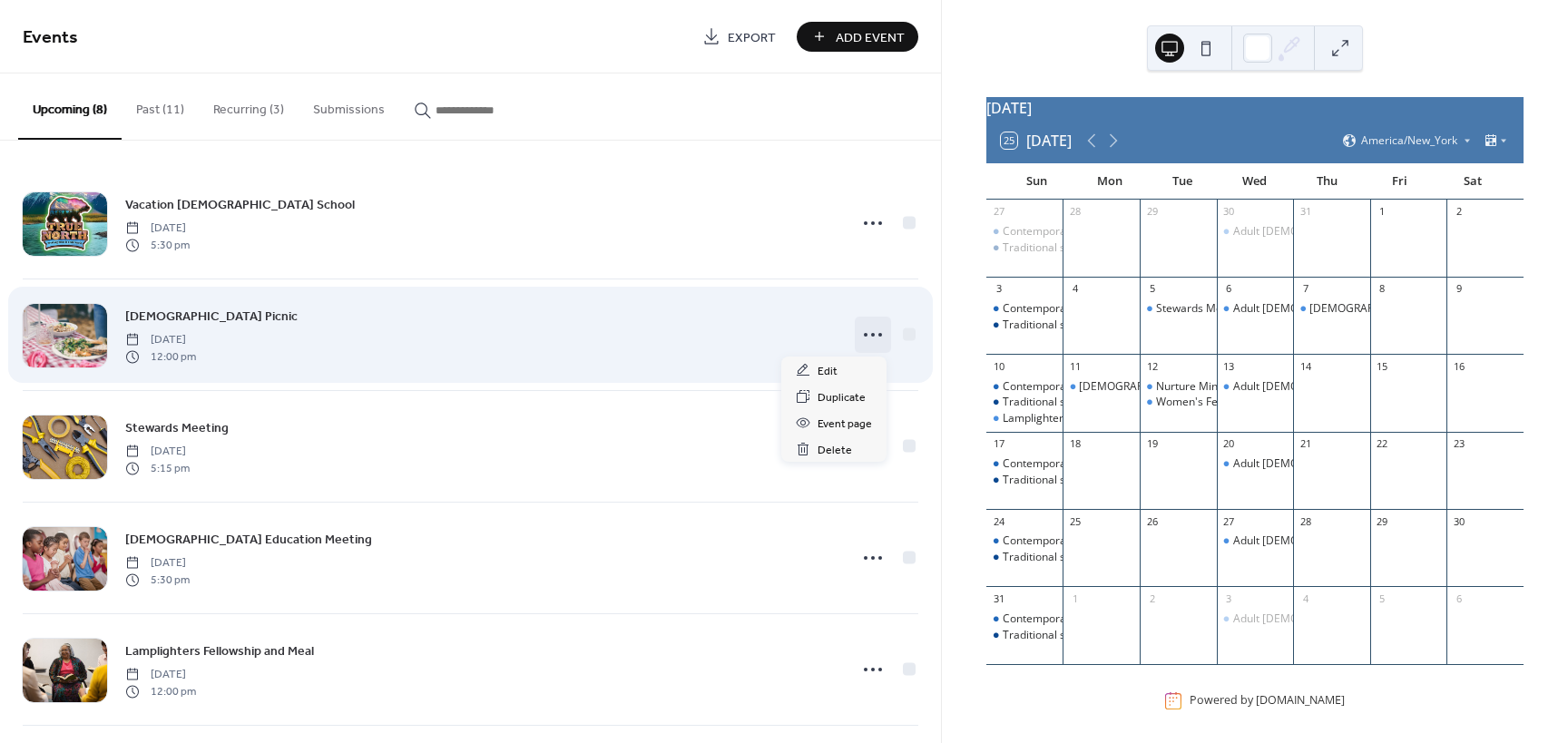 click 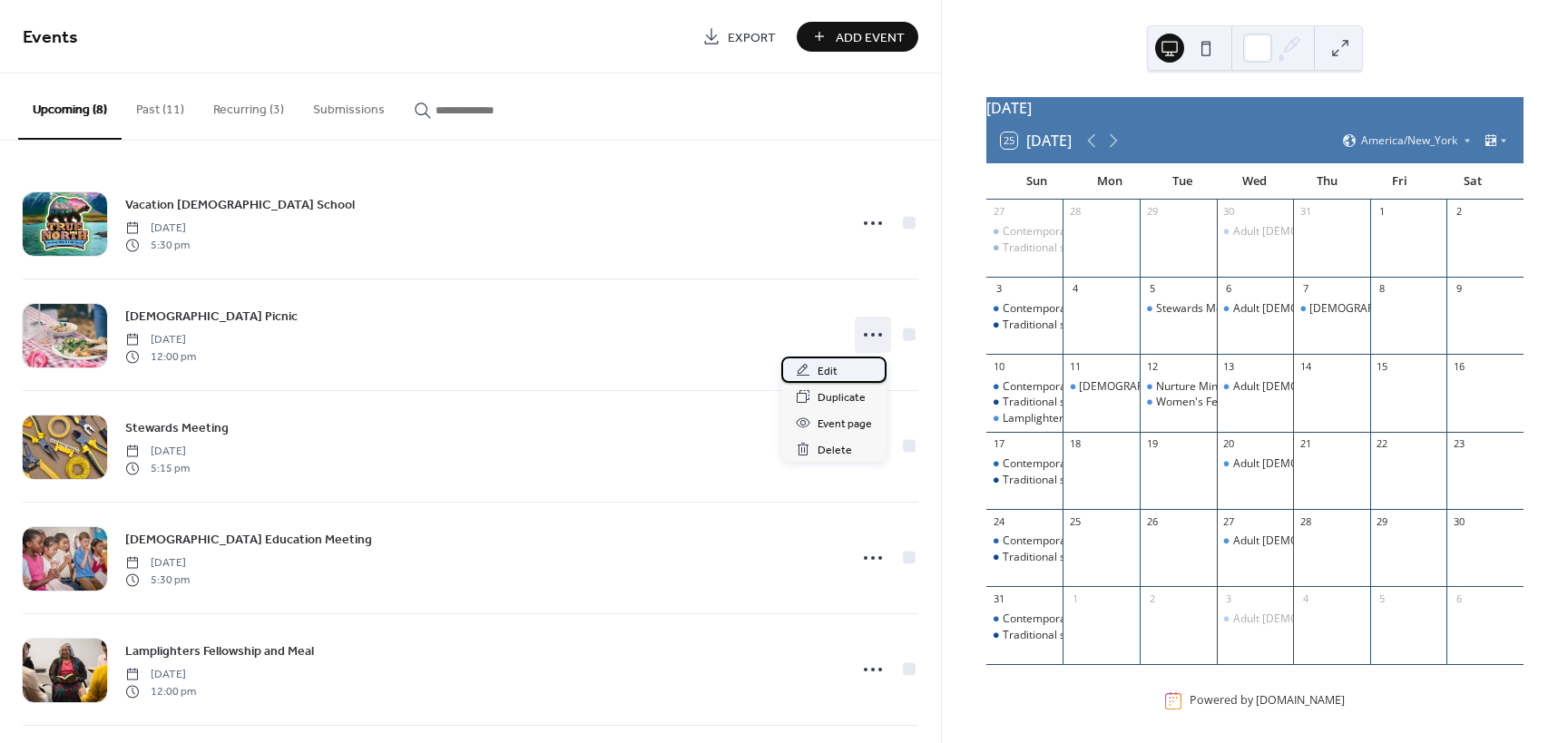 click on "Edit" at bounding box center [834, 369] 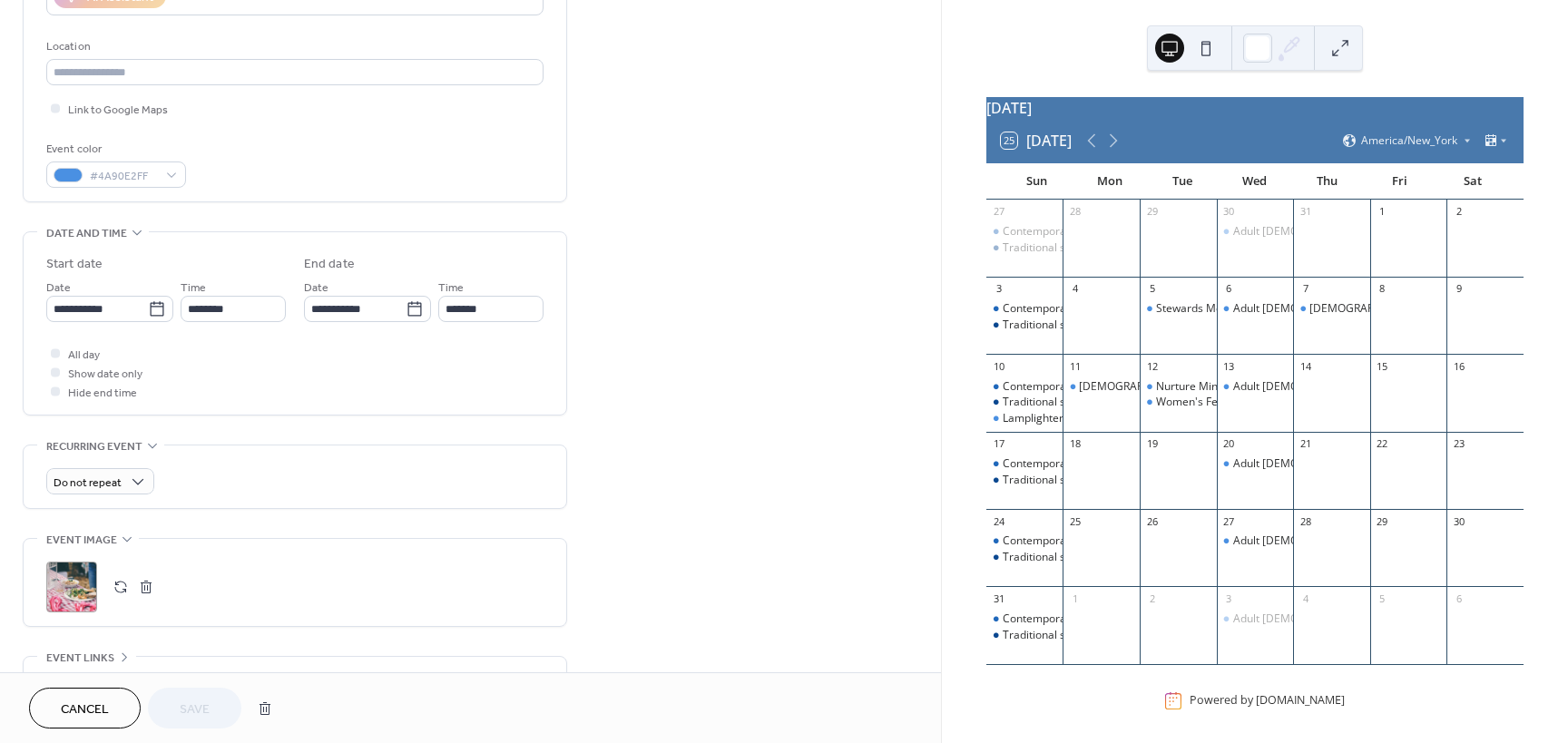 scroll, scrollTop: 363, scrollLeft: 0, axis: vertical 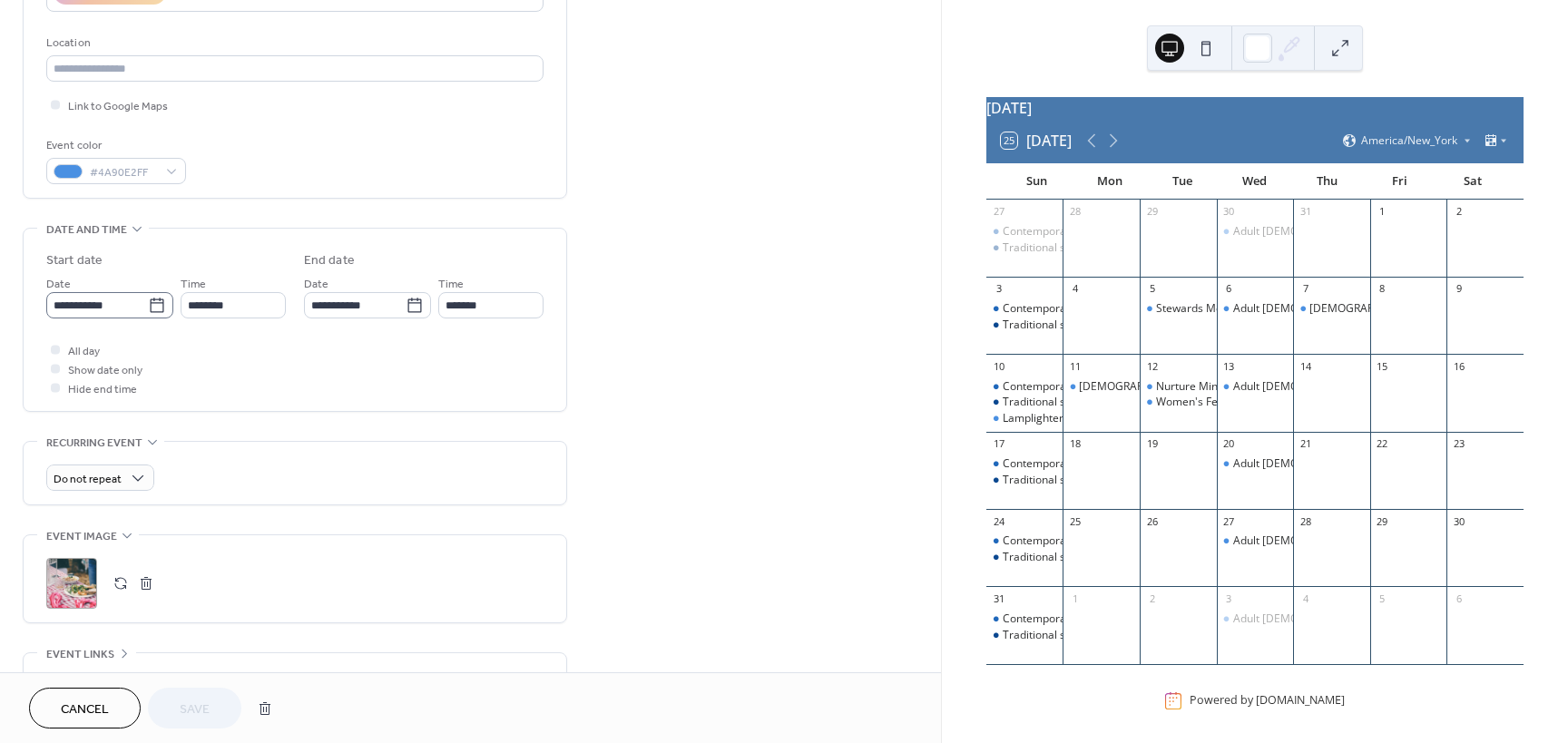 click 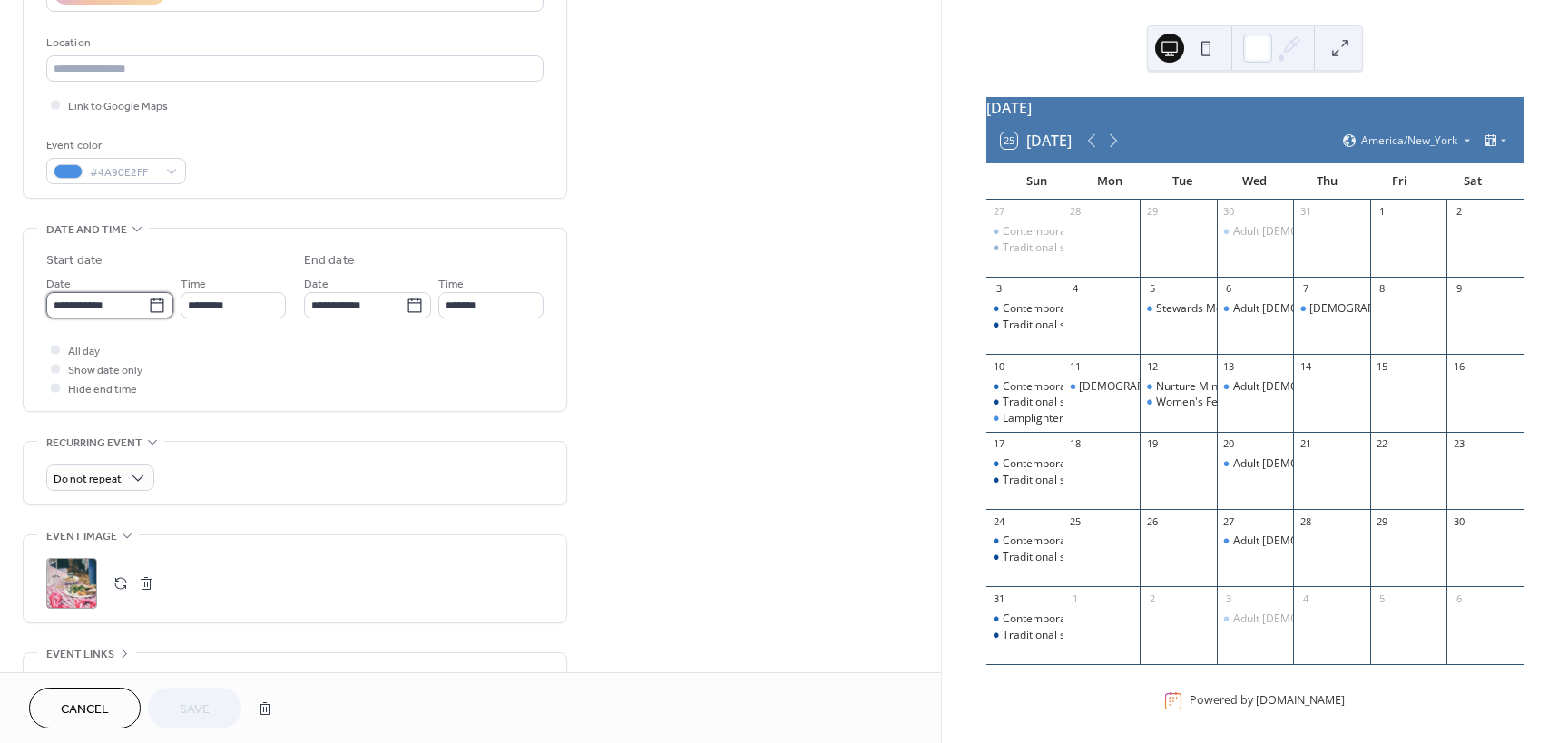 click on "**********" at bounding box center [97, 305] 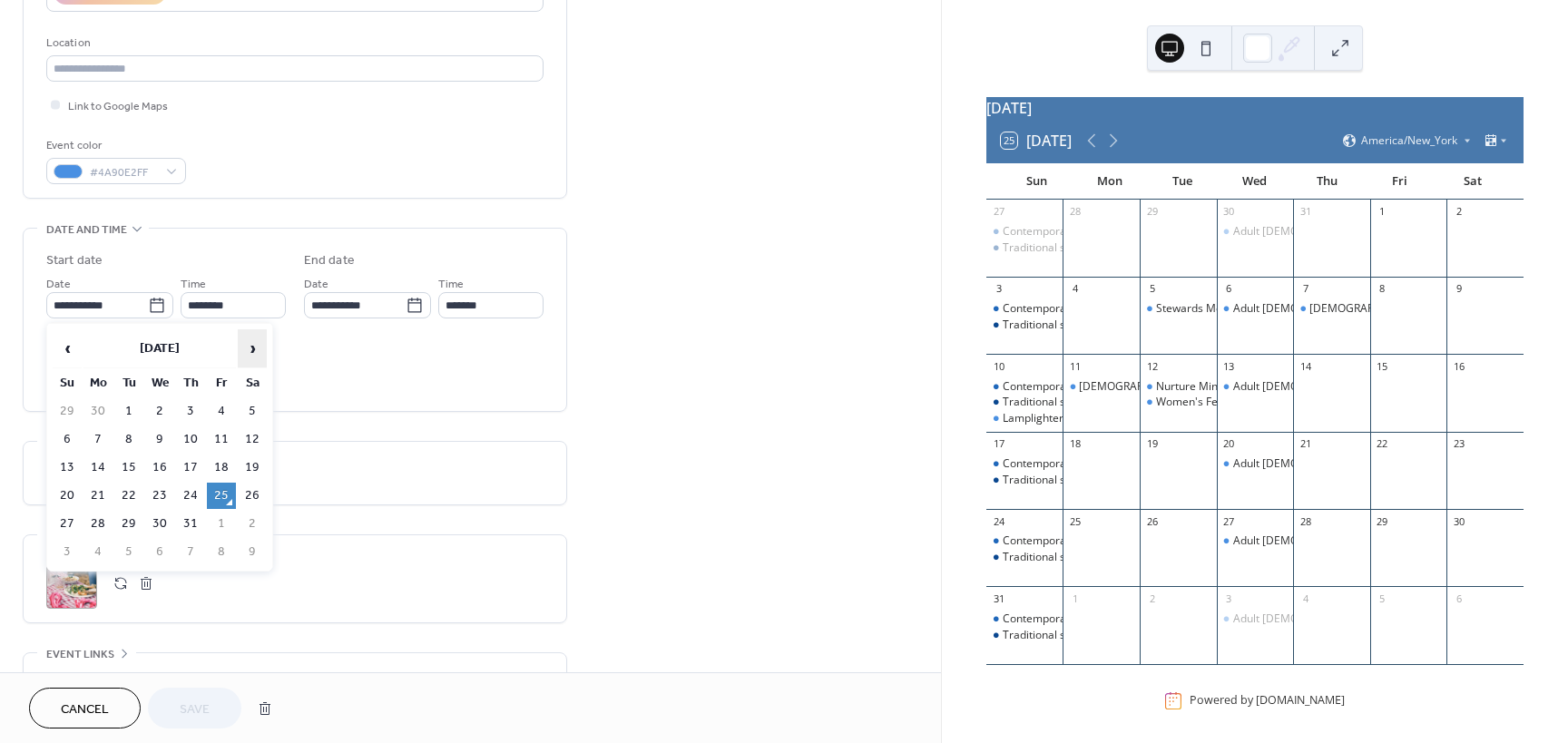 click on "›" at bounding box center (252, 348) 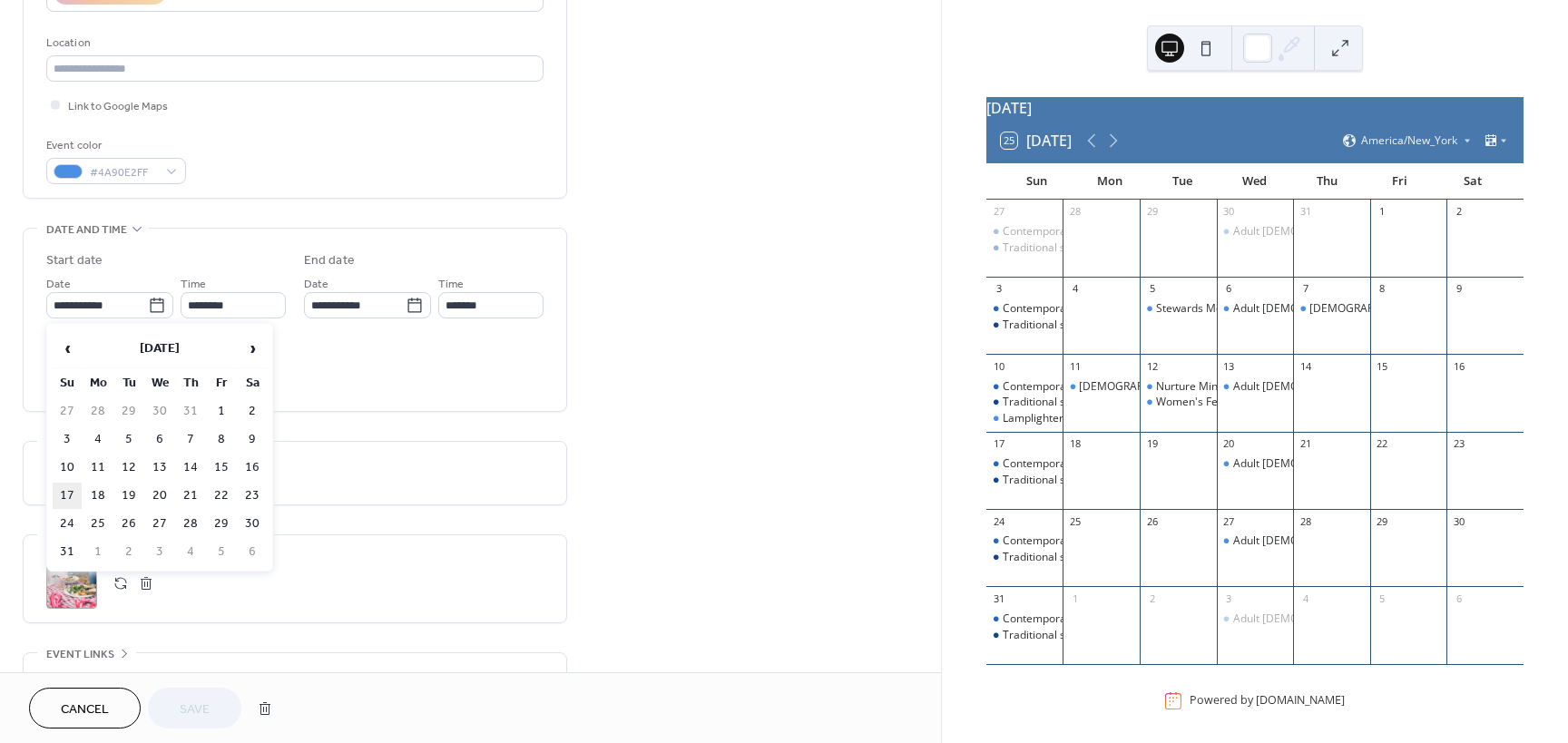 click on "17" at bounding box center [67, 495] 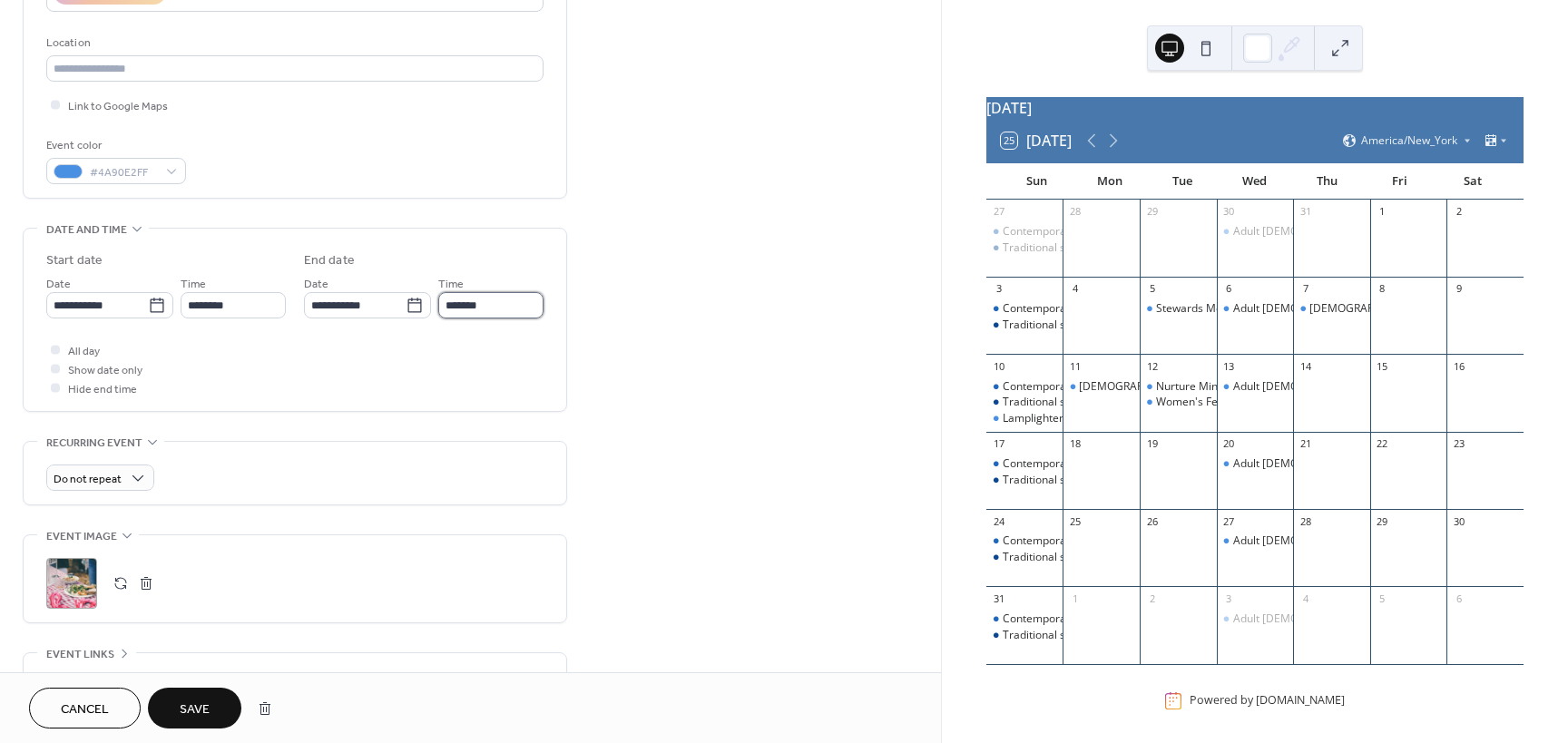 click on "*******" at bounding box center (491, 305) 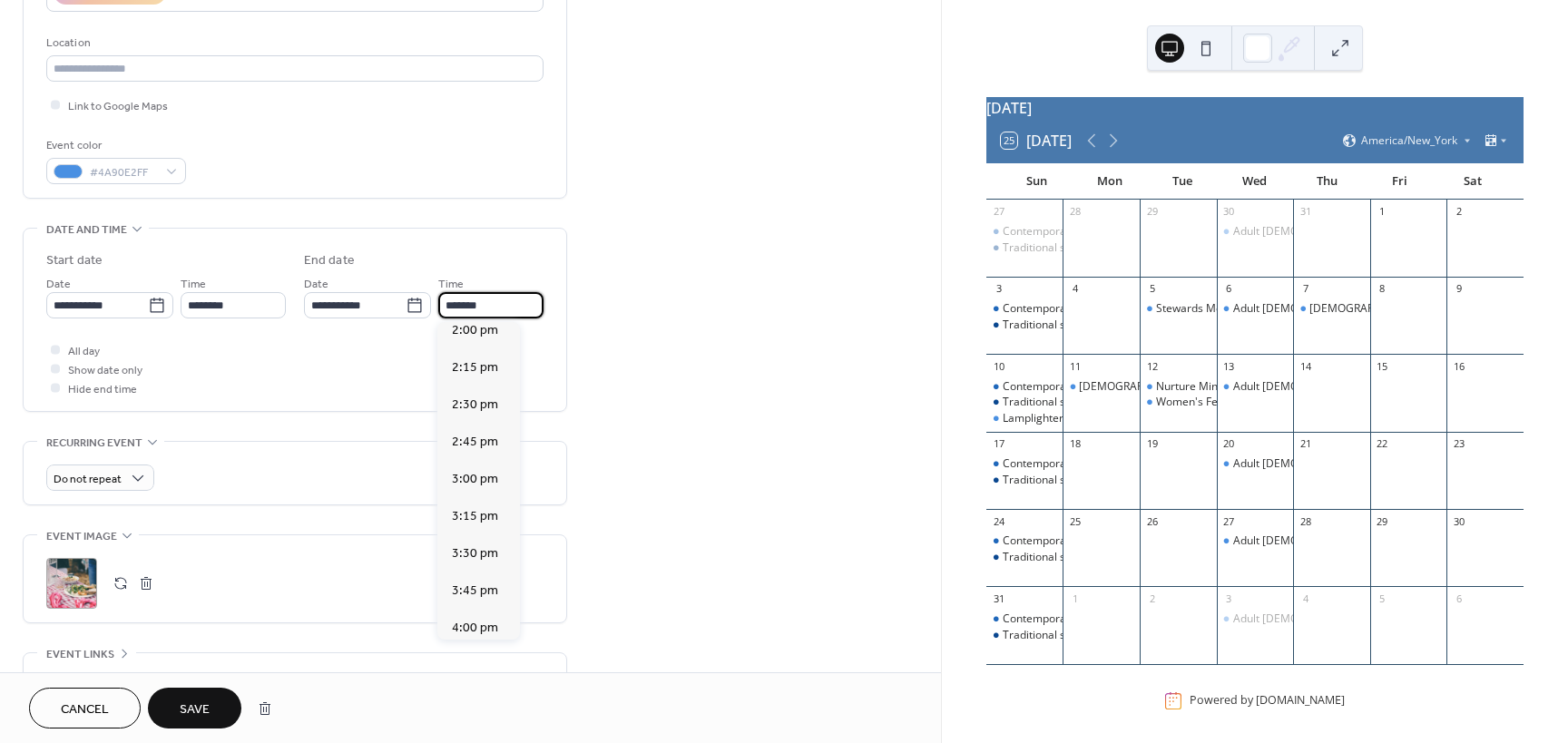 scroll, scrollTop: 272, scrollLeft: 0, axis: vertical 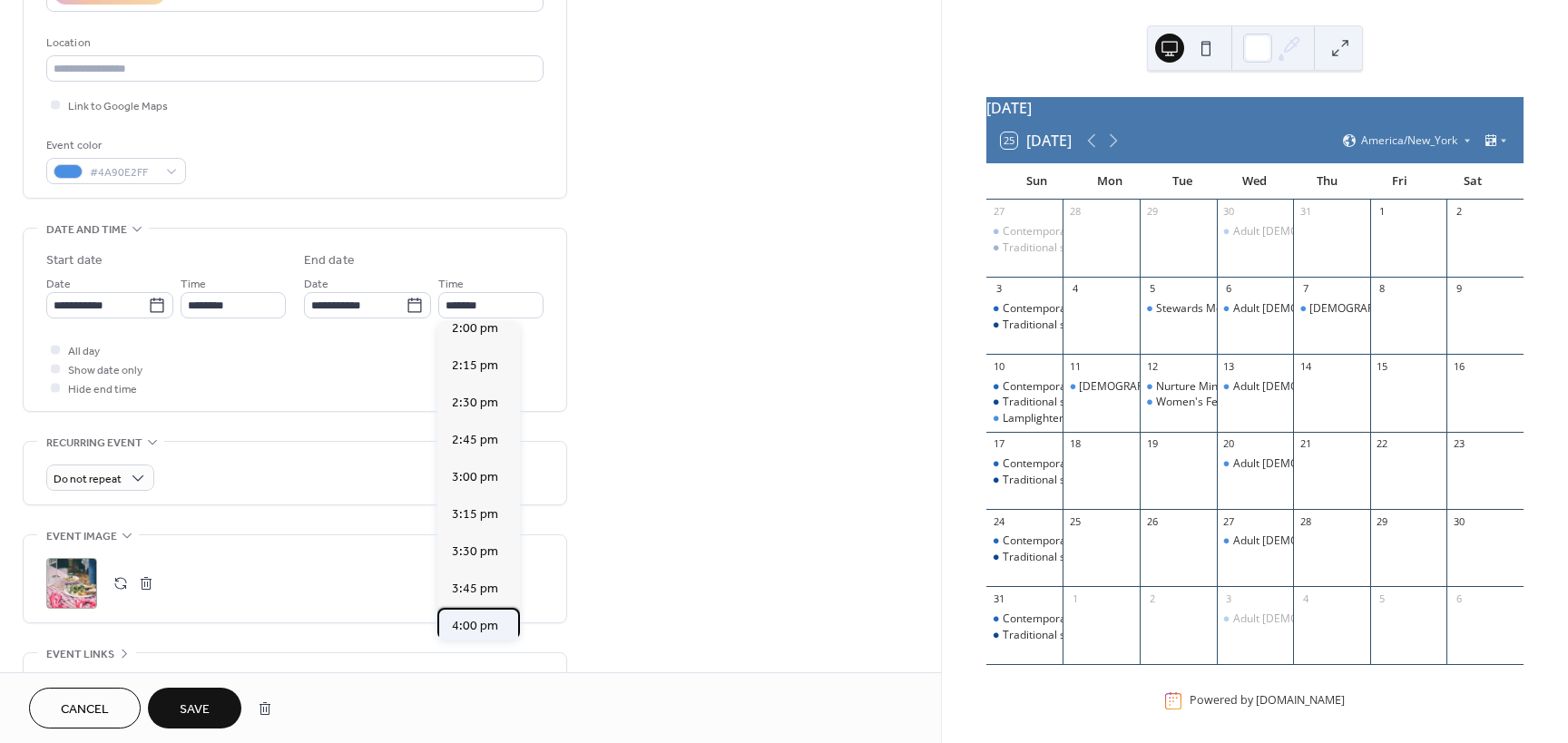 click on "4:00 pm" at bounding box center (478, 626) 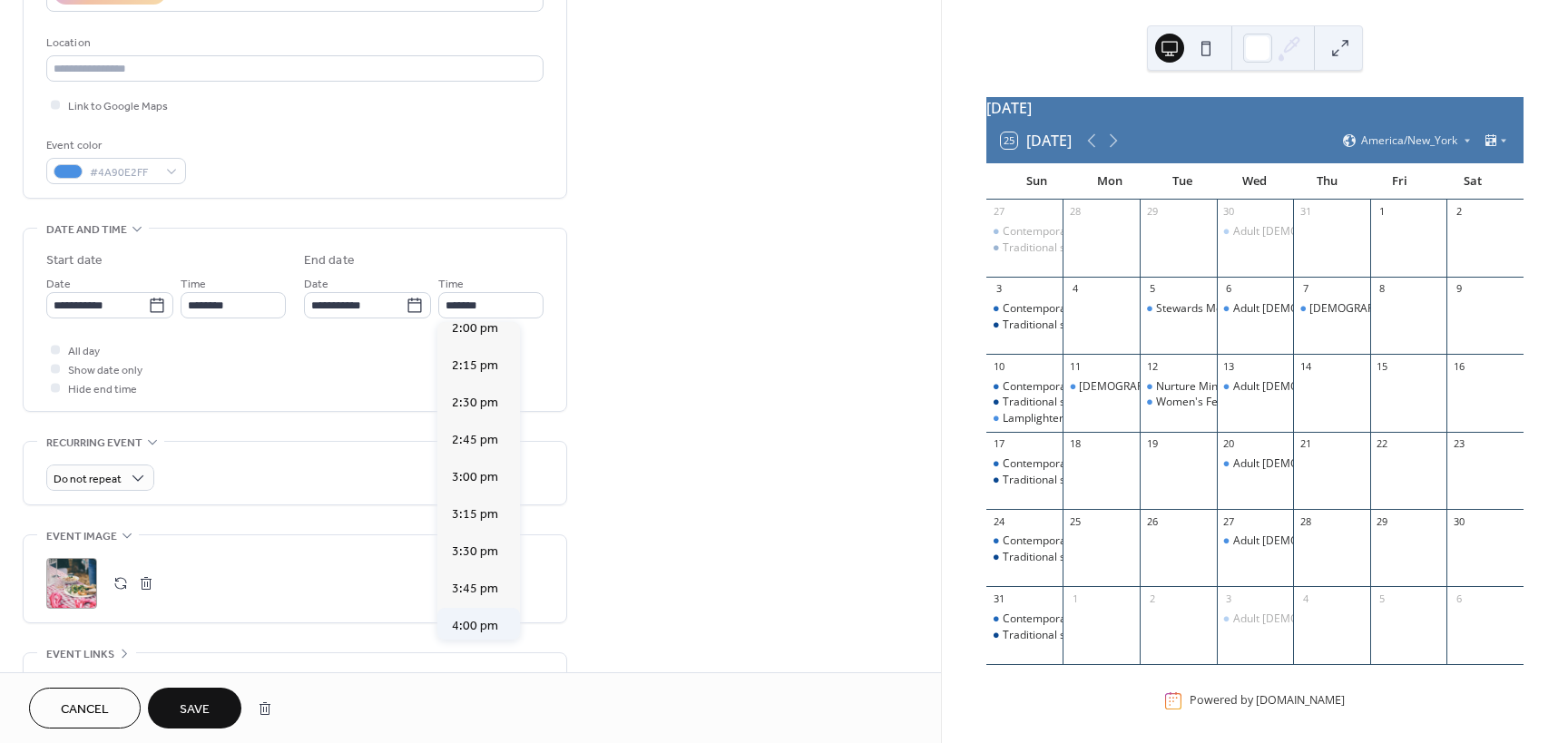 type on "*******" 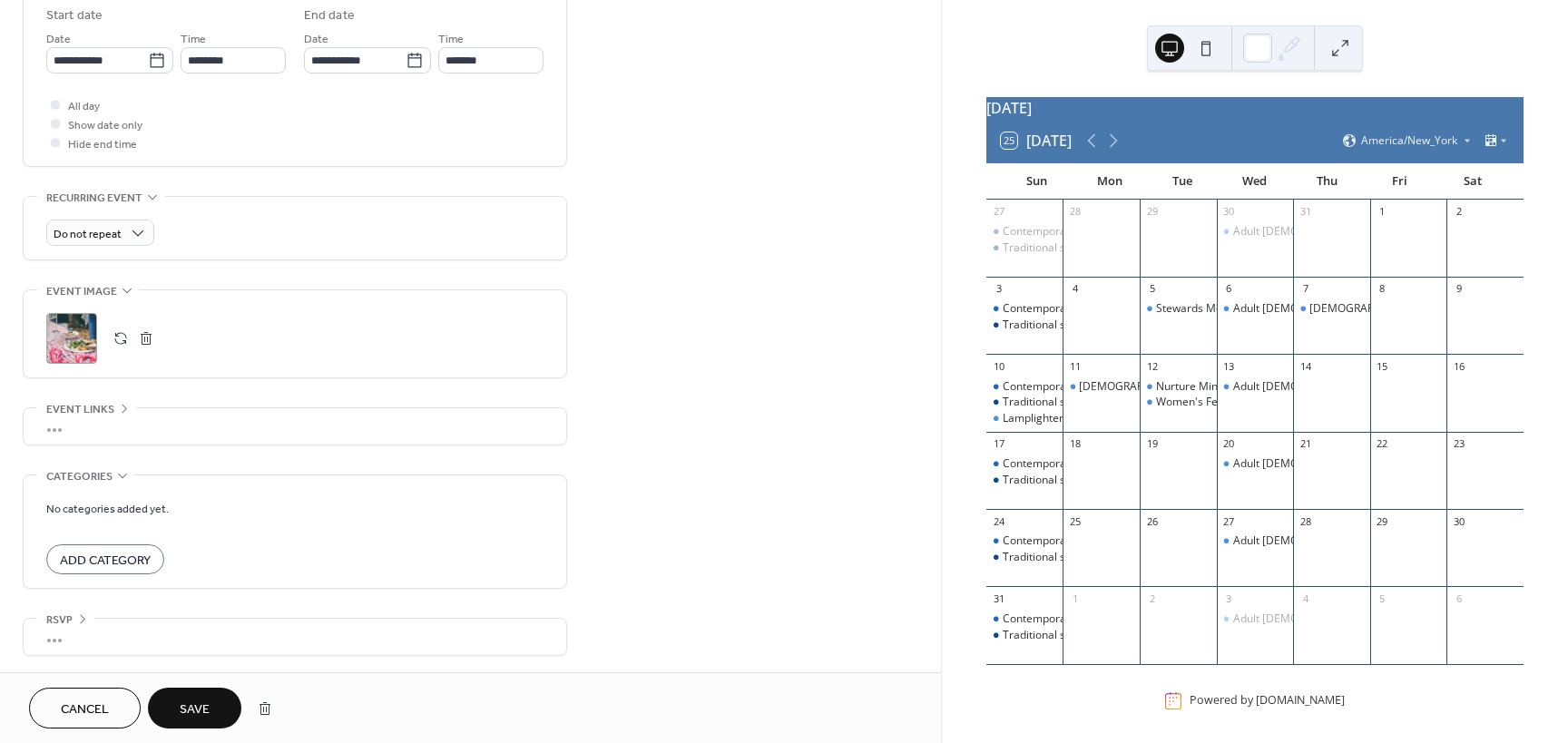 scroll, scrollTop: 610, scrollLeft: 0, axis: vertical 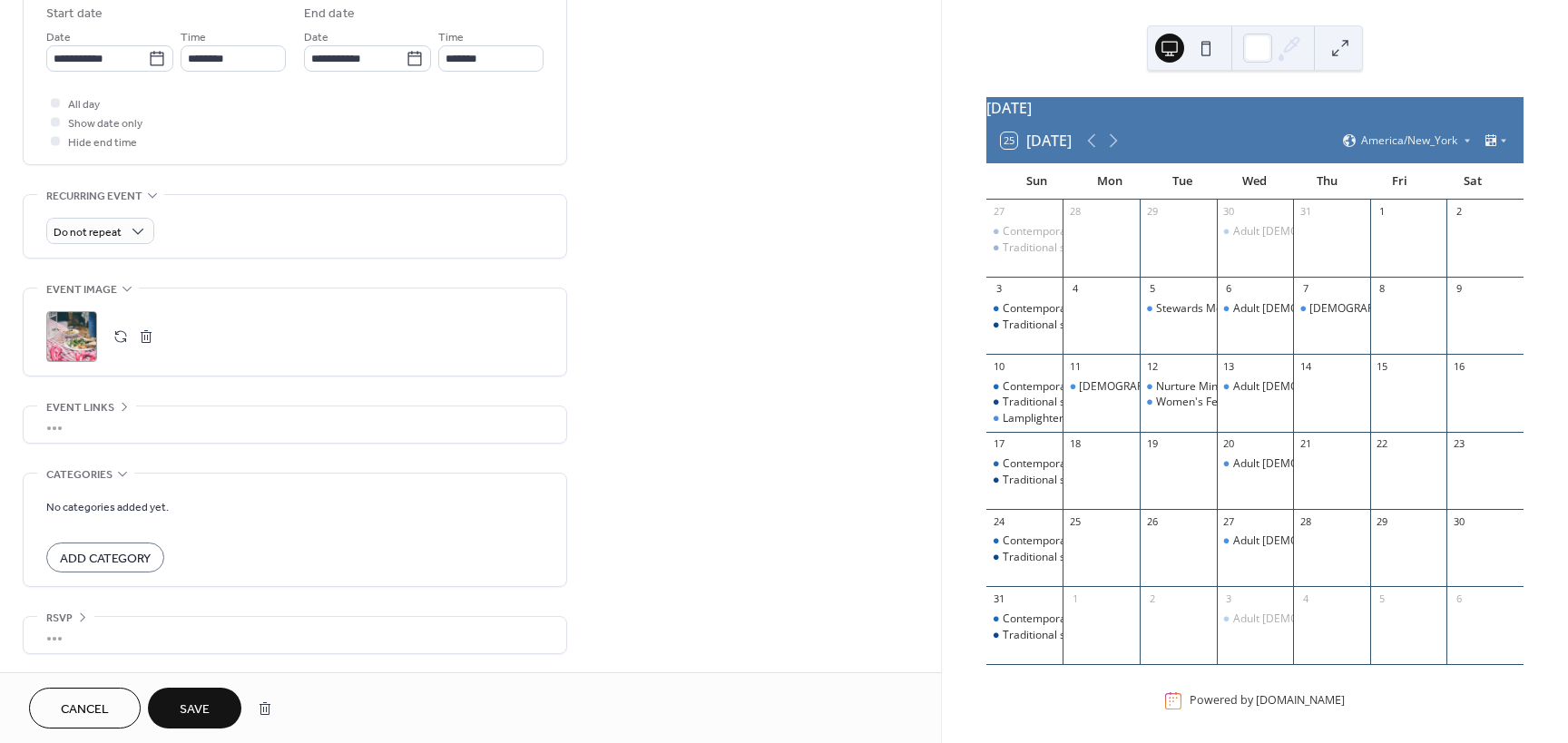 click on "Save" at bounding box center (194, 708) 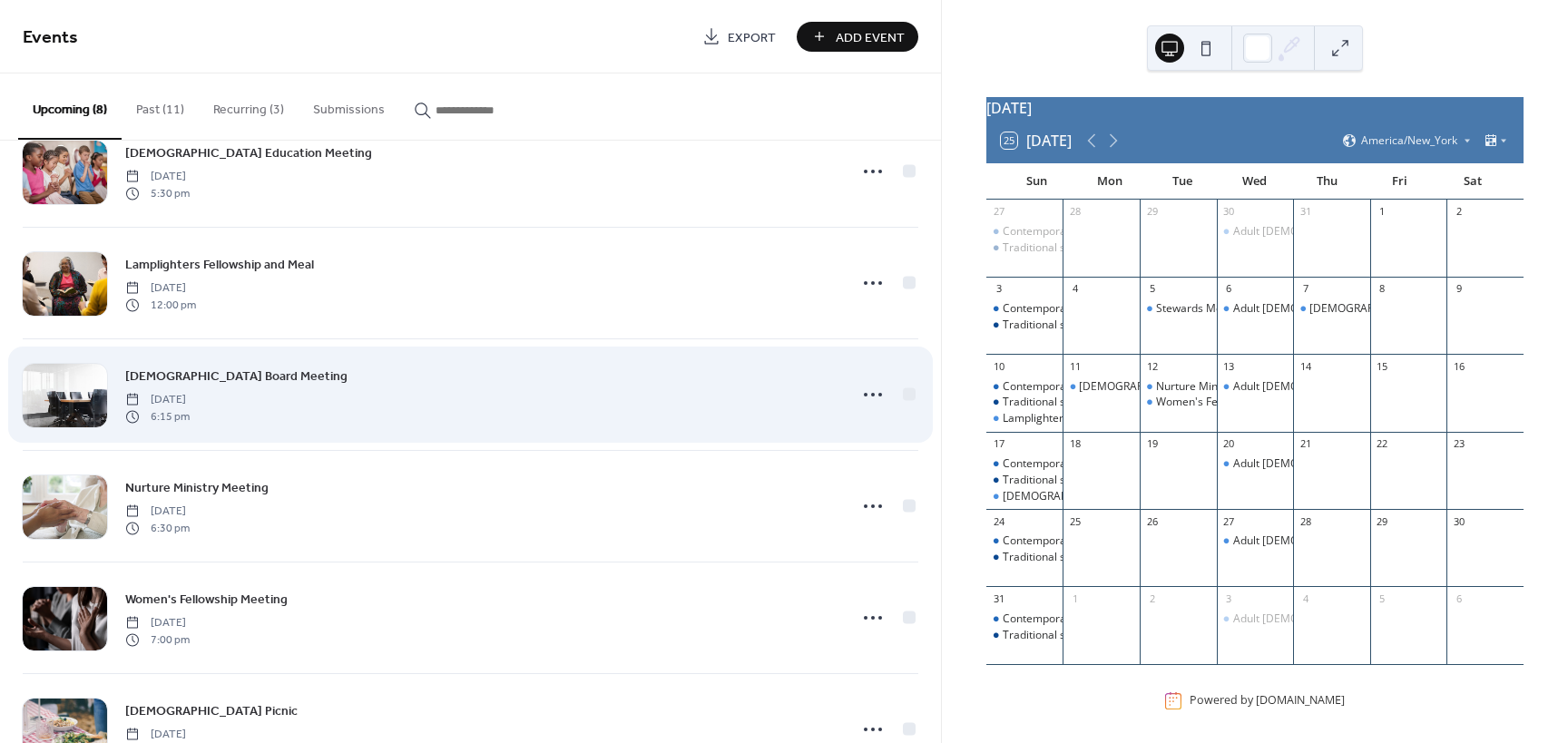 scroll, scrollTop: 344, scrollLeft: 0, axis: vertical 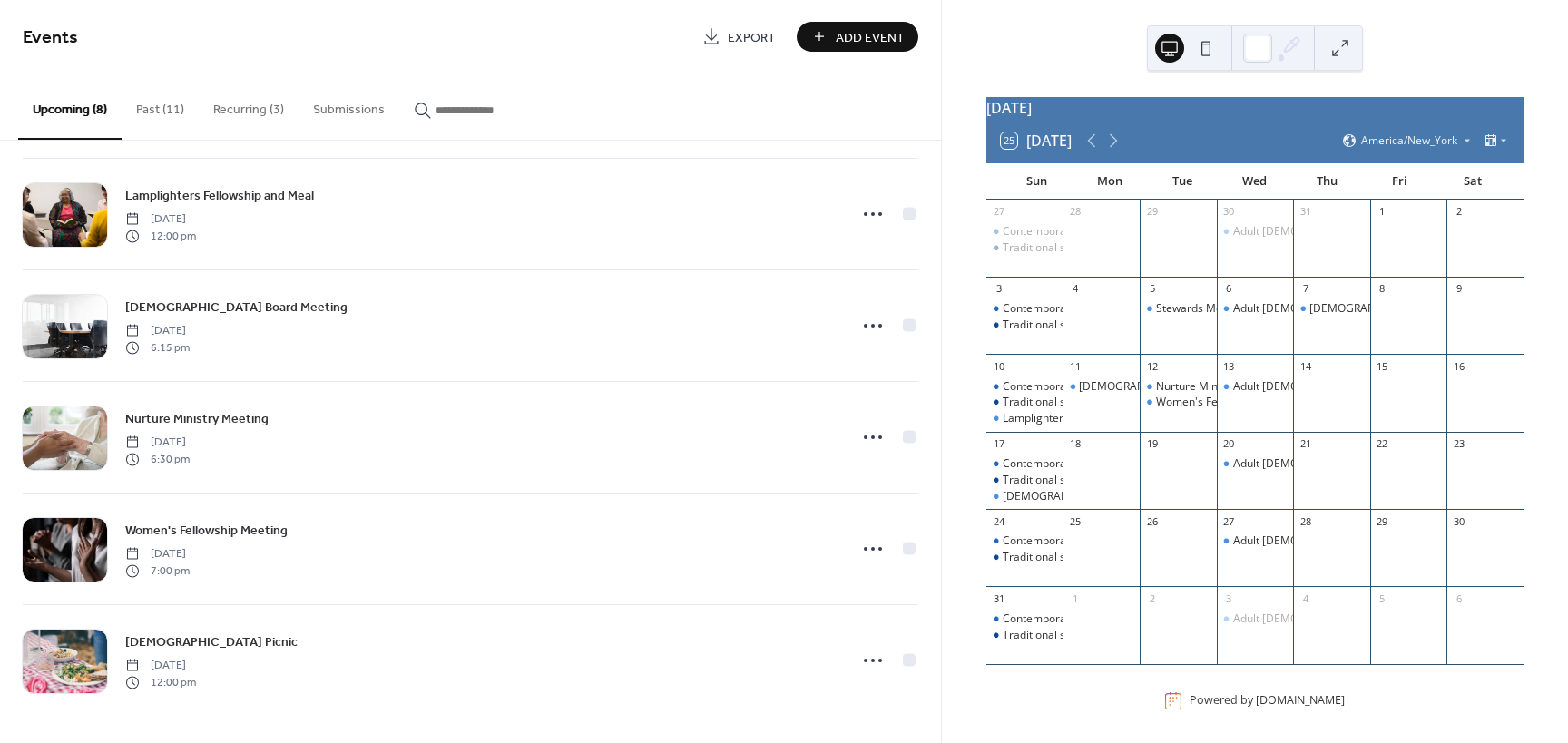 click on "Add Event" at bounding box center [870, 37] 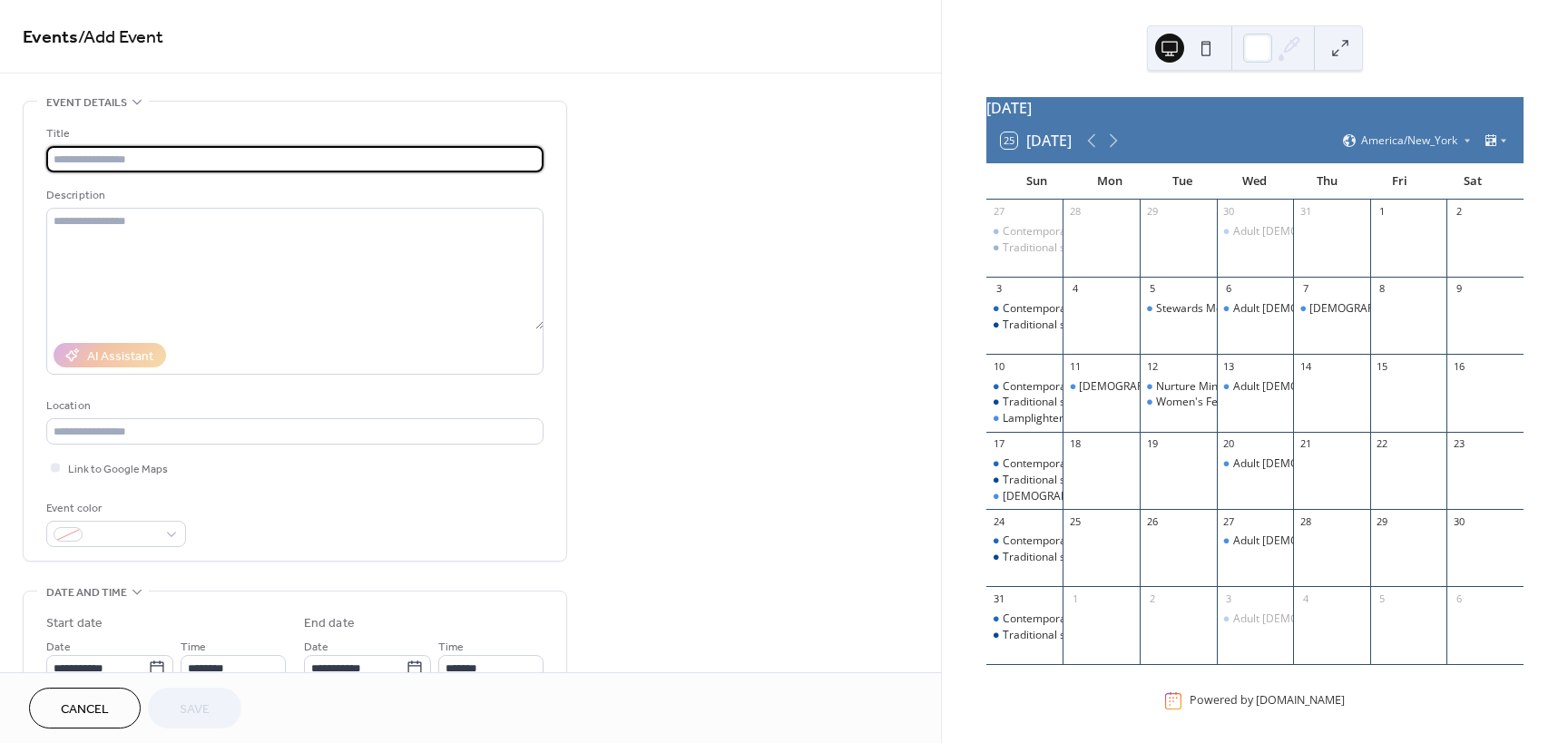 click at bounding box center [295, 159] 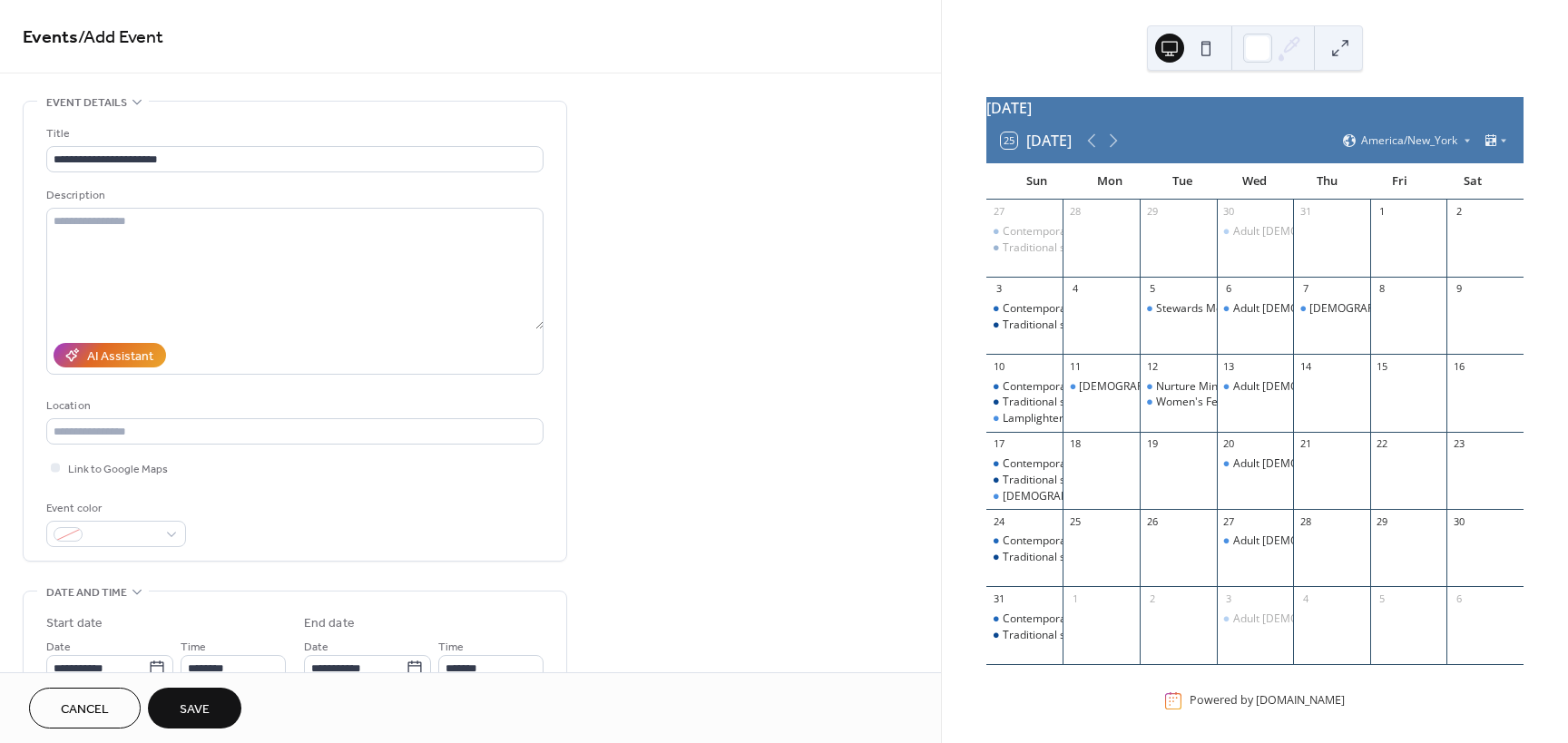 click on "**********" at bounding box center (470, 691) 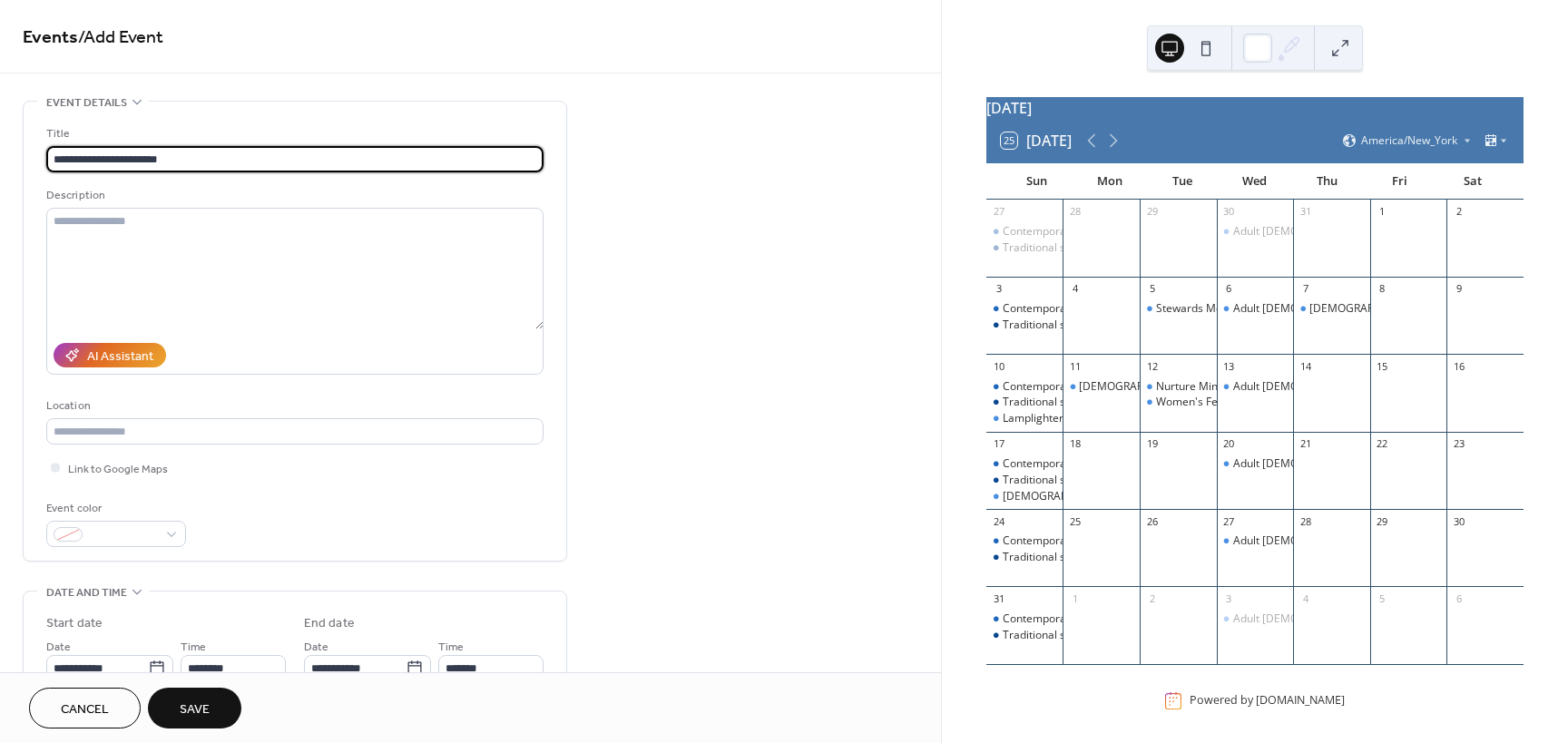 click on "**********" at bounding box center (295, 159) 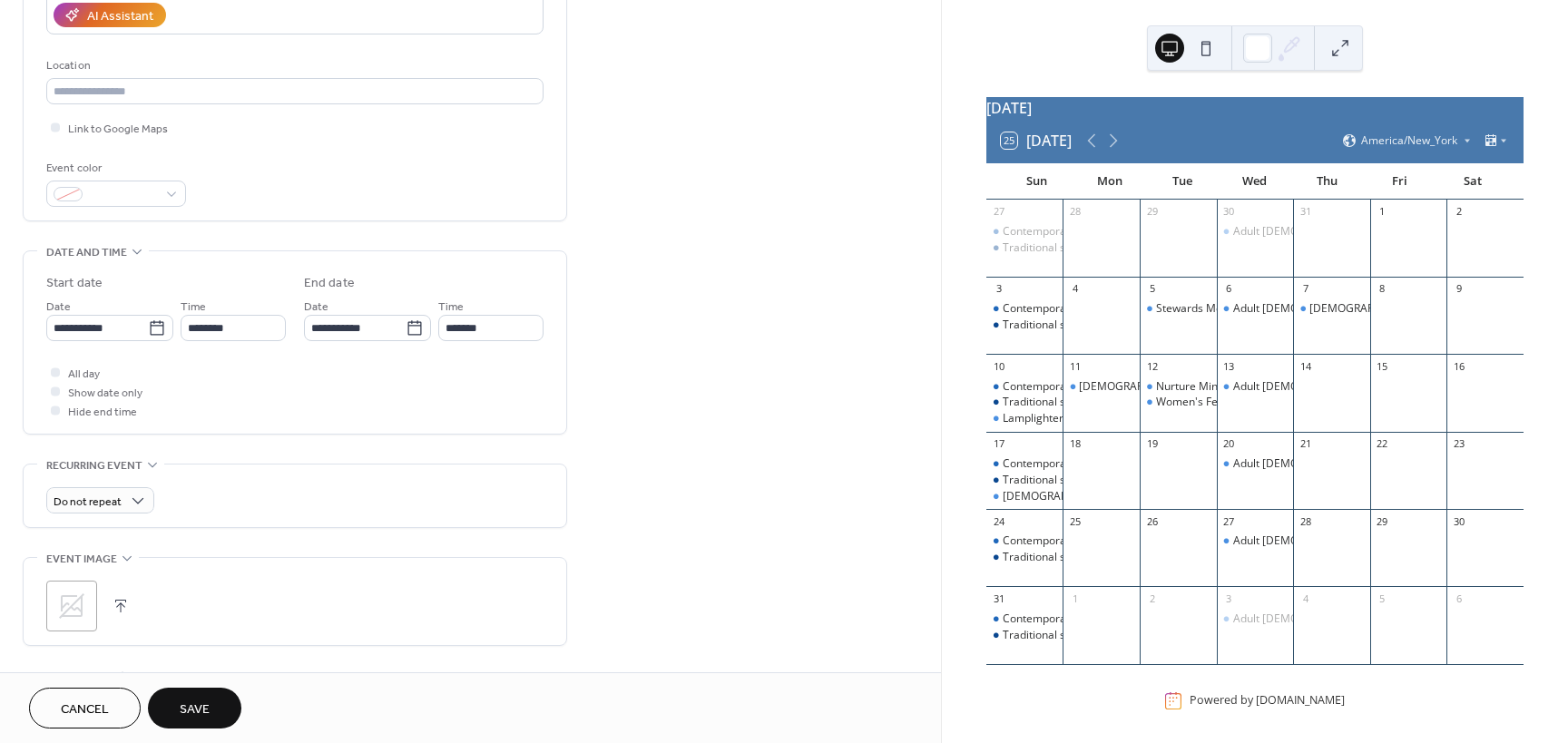 scroll, scrollTop: 363, scrollLeft: 0, axis: vertical 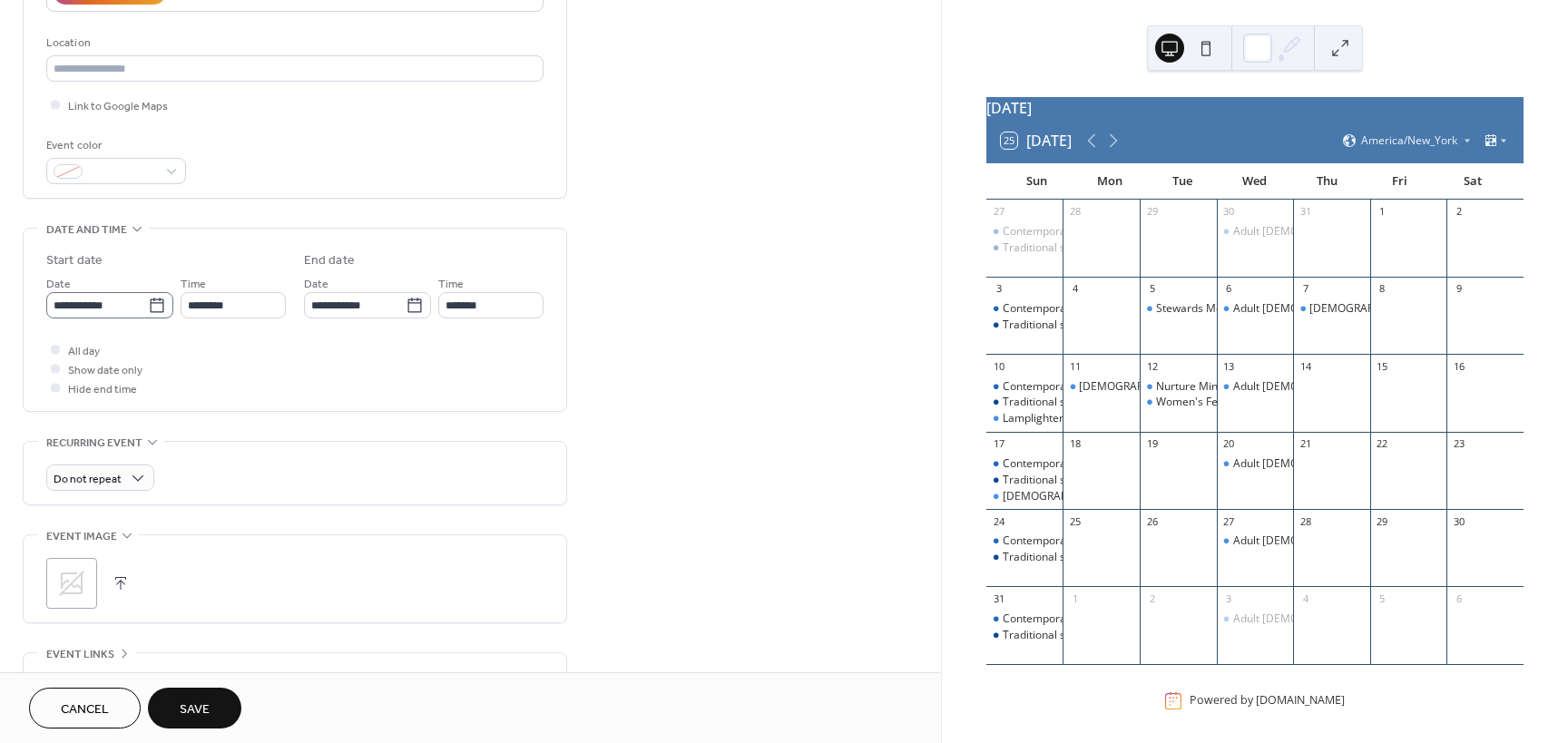 click 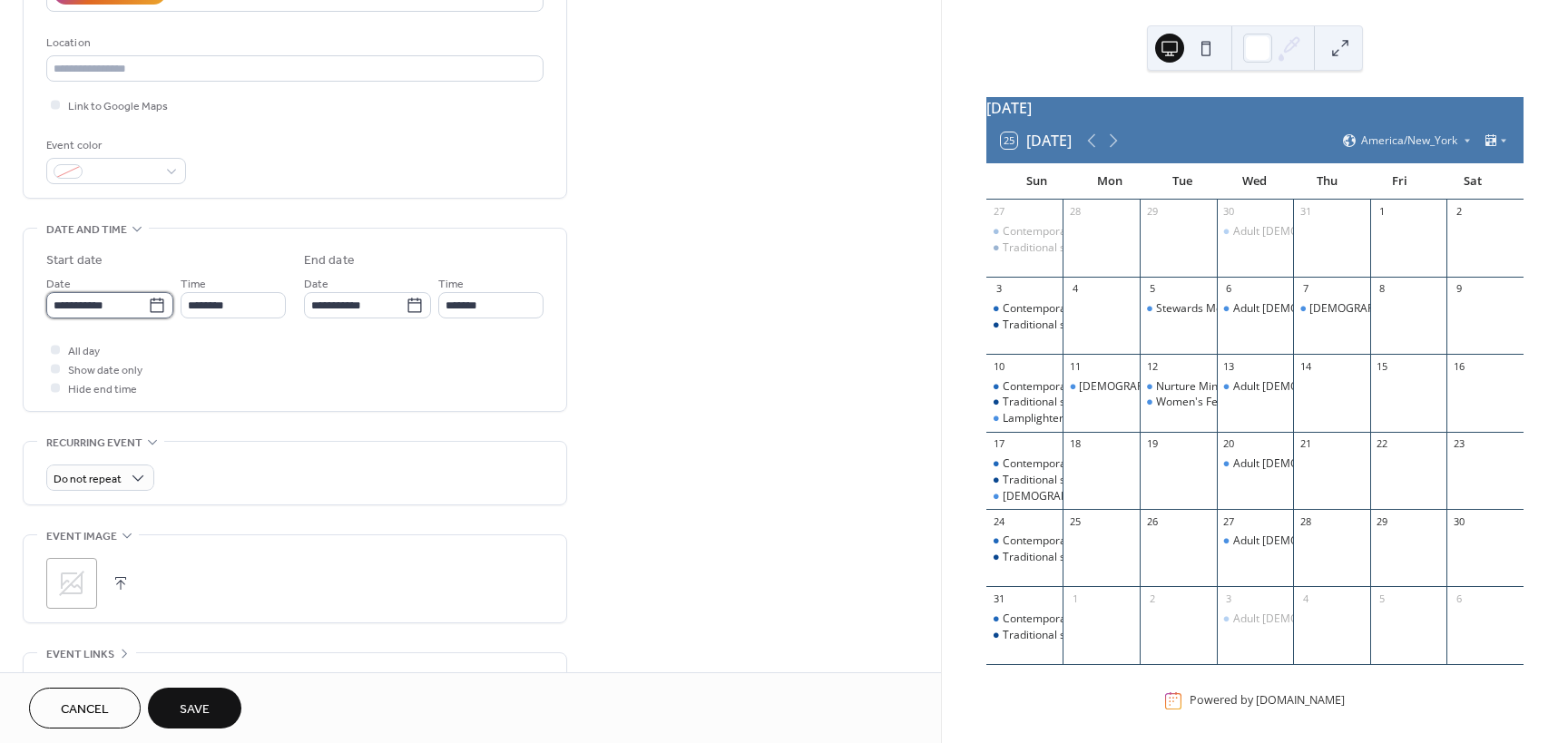 click on "**********" at bounding box center [97, 305] 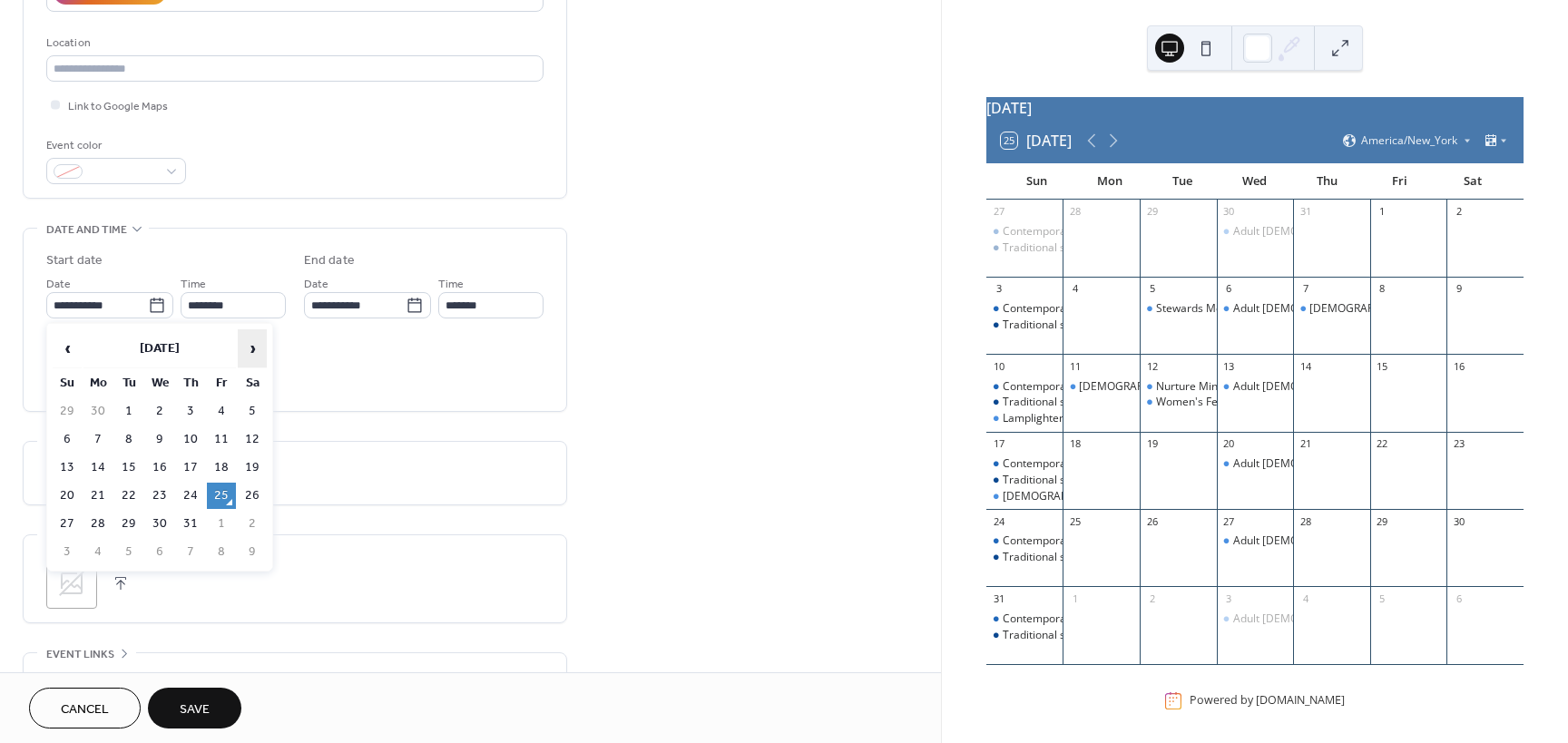 click on "›" at bounding box center (252, 348) 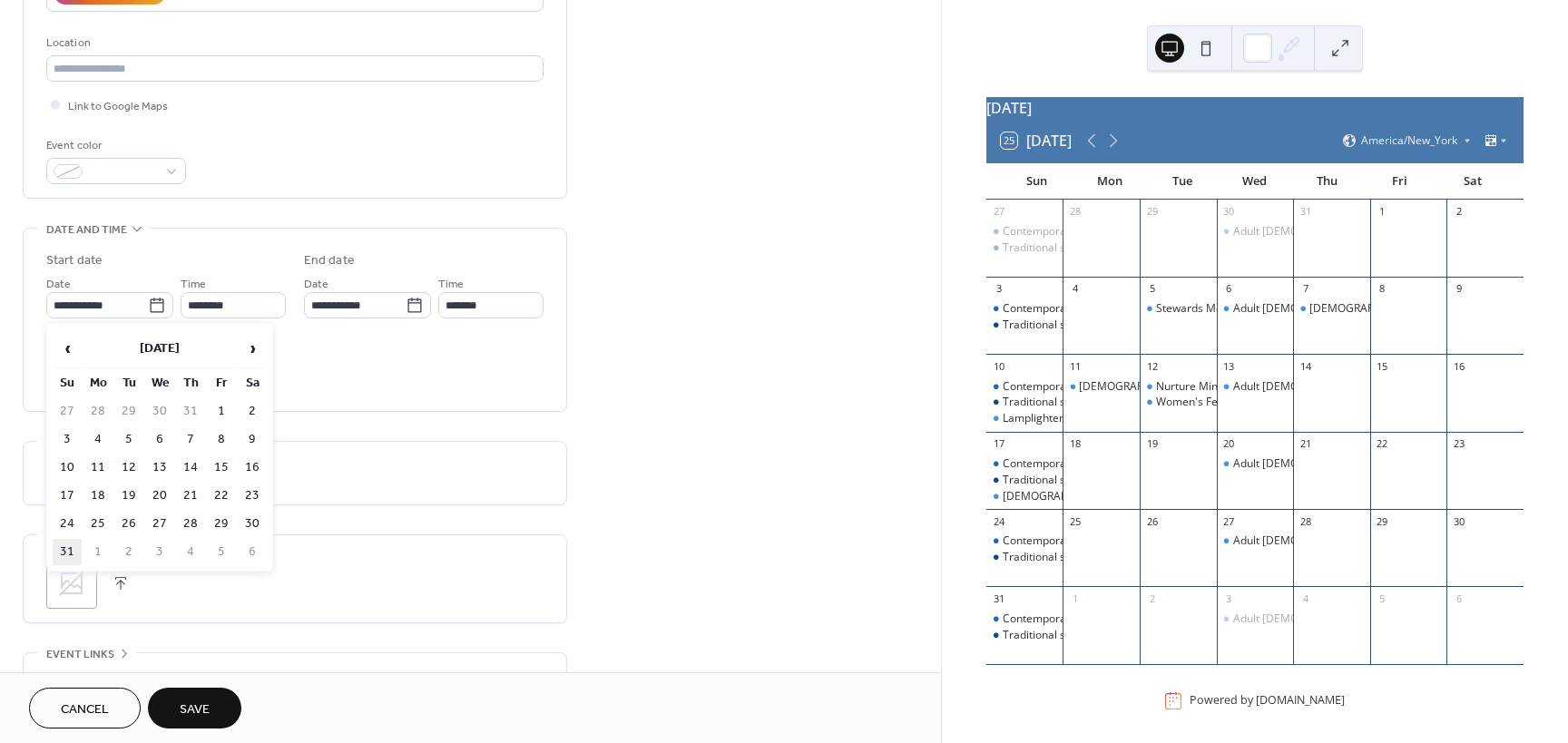 click on "31" at bounding box center (67, 552) 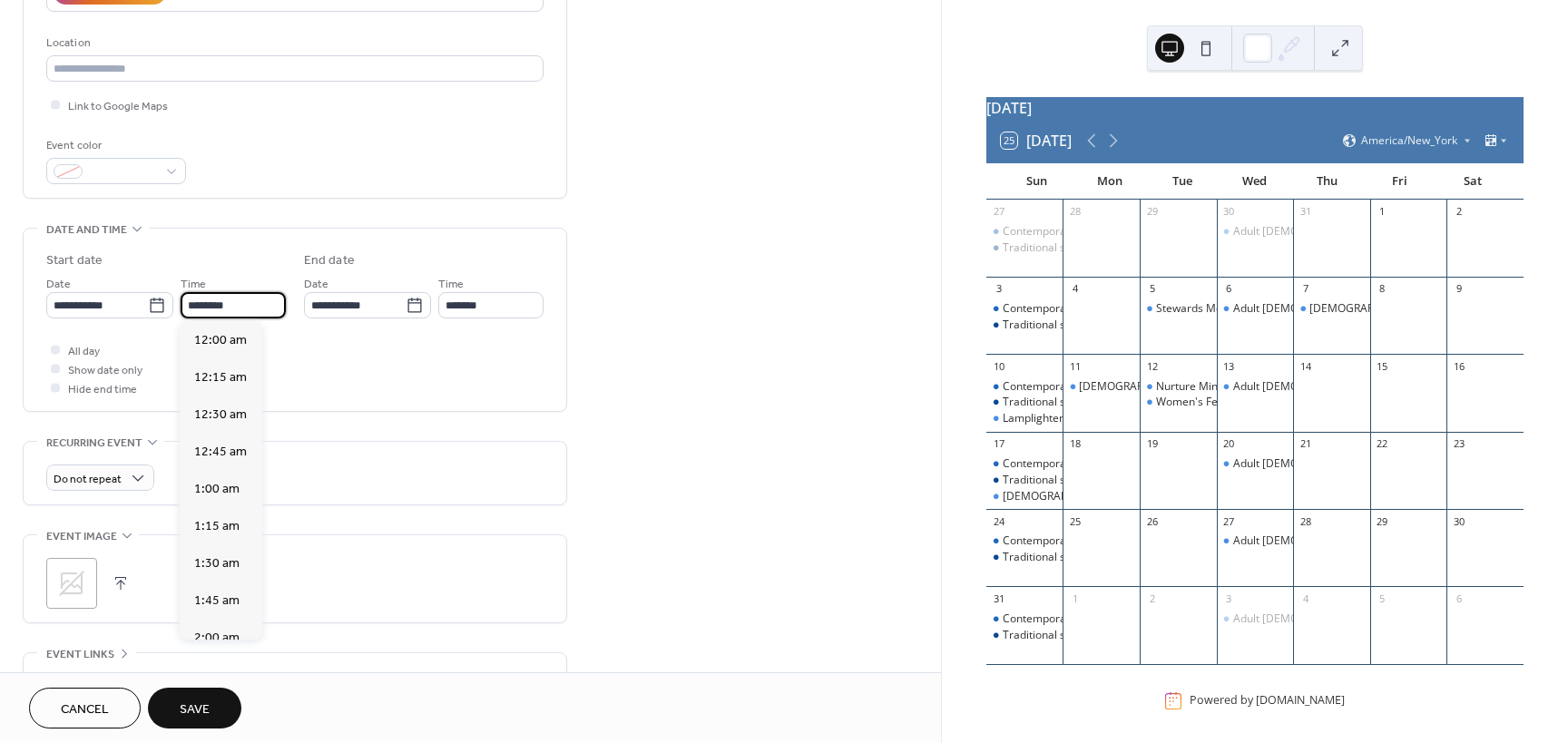 click on "********" at bounding box center [233, 305] 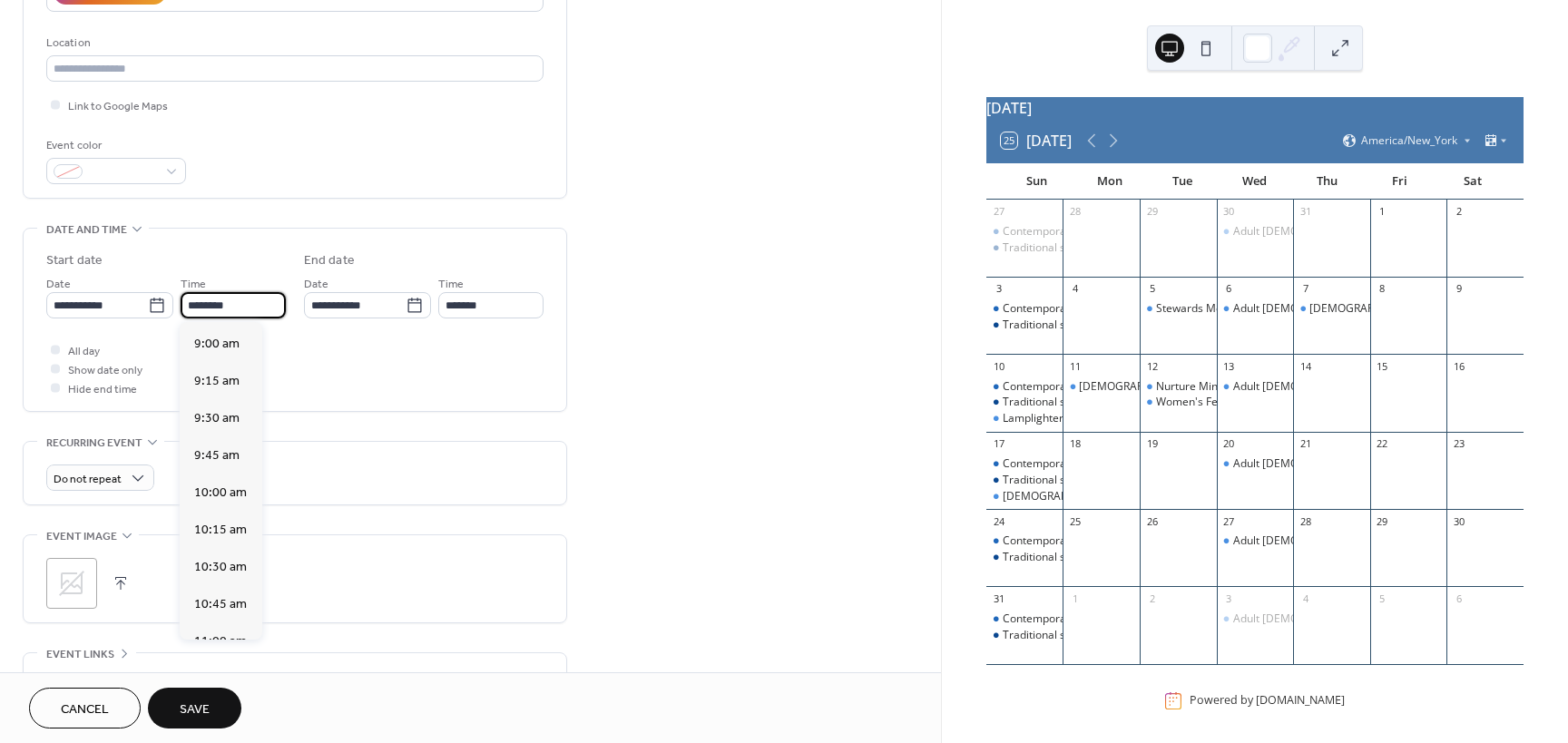 scroll, scrollTop: 1332, scrollLeft: 0, axis: vertical 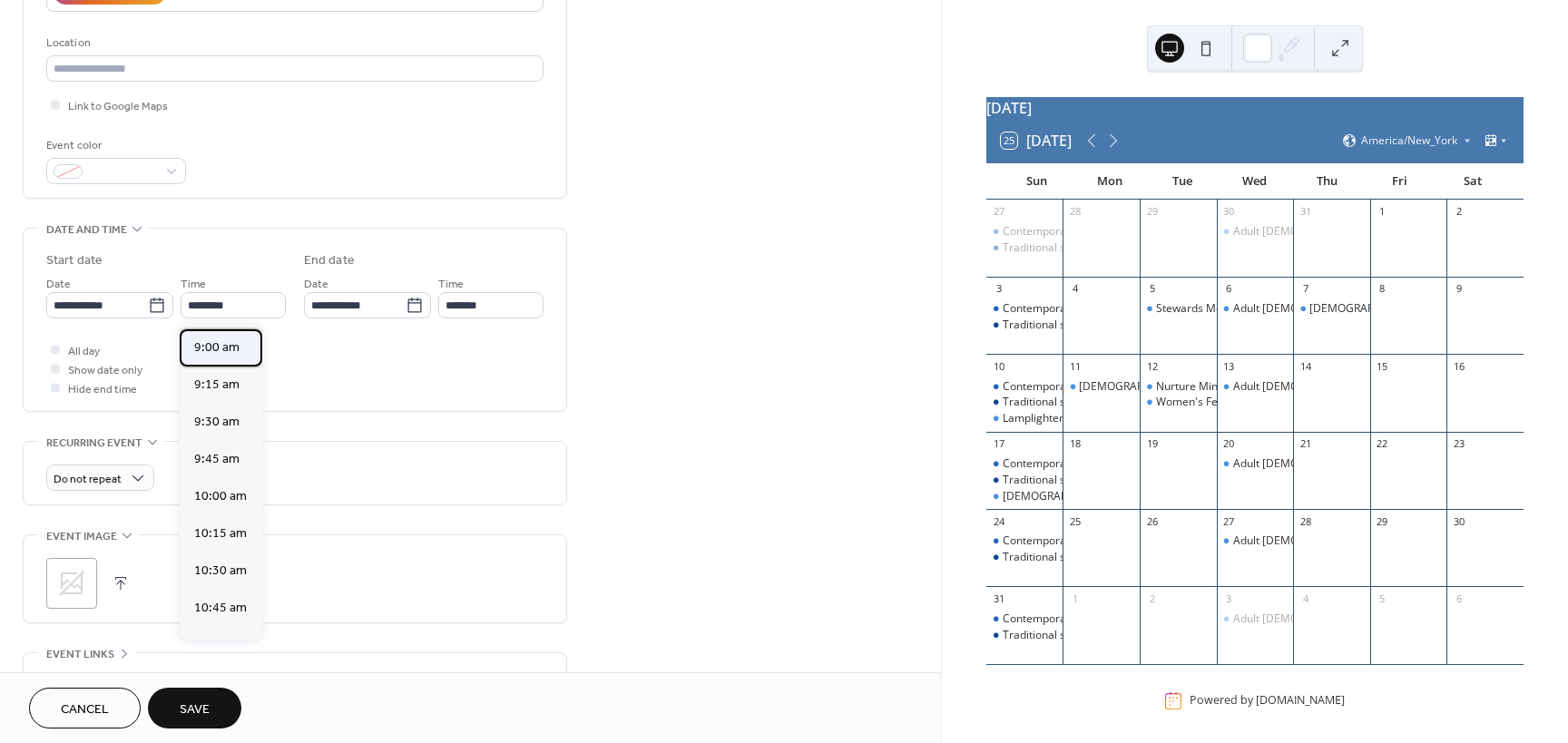 click on "9:00 am" at bounding box center (217, 347) 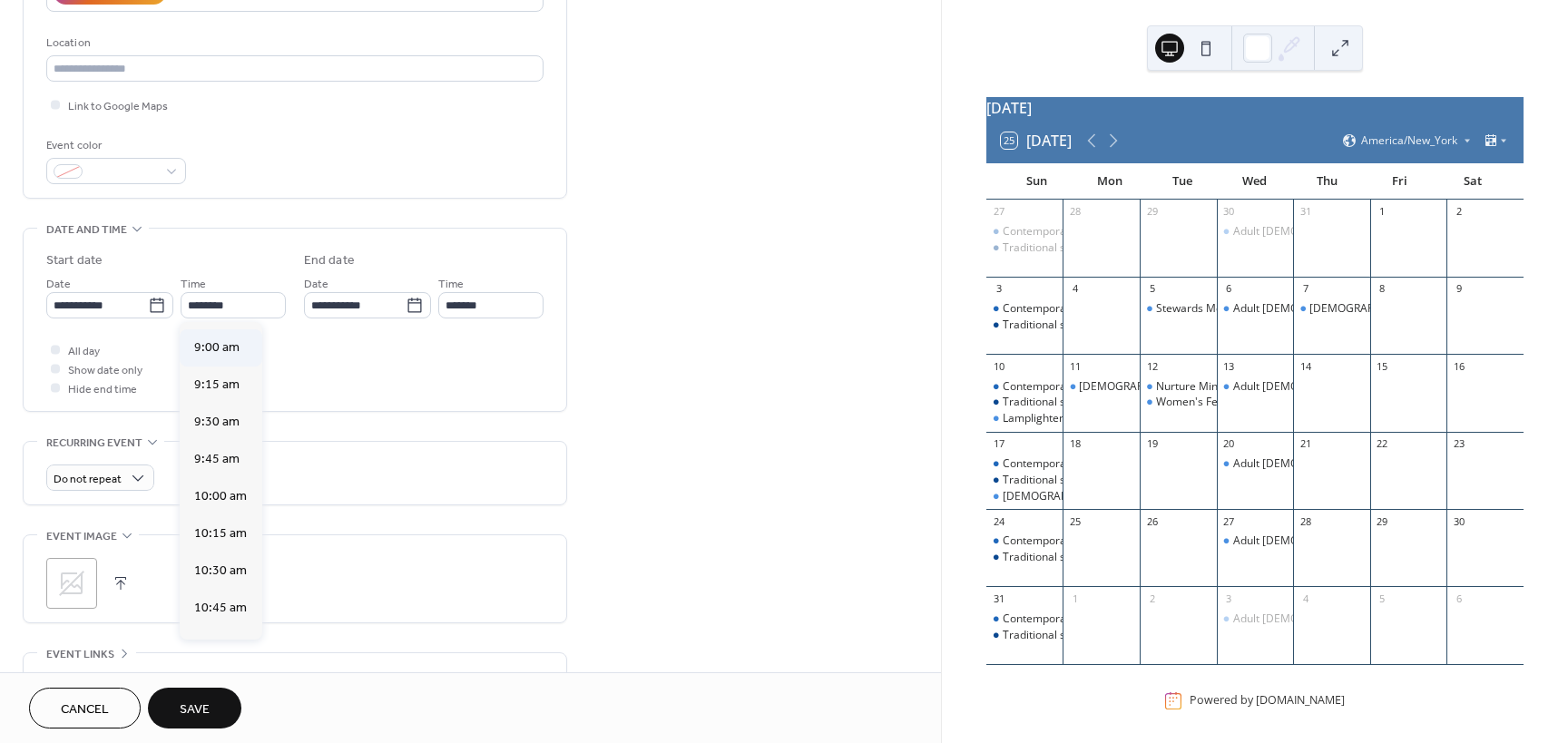 type on "*******" 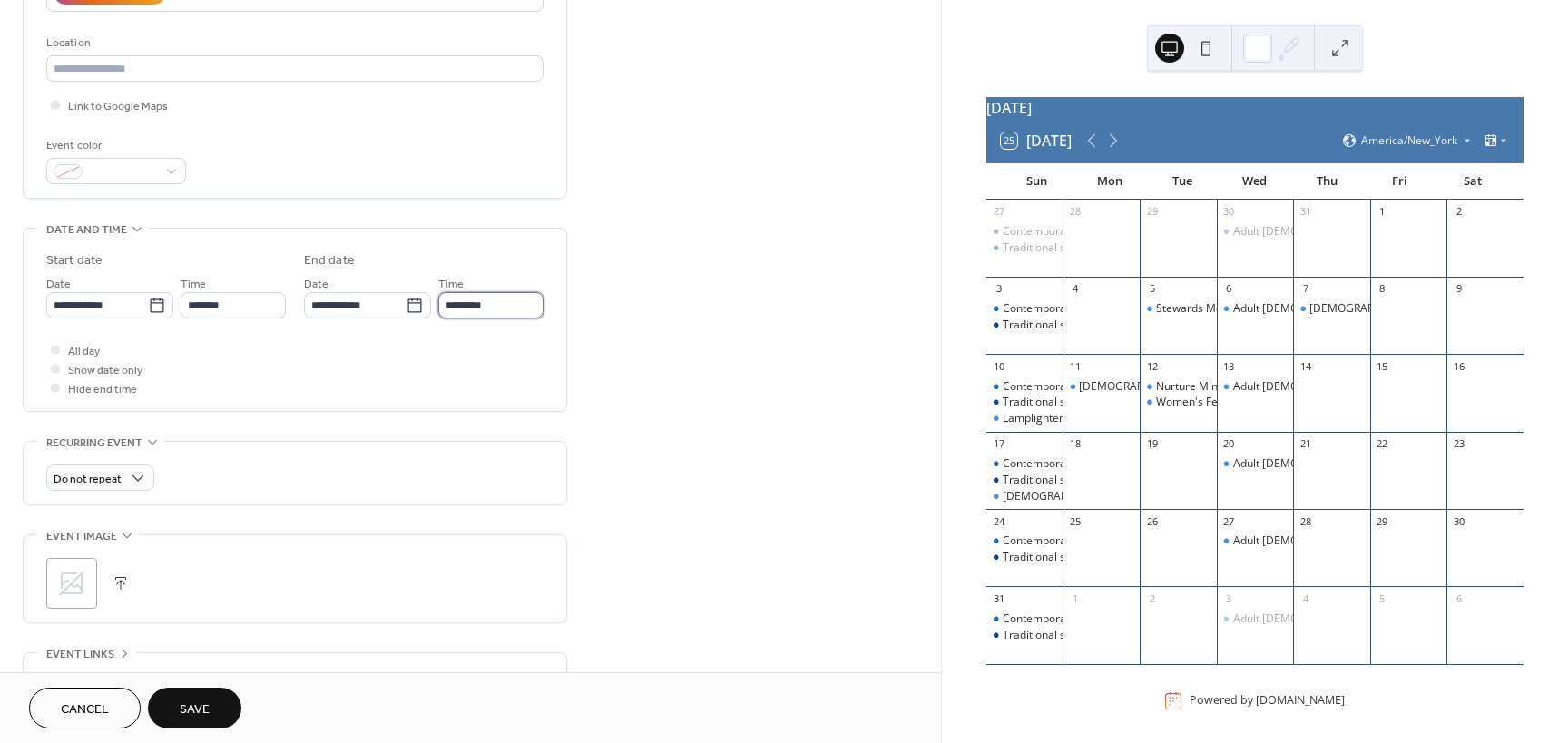 click on "********" at bounding box center (491, 305) 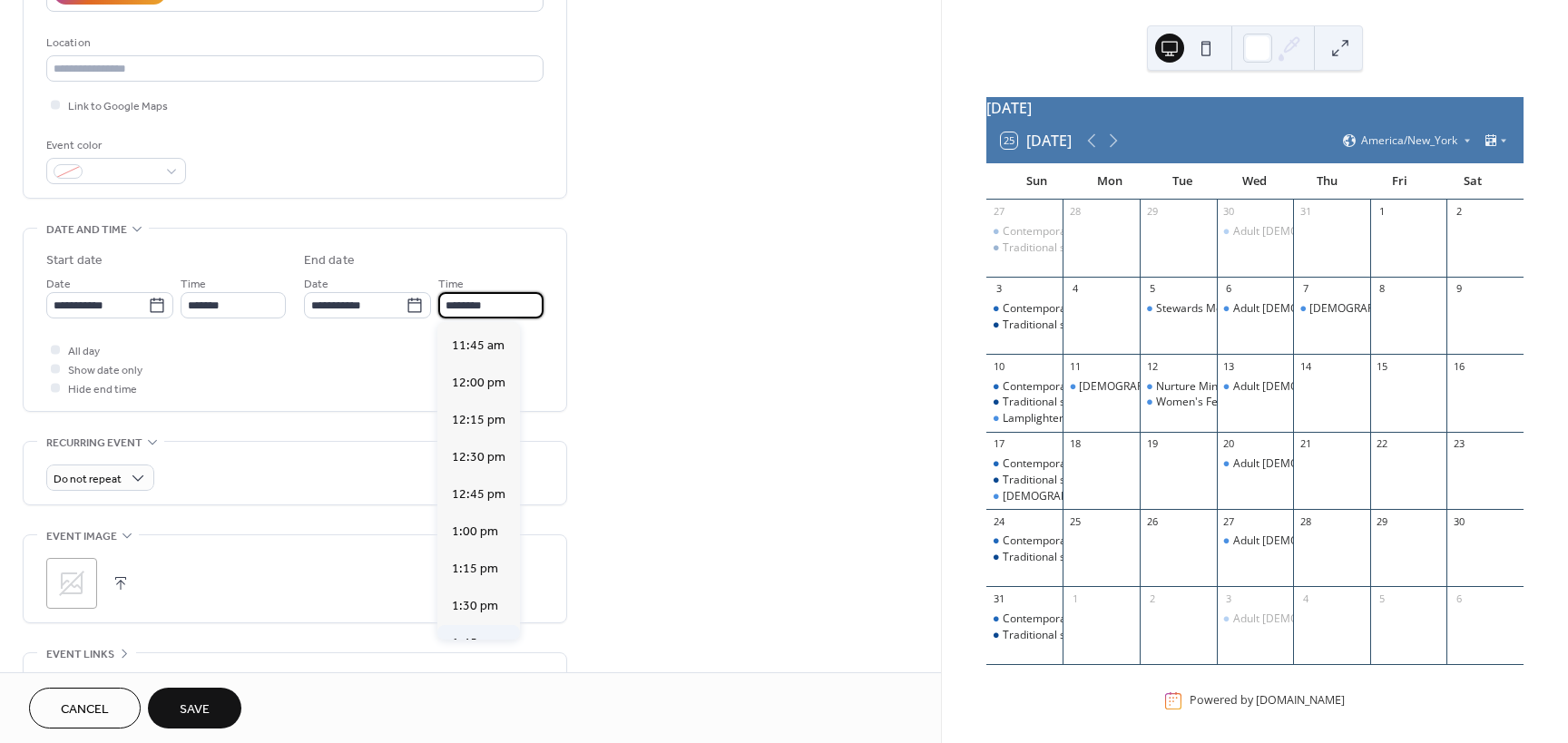 scroll, scrollTop: 363, scrollLeft: 0, axis: vertical 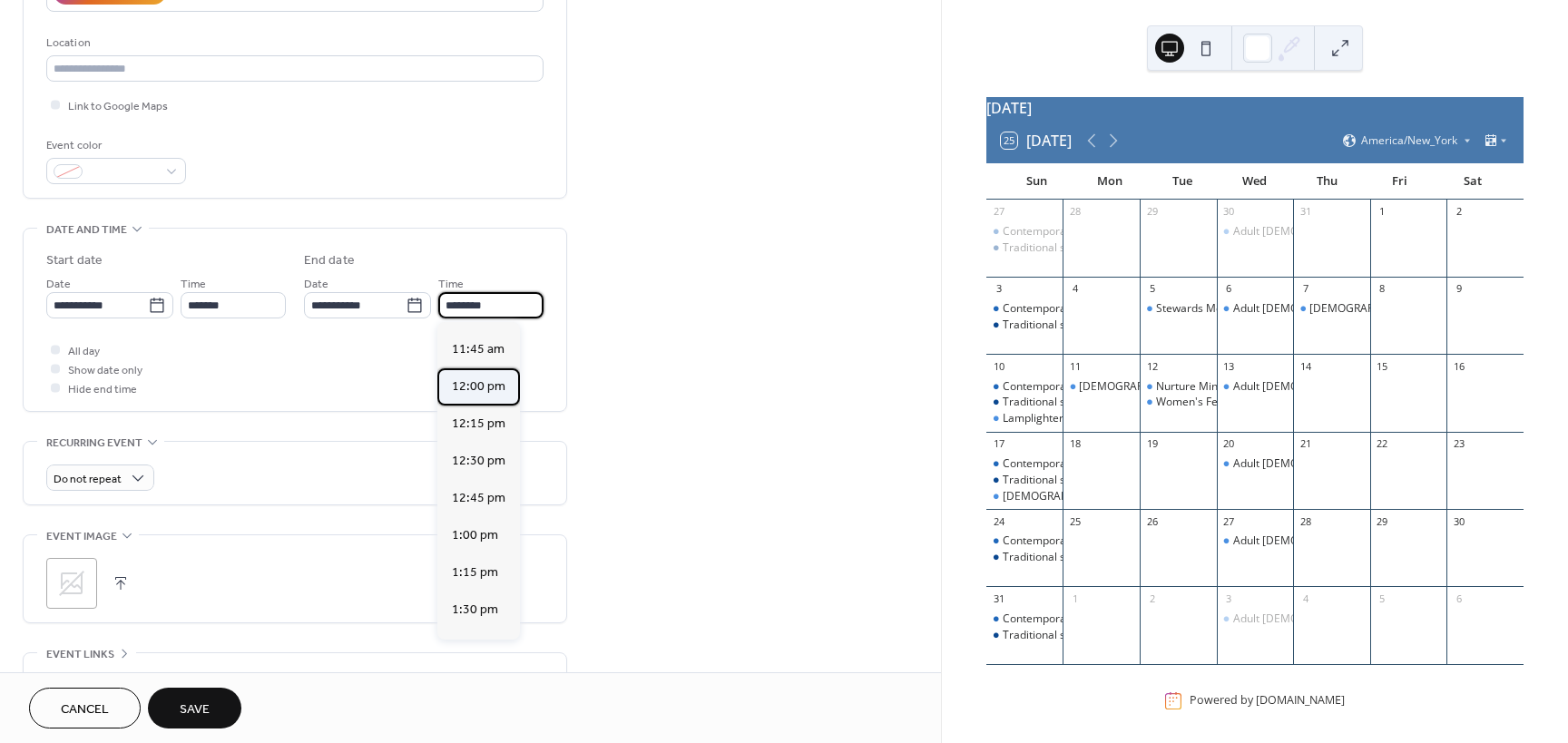 click on "12:00 pm" at bounding box center (478, 386) 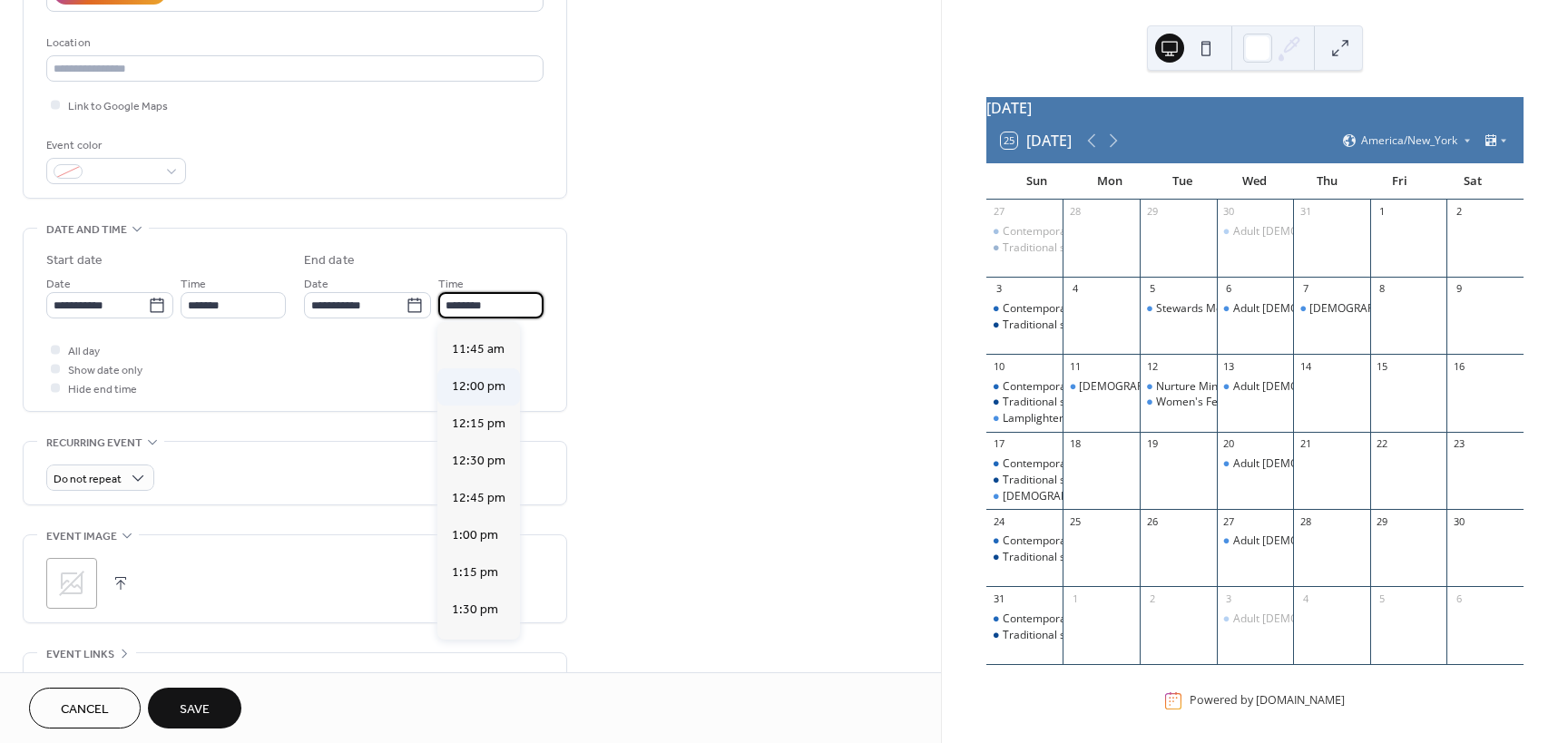 type on "********" 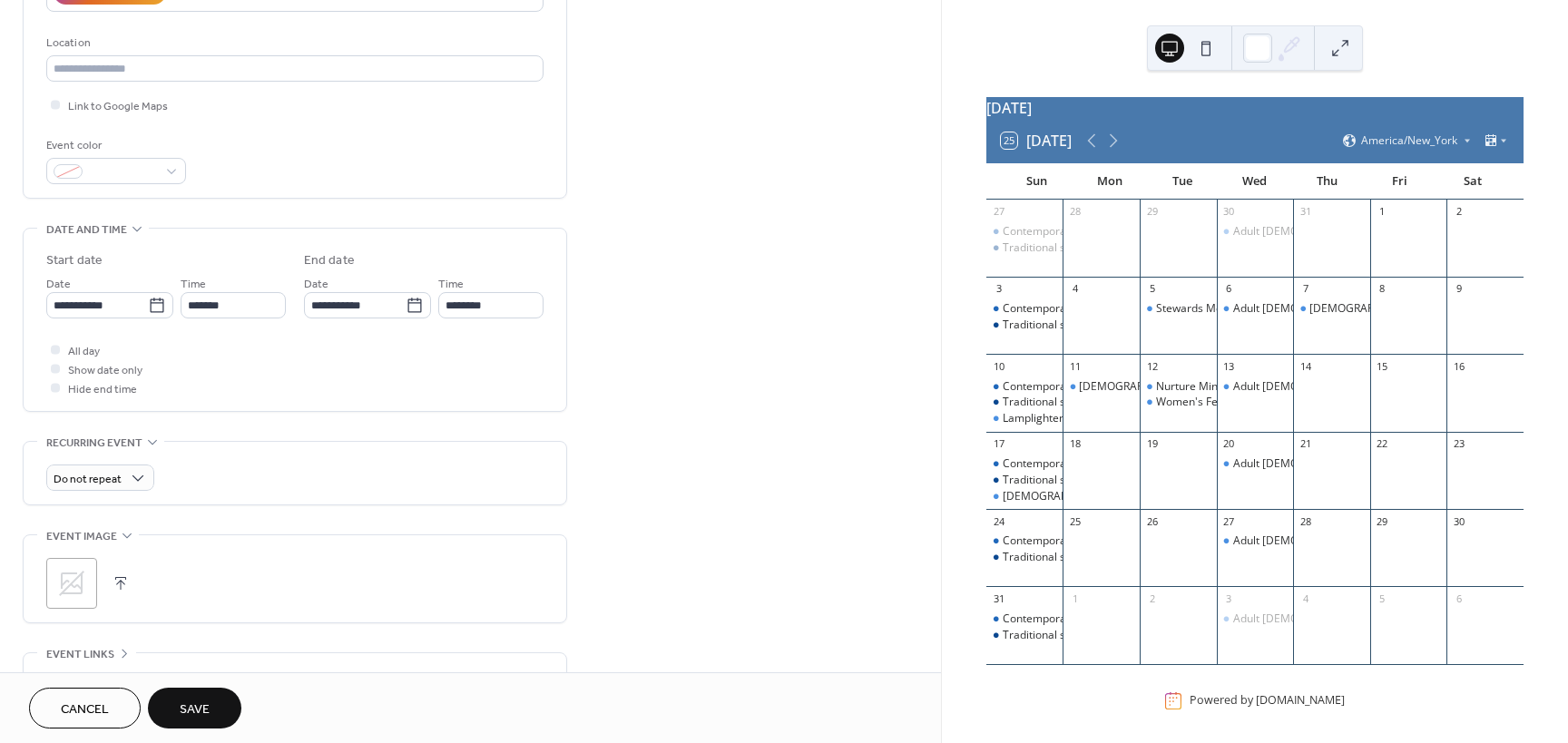 click 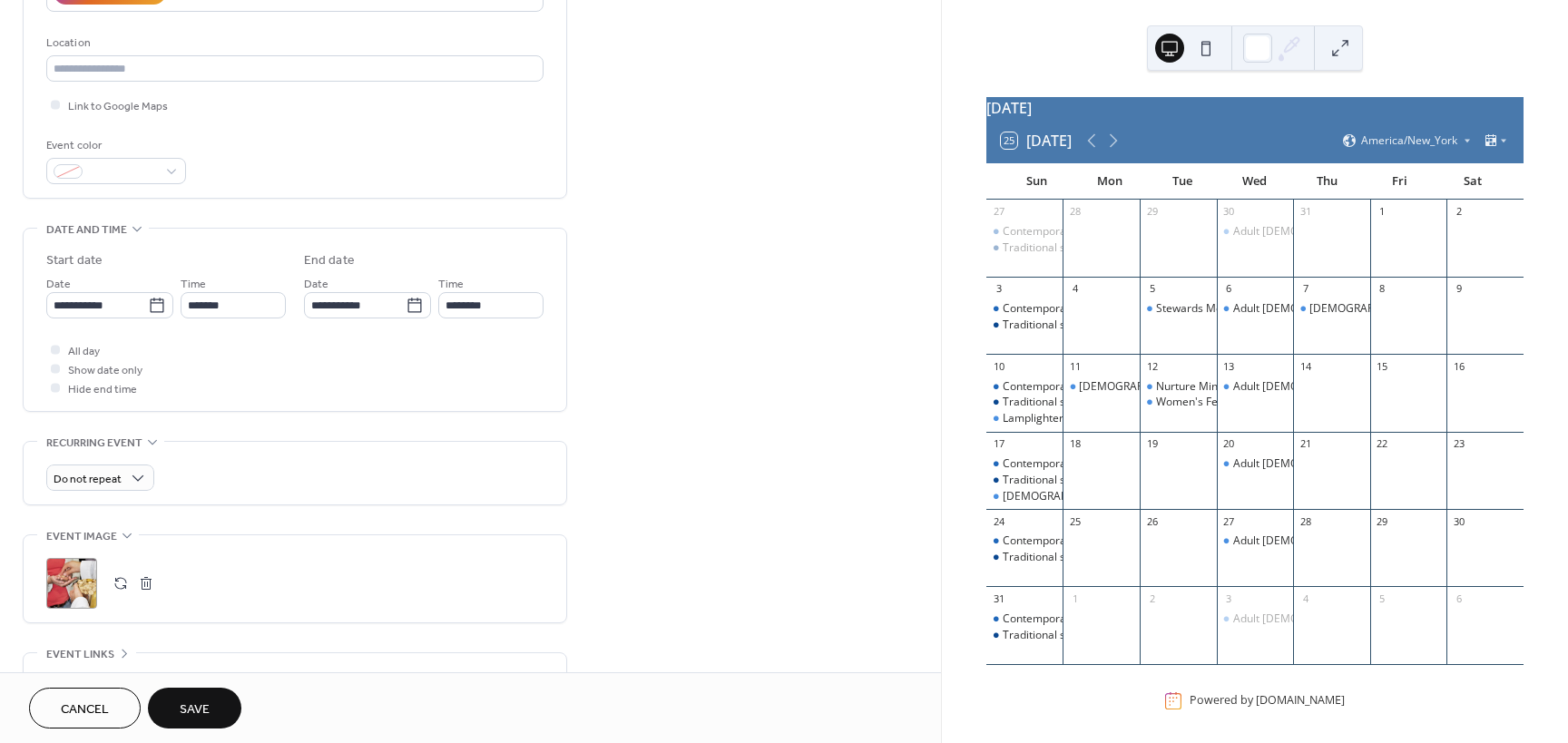 click on "Save" at bounding box center [194, 708] 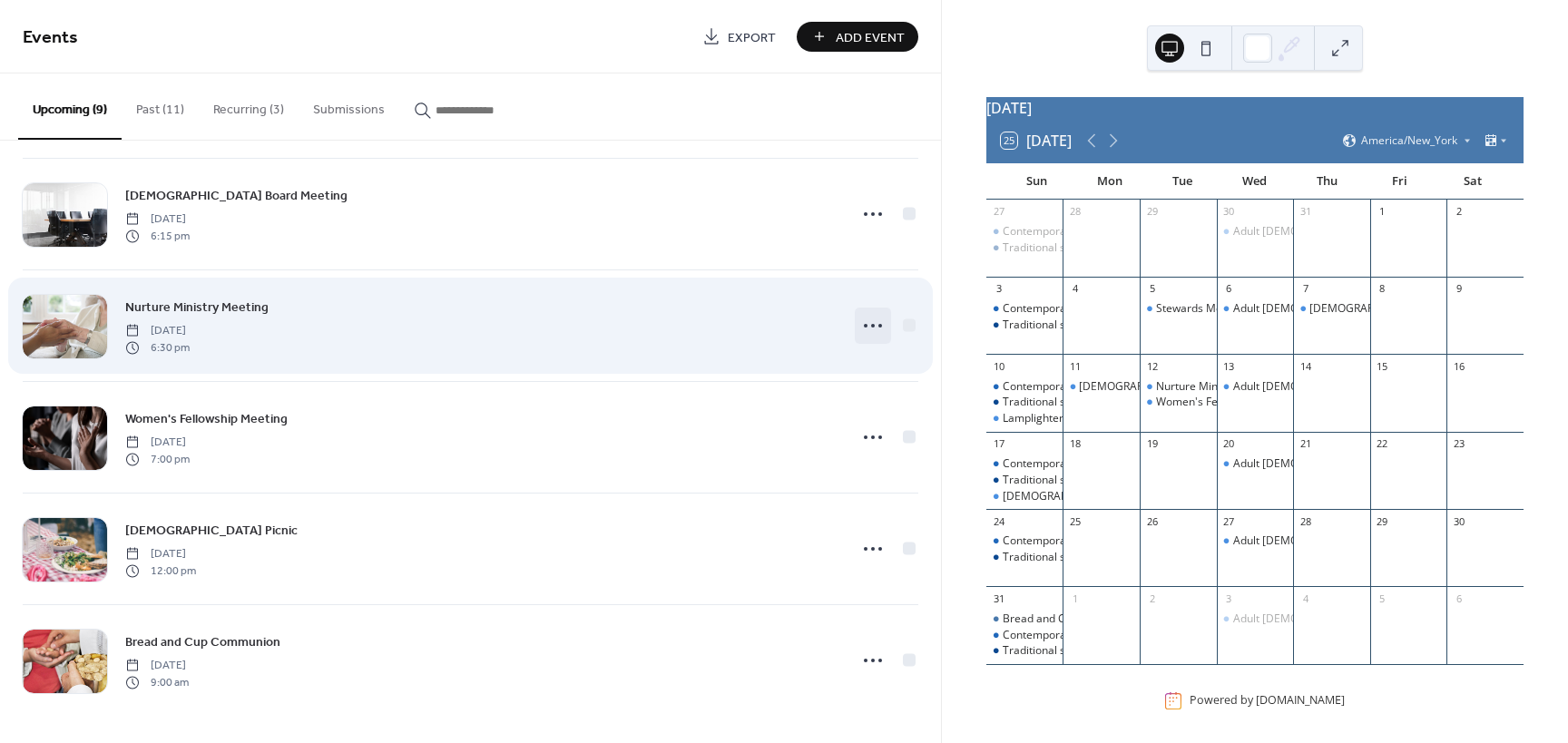 scroll, scrollTop: 0, scrollLeft: 0, axis: both 